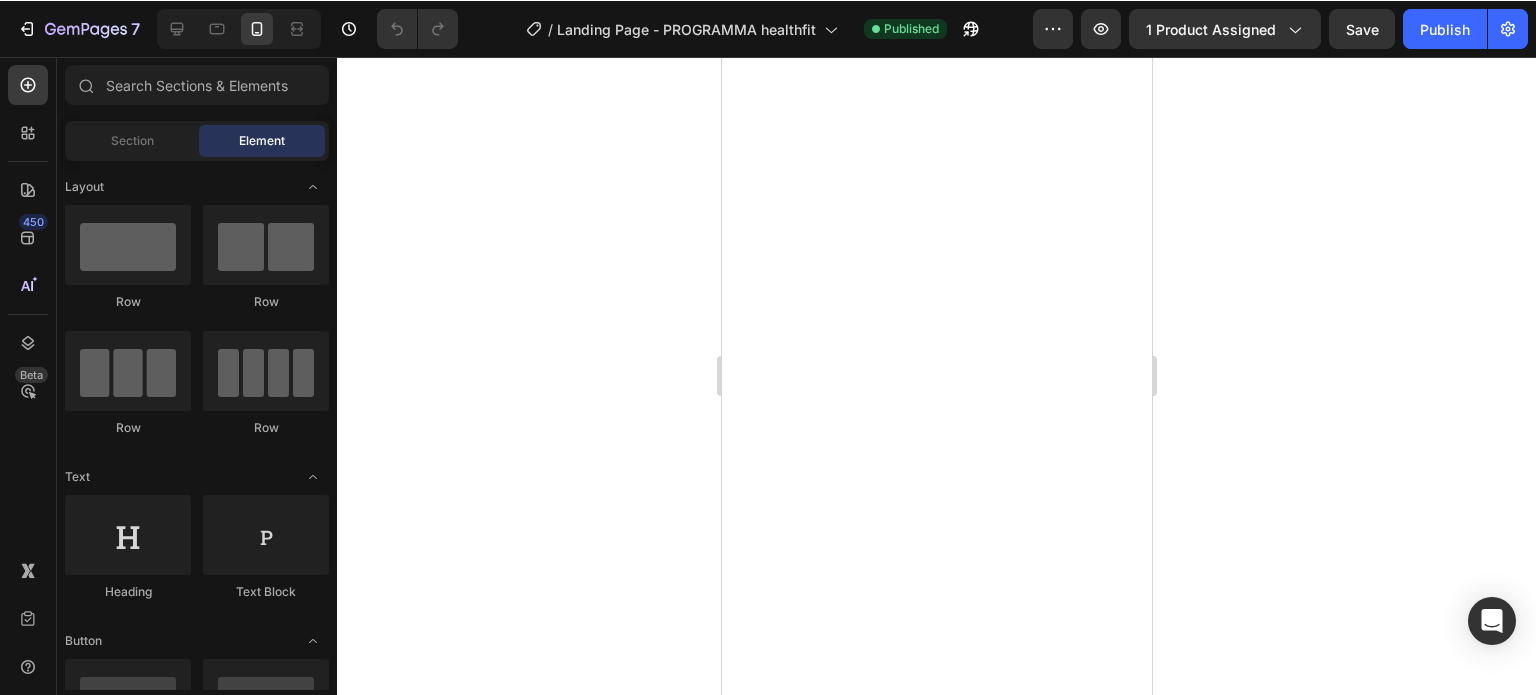 scroll, scrollTop: 0, scrollLeft: 0, axis: both 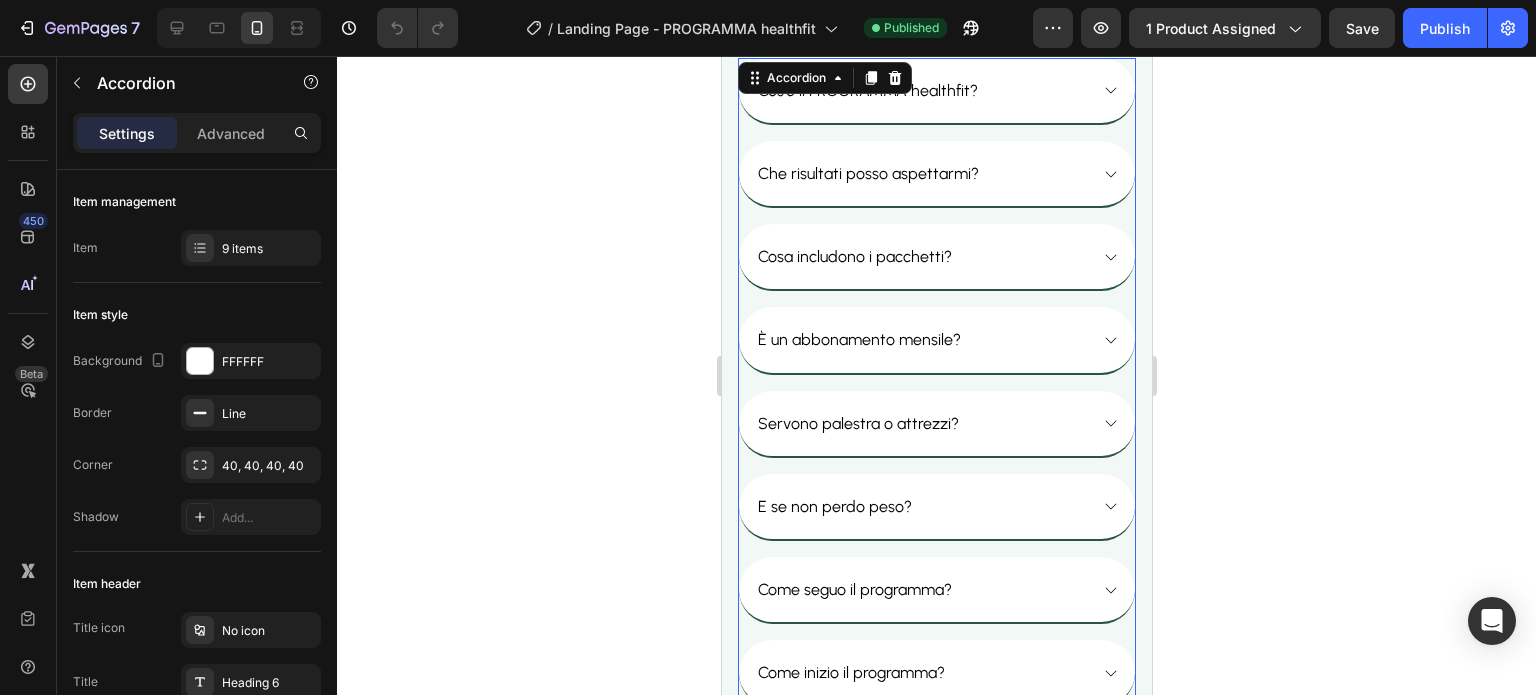 click on "Cos'è il PROGRAMMA healthfit?
Che risultati posso aspettarmi?
Cosa includono i pacchetti?
È un abbonamento mensile?
Servono palestra o attrezzi?
E se non perdo peso?
Come seguo il programma?
Come inizio il programma?
Hai altre domande?" at bounding box center [936, 424] 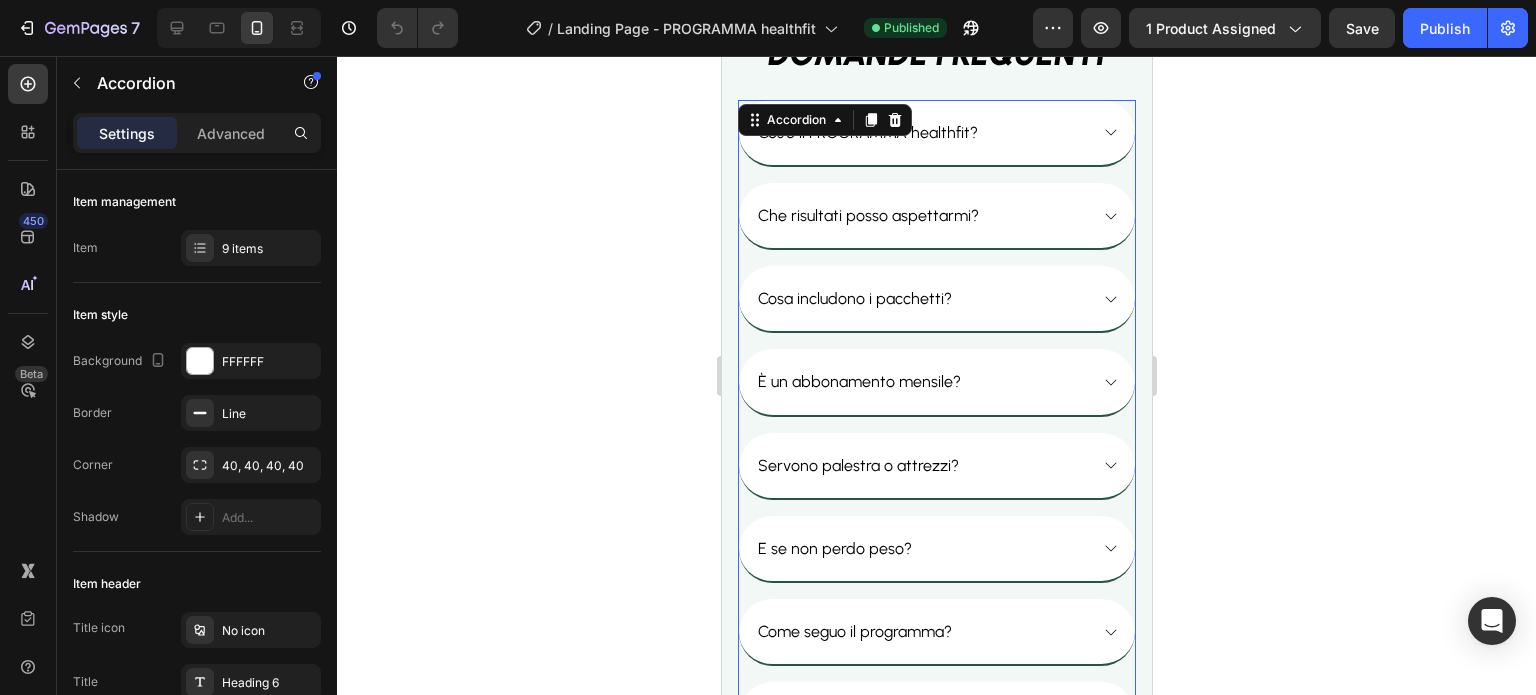 scroll, scrollTop: 14736, scrollLeft: 0, axis: vertical 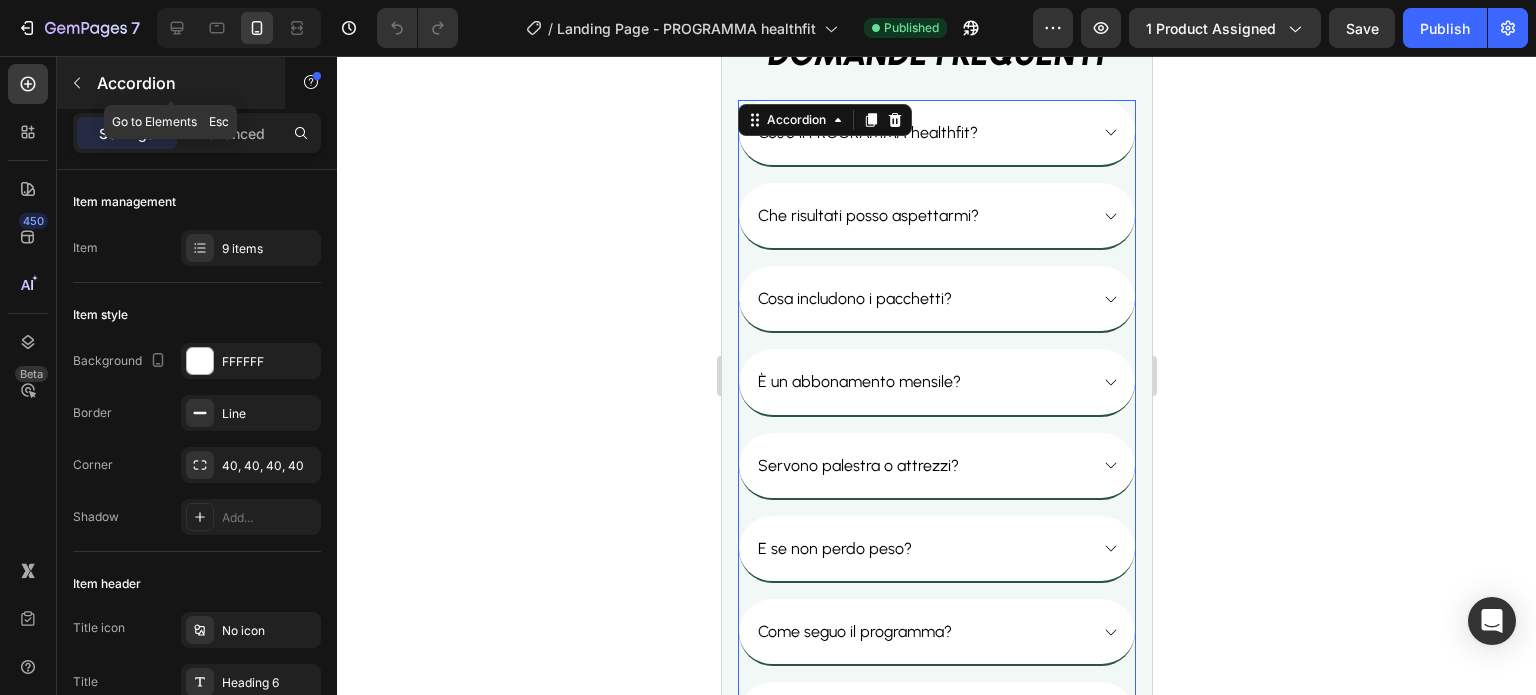 click 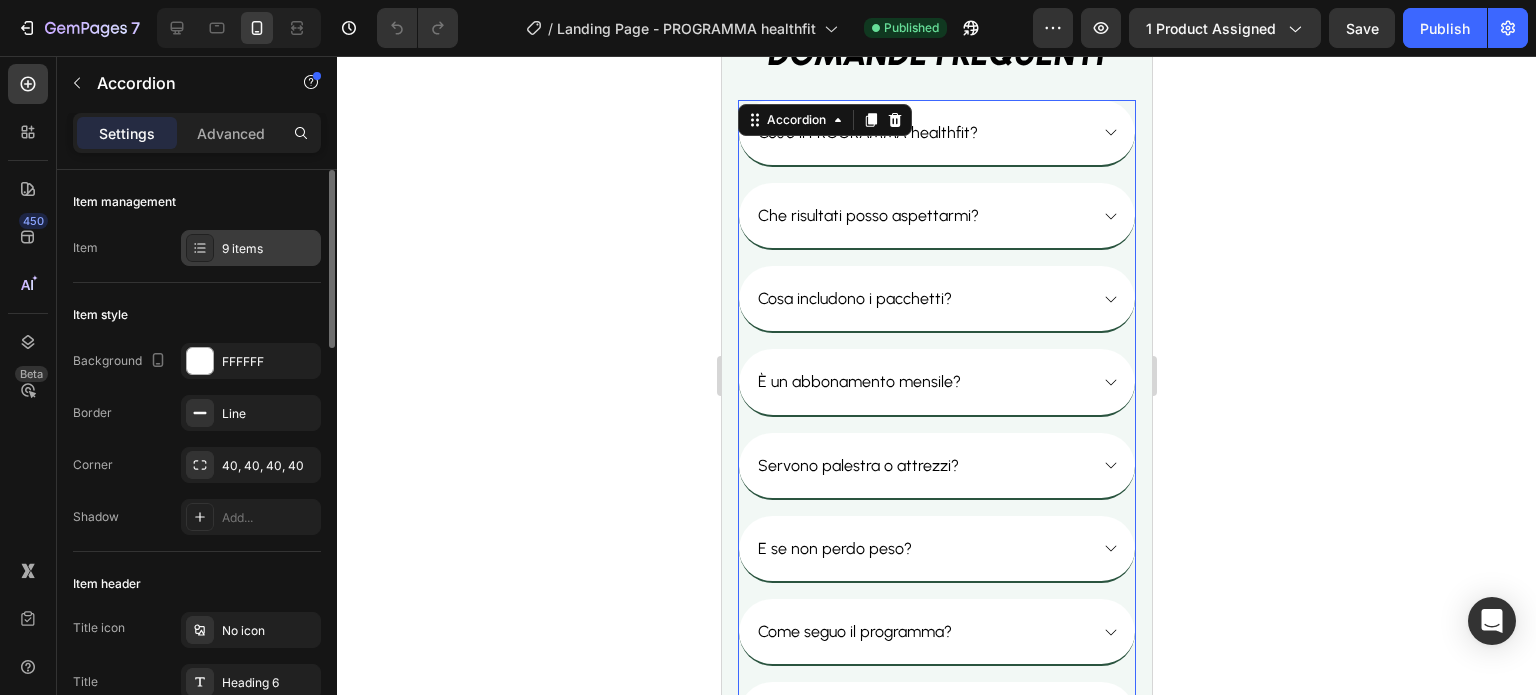 click on "9 items" at bounding box center [269, 249] 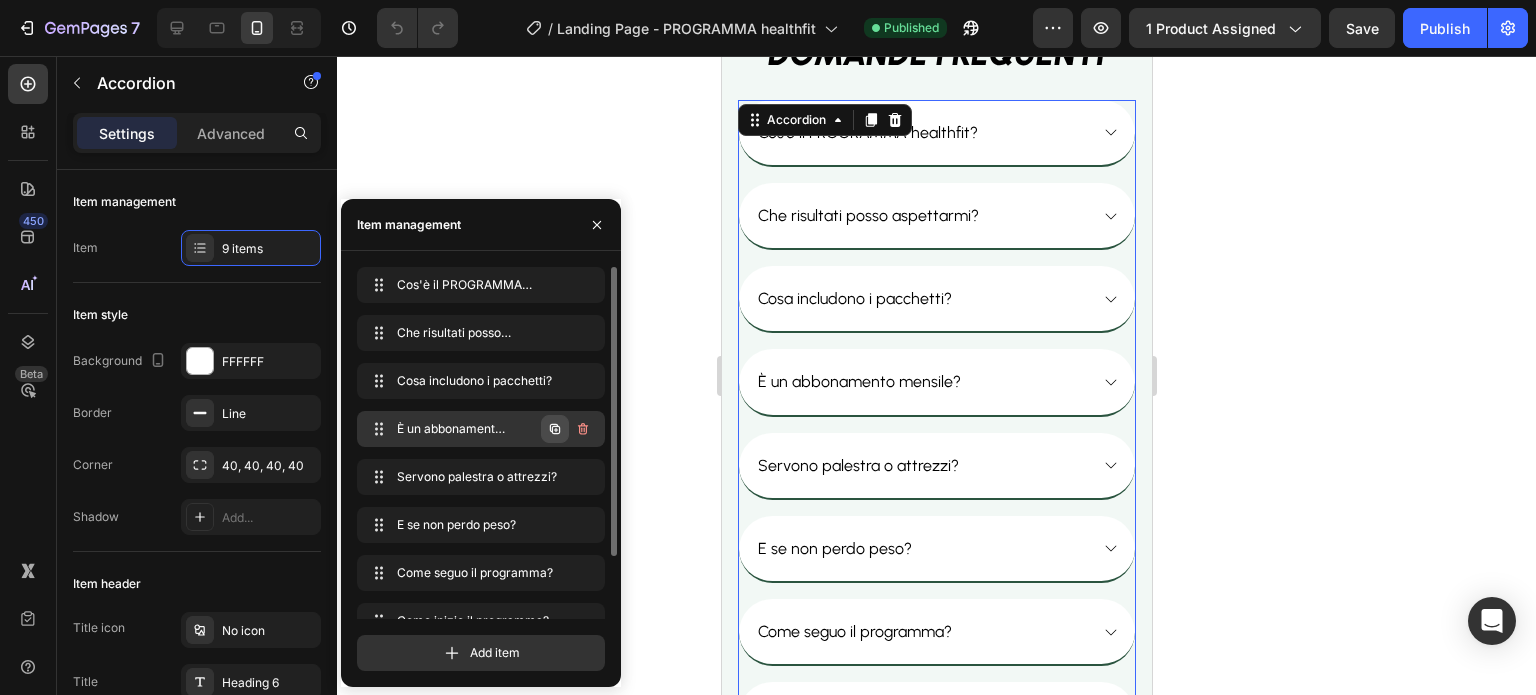click 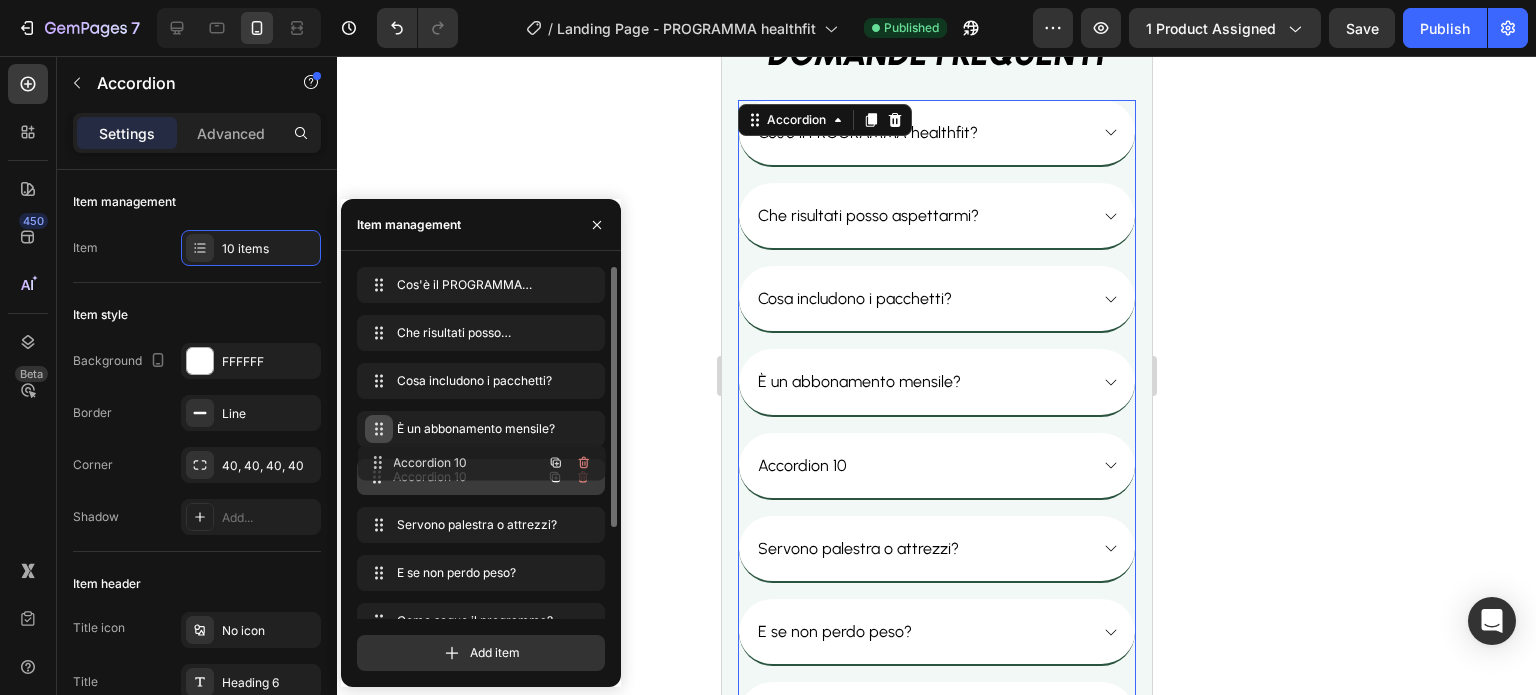 type 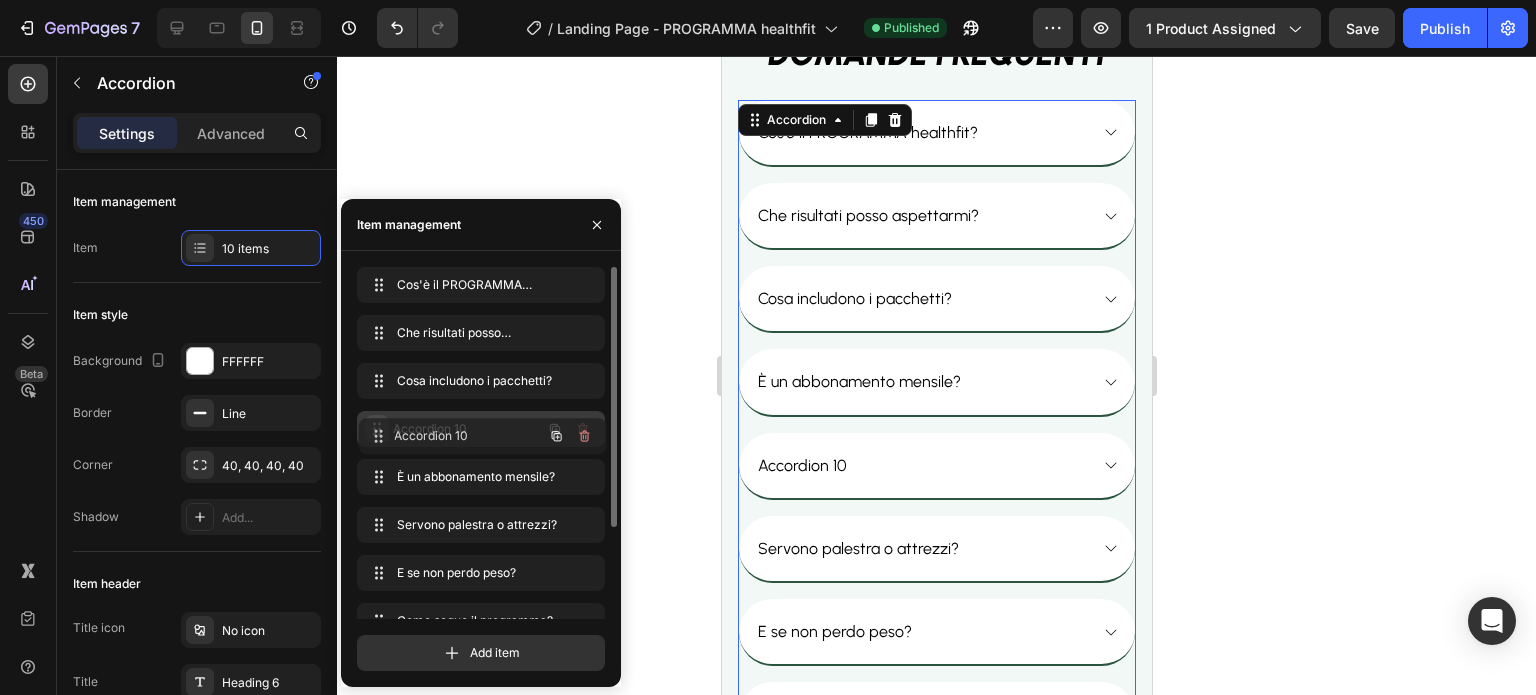 drag, startPoint x: 373, startPoint y: 479, endPoint x: 375, endPoint y: 439, distance: 40.04997 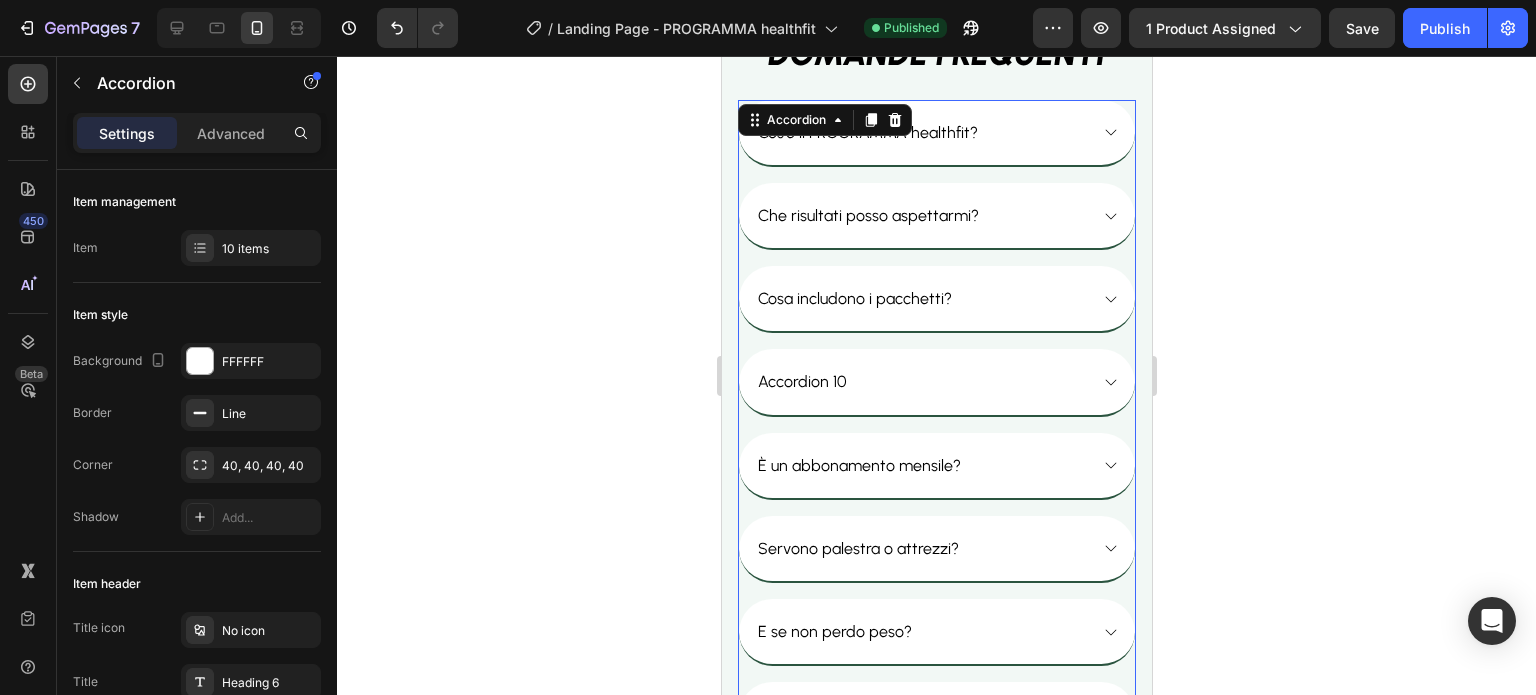 click on "Accordion 10" at bounding box center [920, 381] 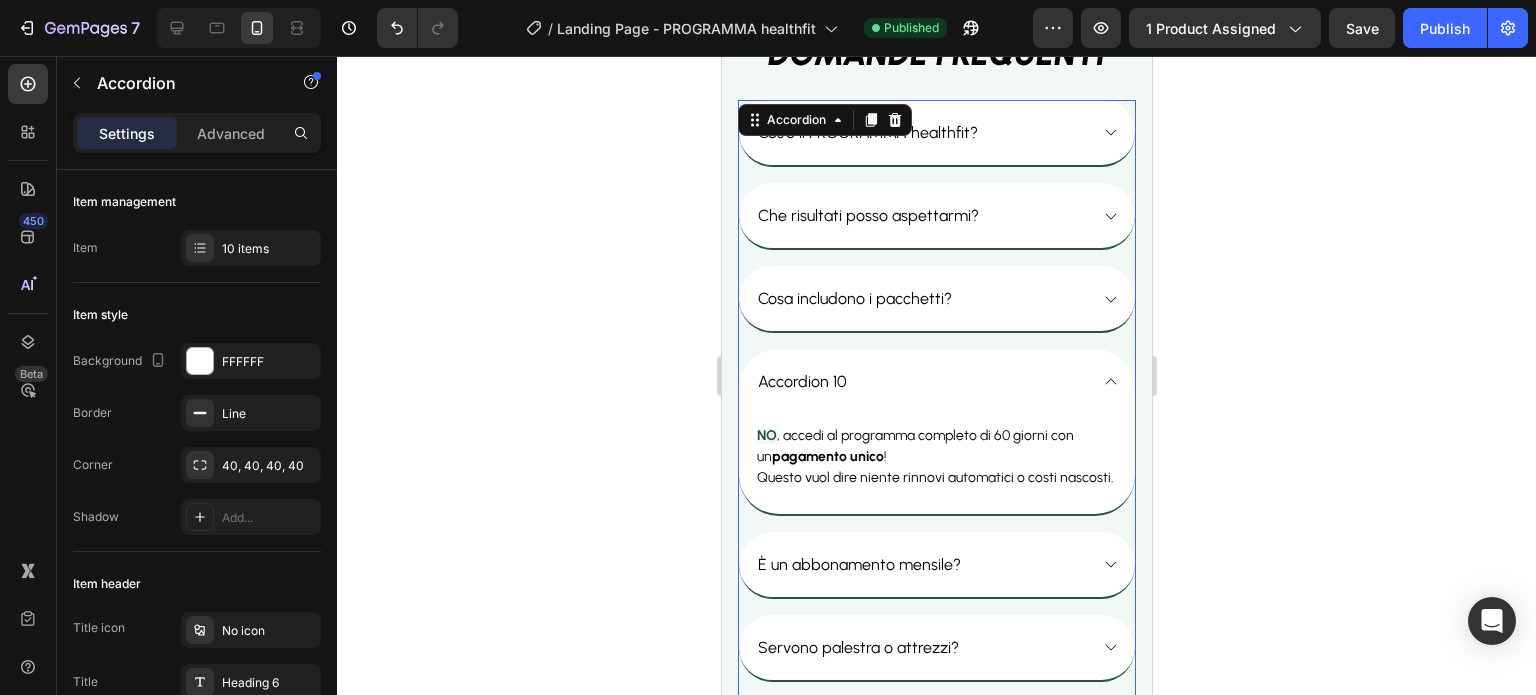click on "Accordion 10" at bounding box center [920, 381] 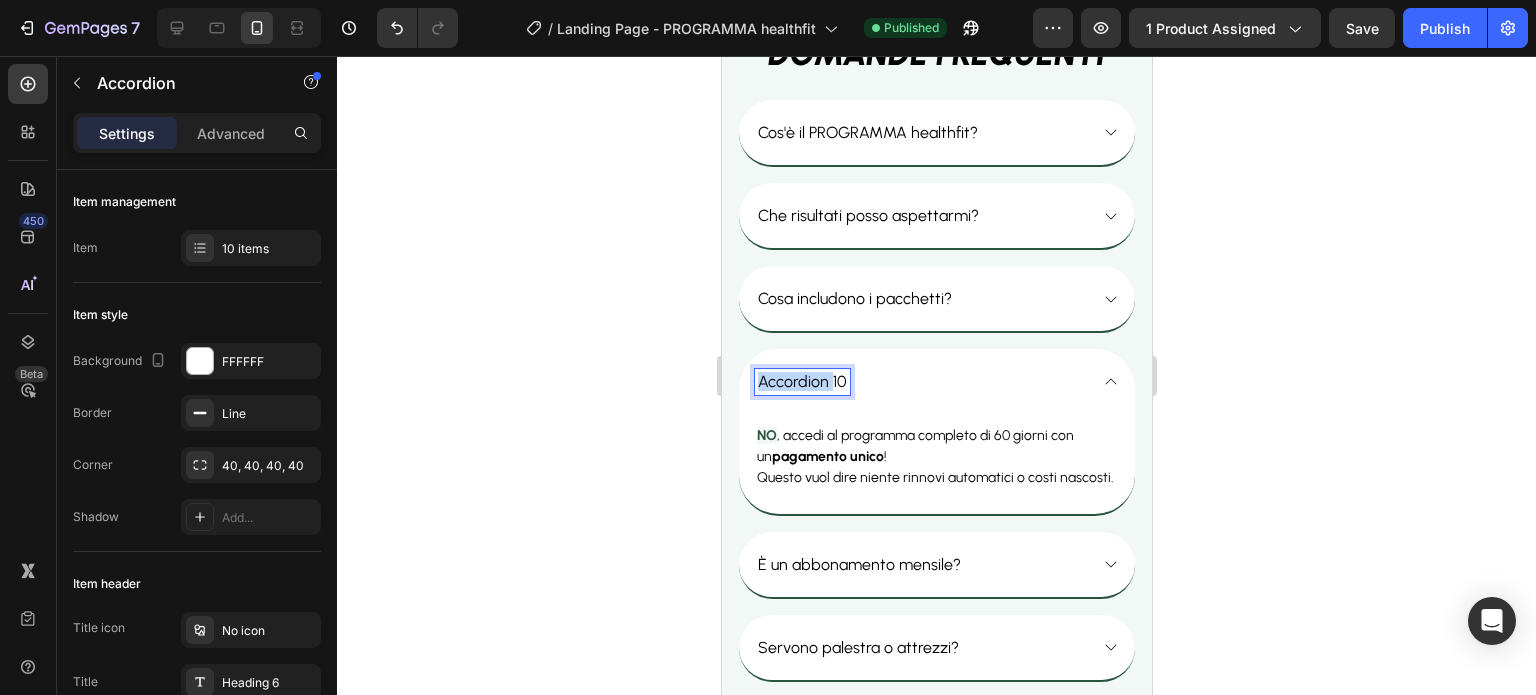 click on "Accordion 10" at bounding box center (801, 381) 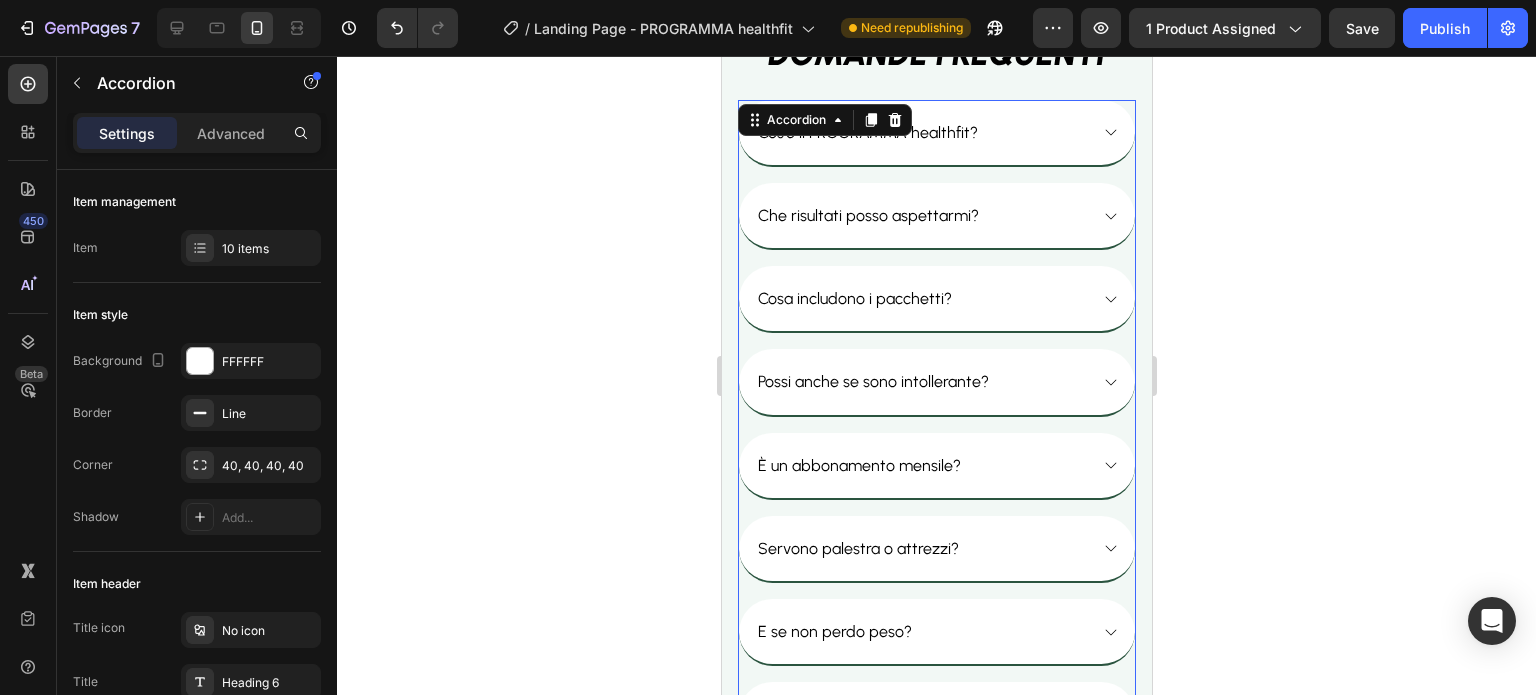 click 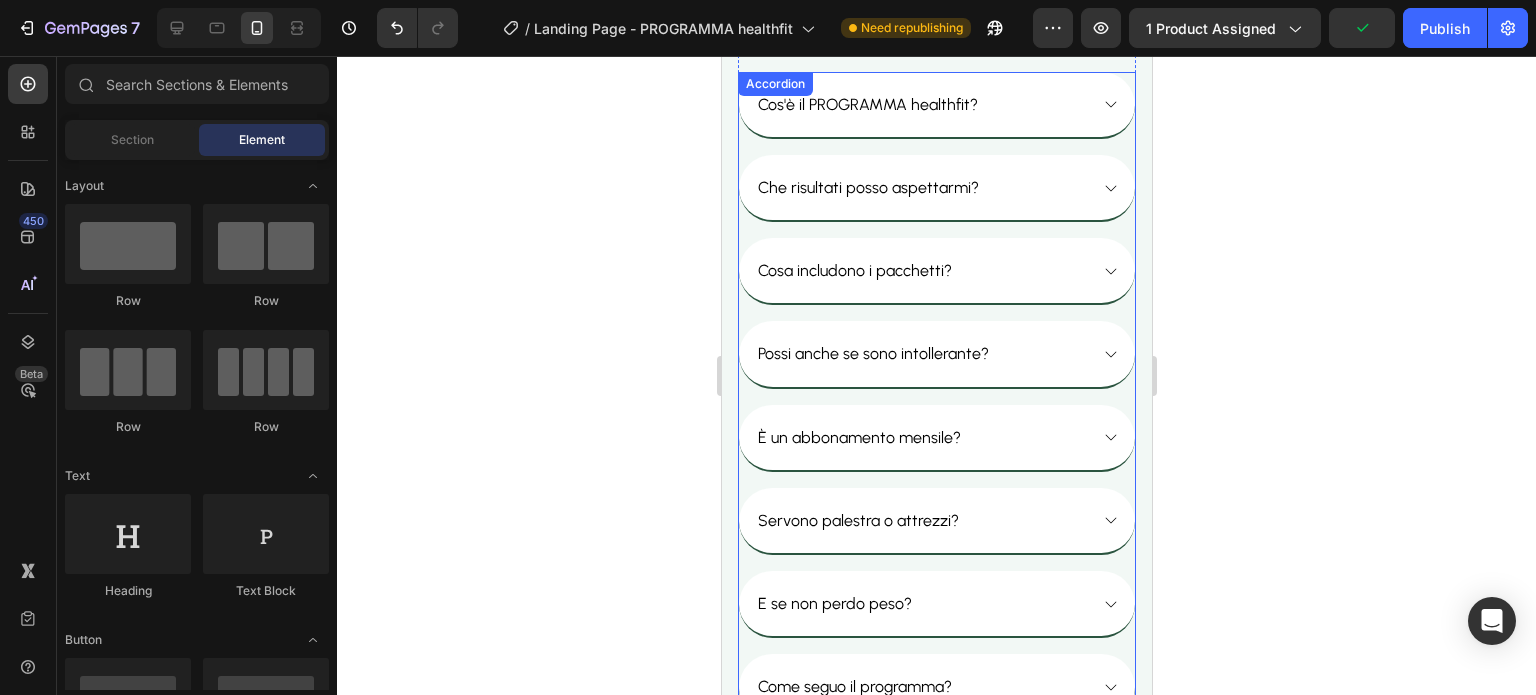 scroll, scrollTop: 14763, scrollLeft: 0, axis: vertical 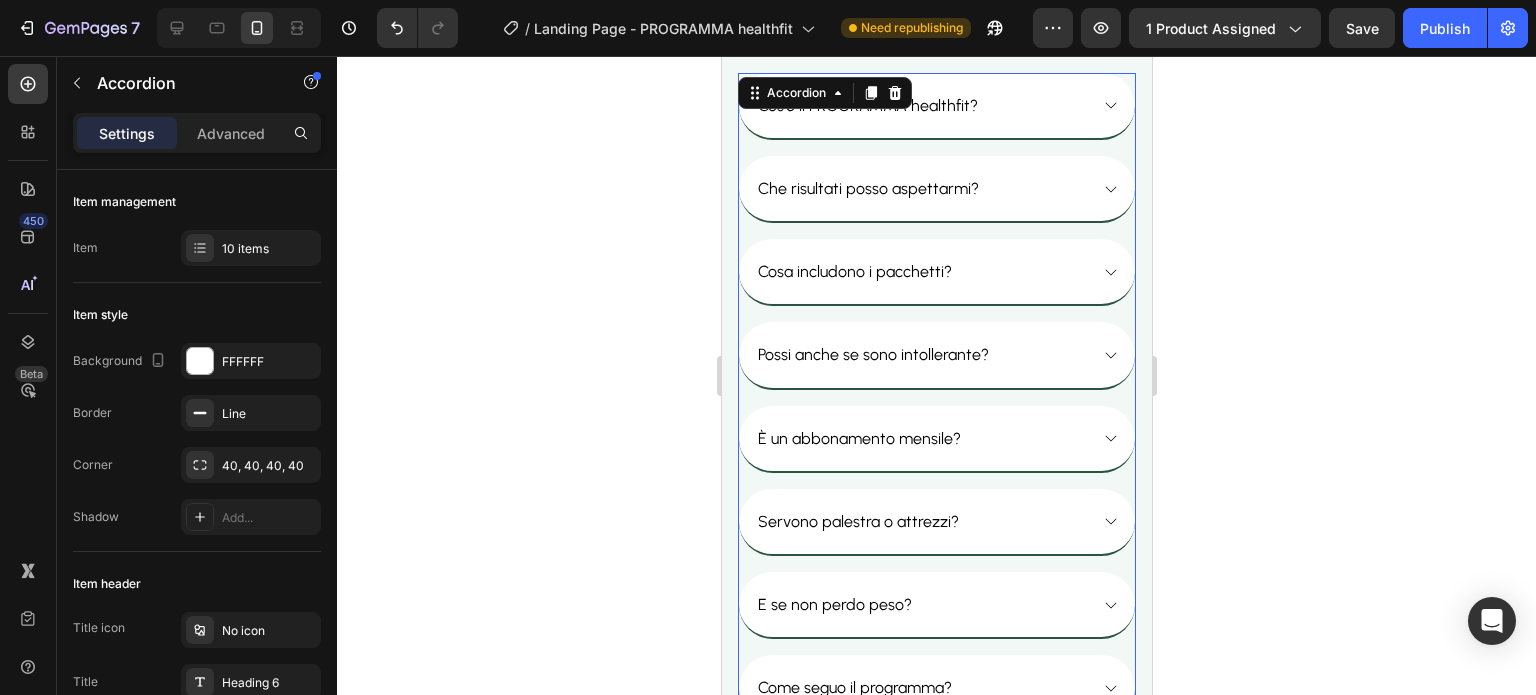 click on "Possi anche se sono intollerante?" at bounding box center (920, 354) 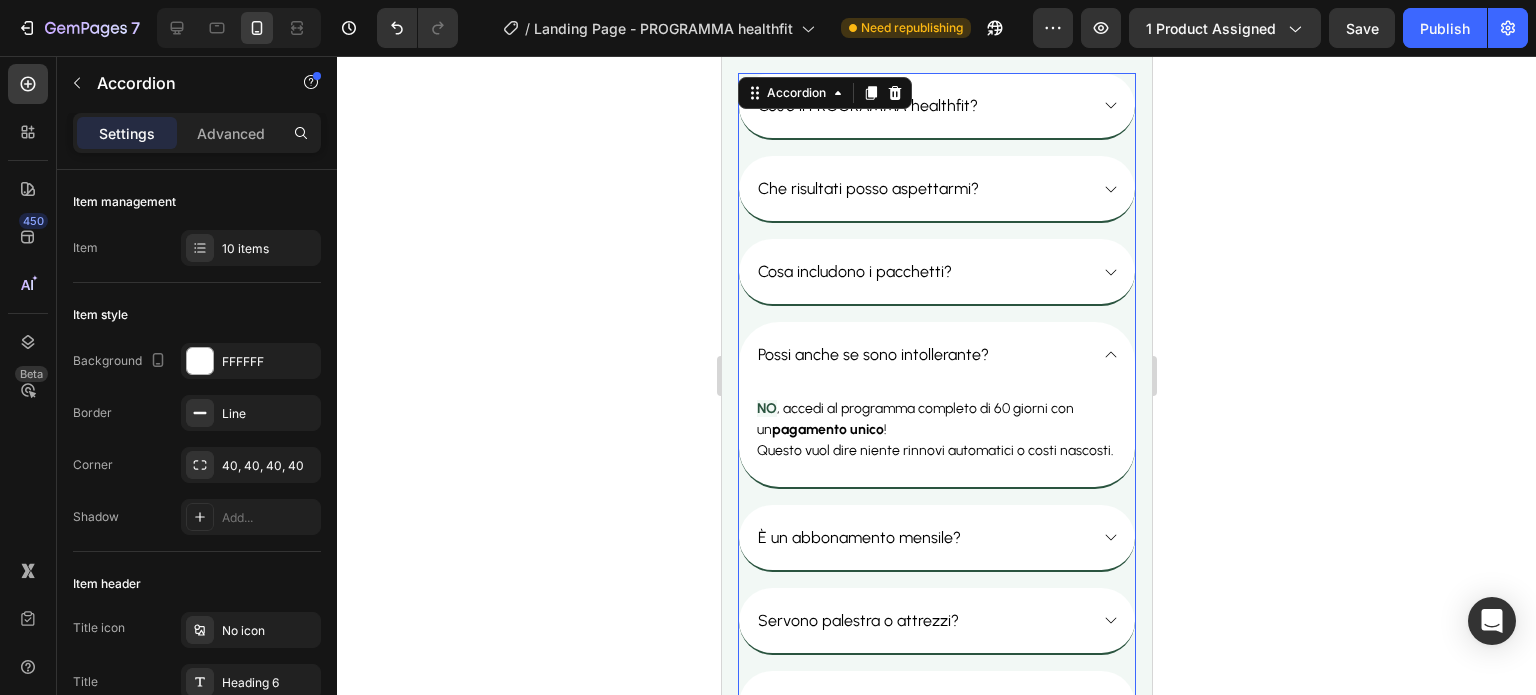 click on "Possi anche se sono intollerante?" at bounding box center (920, 354) 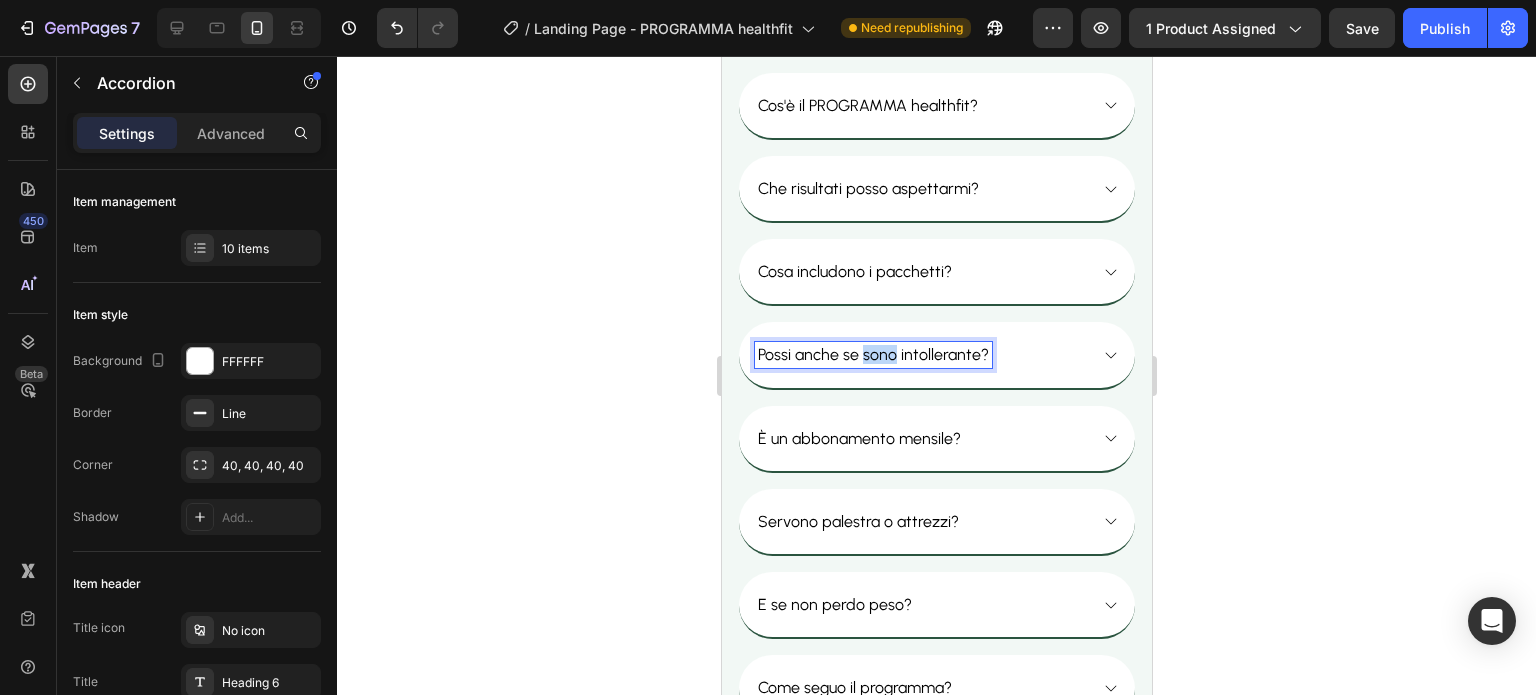 drag, startPoint x: 862, startPoint y: 351, endPoint x: 889, endPoint y: 349, distance: 27.073973 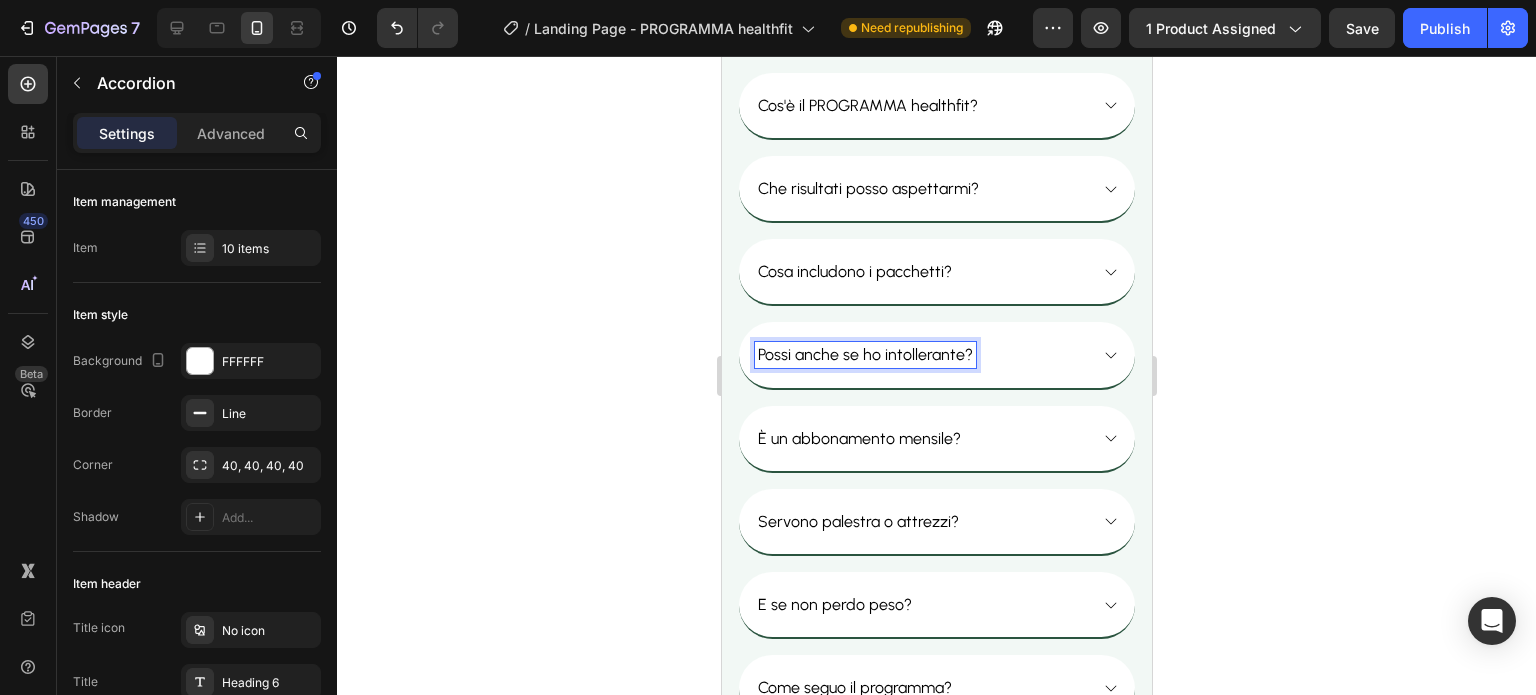 click on "Possi anche se ho intollerante?" at bounding box center [864, 354] 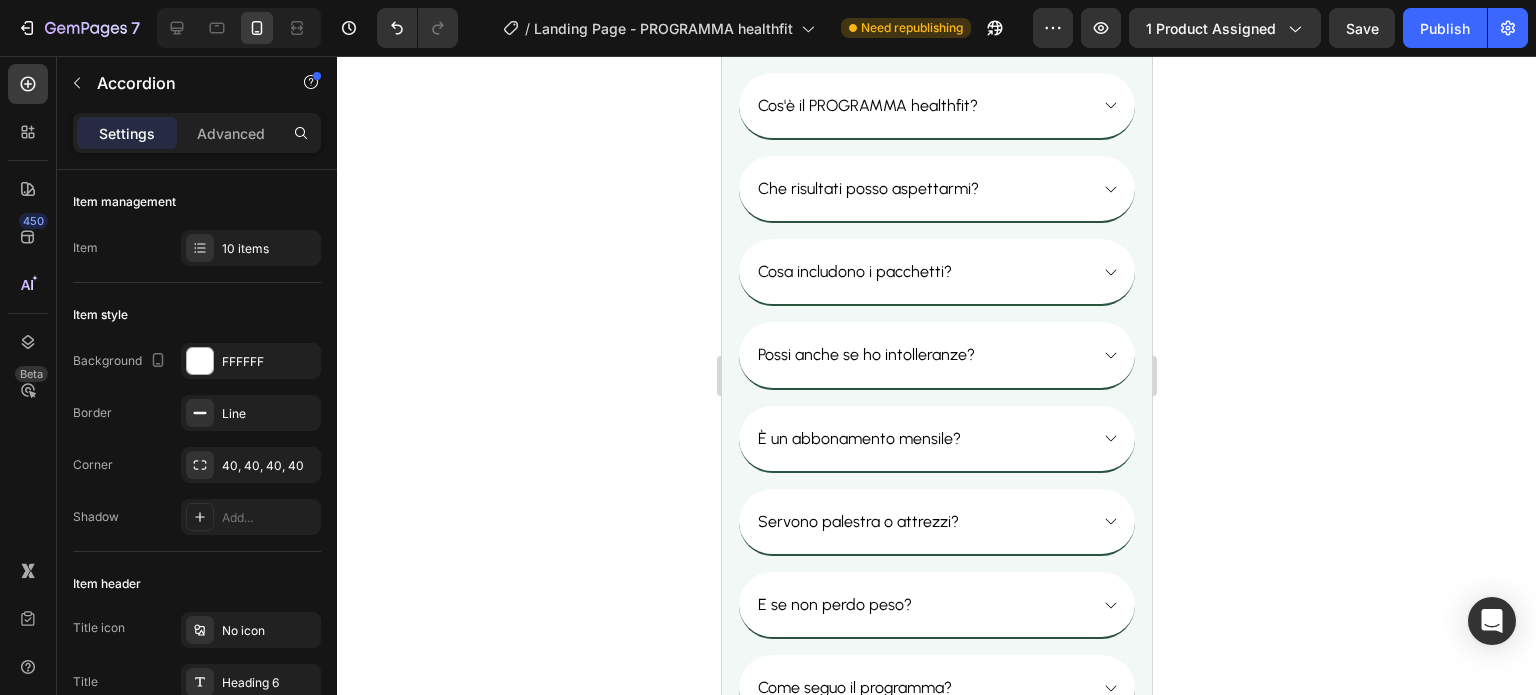 click 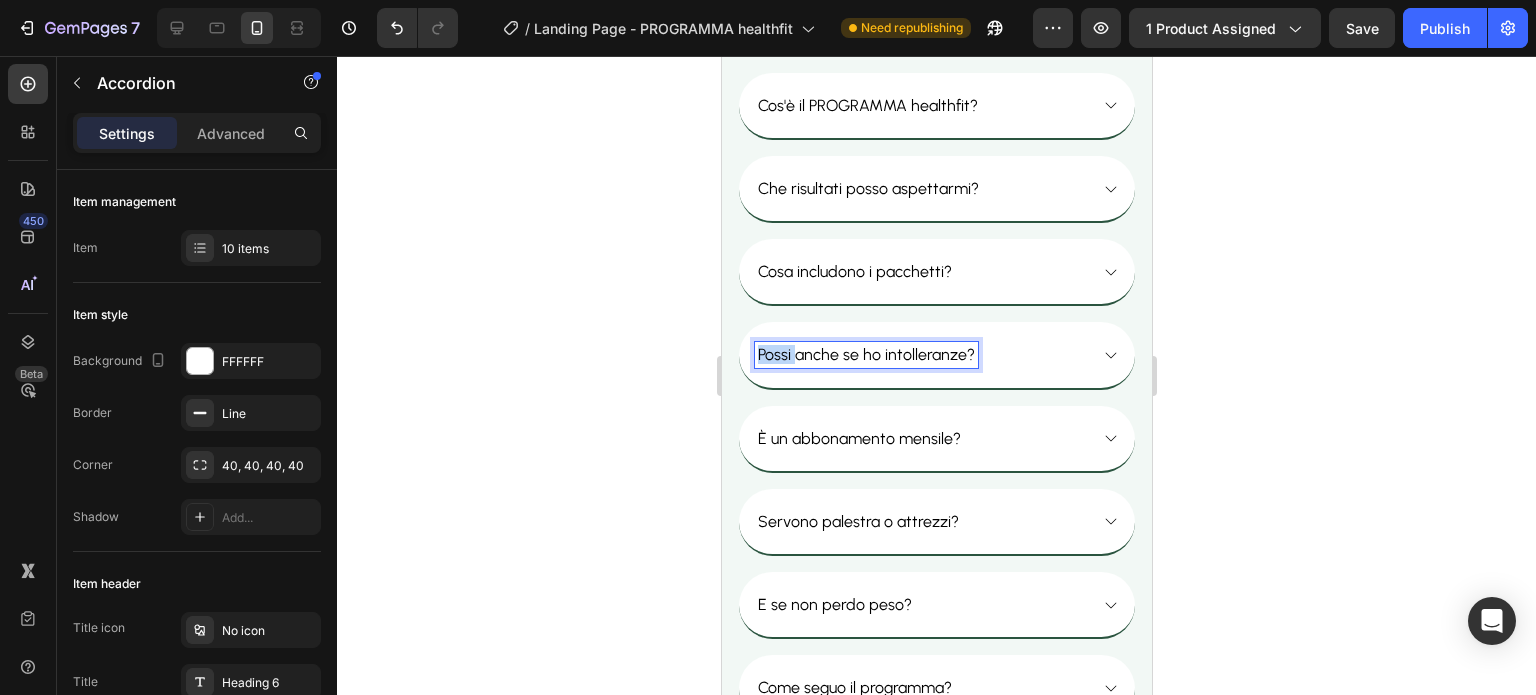 click on "Possi anche se ho intolleranze?" at bounding box center [865, 354] 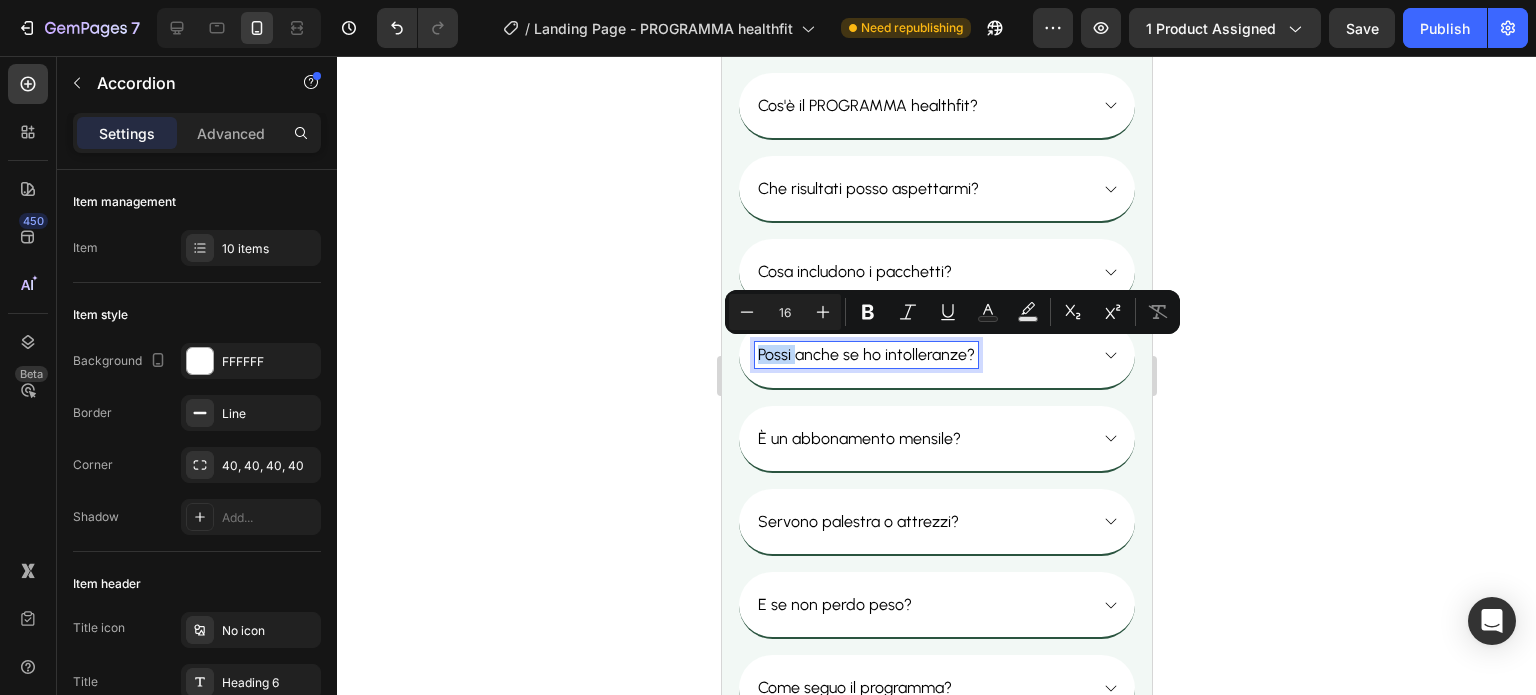 click on "Possi anche se ho intolleranze?" at bounding box center (865, 354) 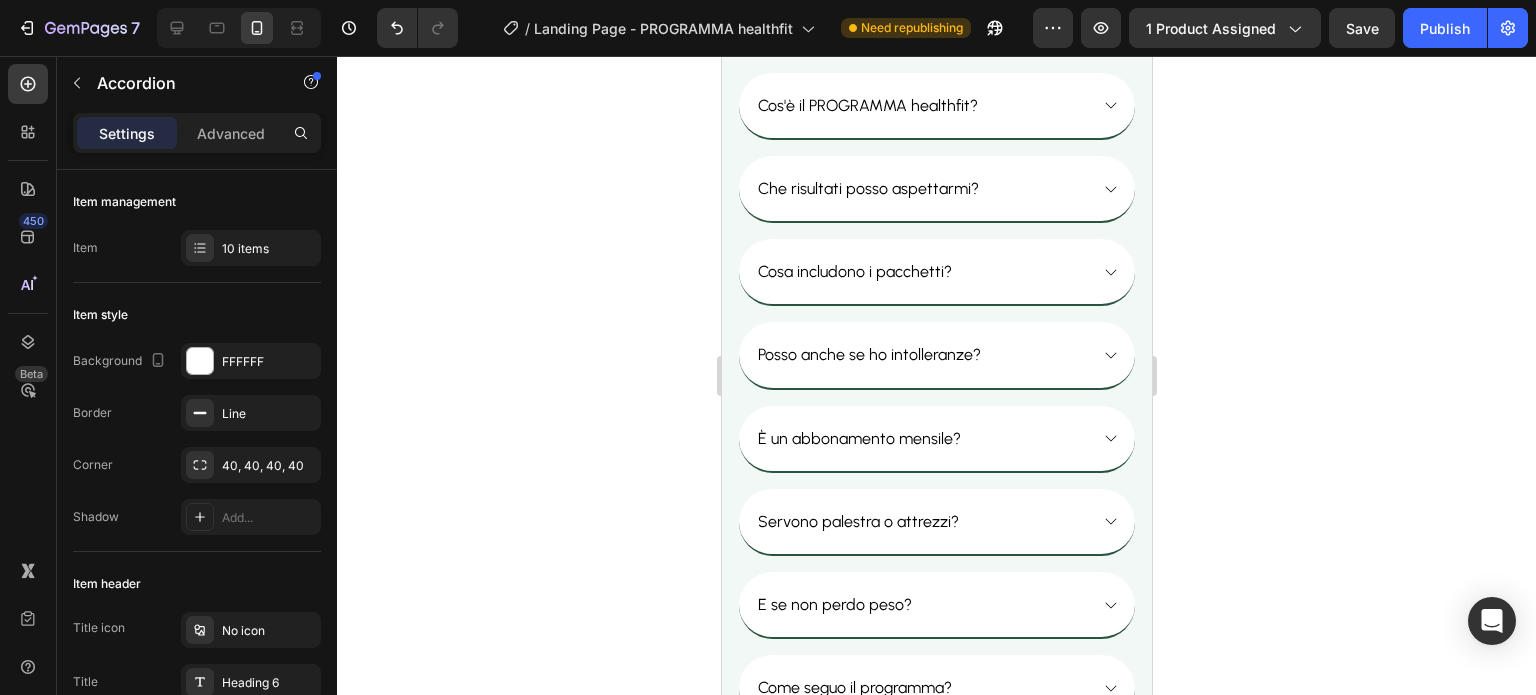 click 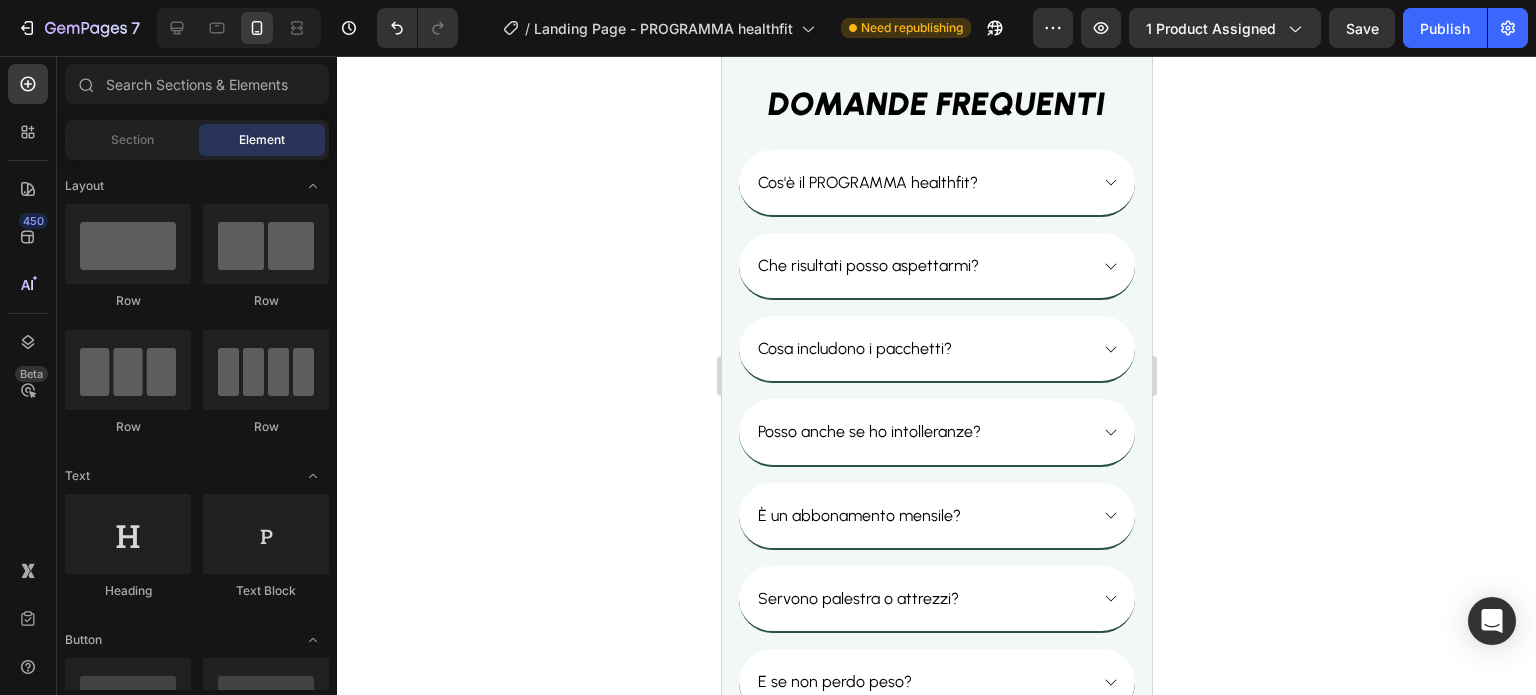 scroll, scrollTop: 14671, scrollLeft: 0, axis: vertical 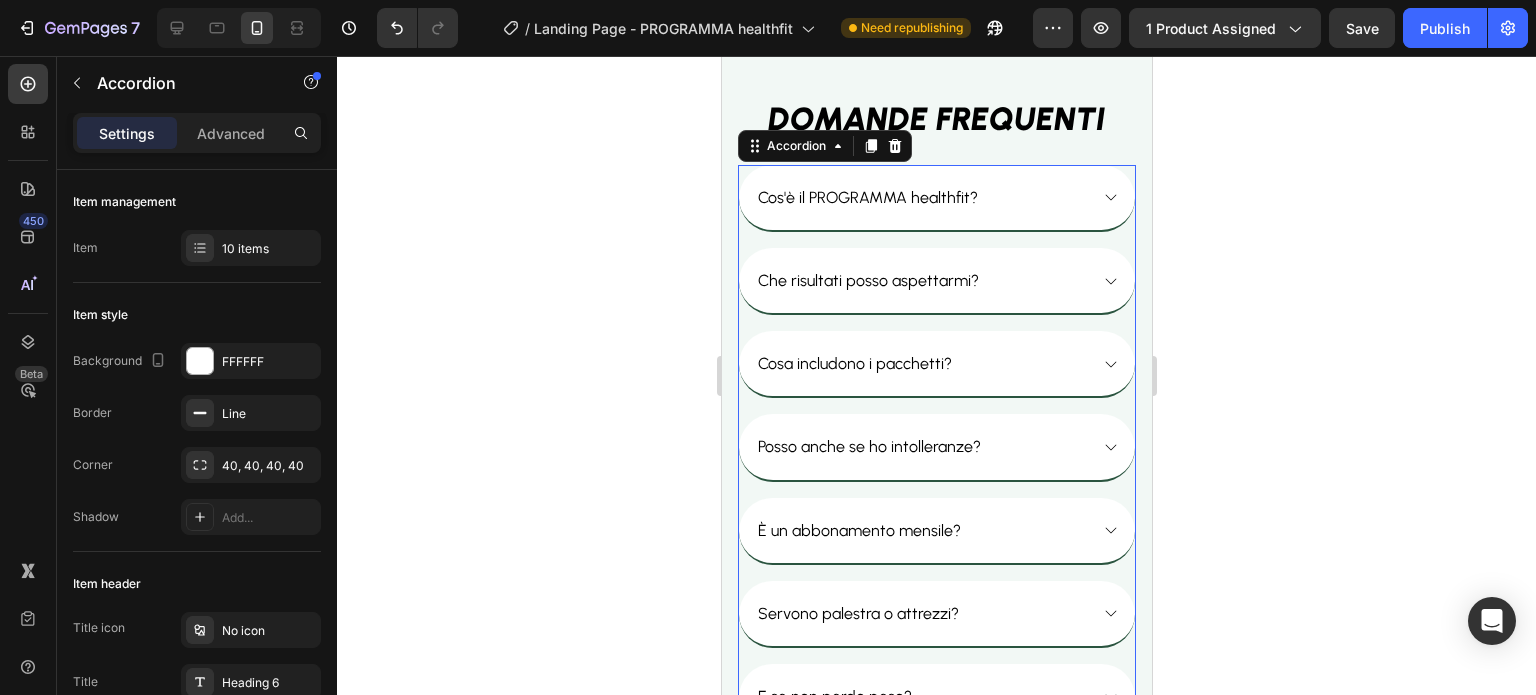 click on "Posso anche se ho intolleranze?" at bounding box center [868, 446] 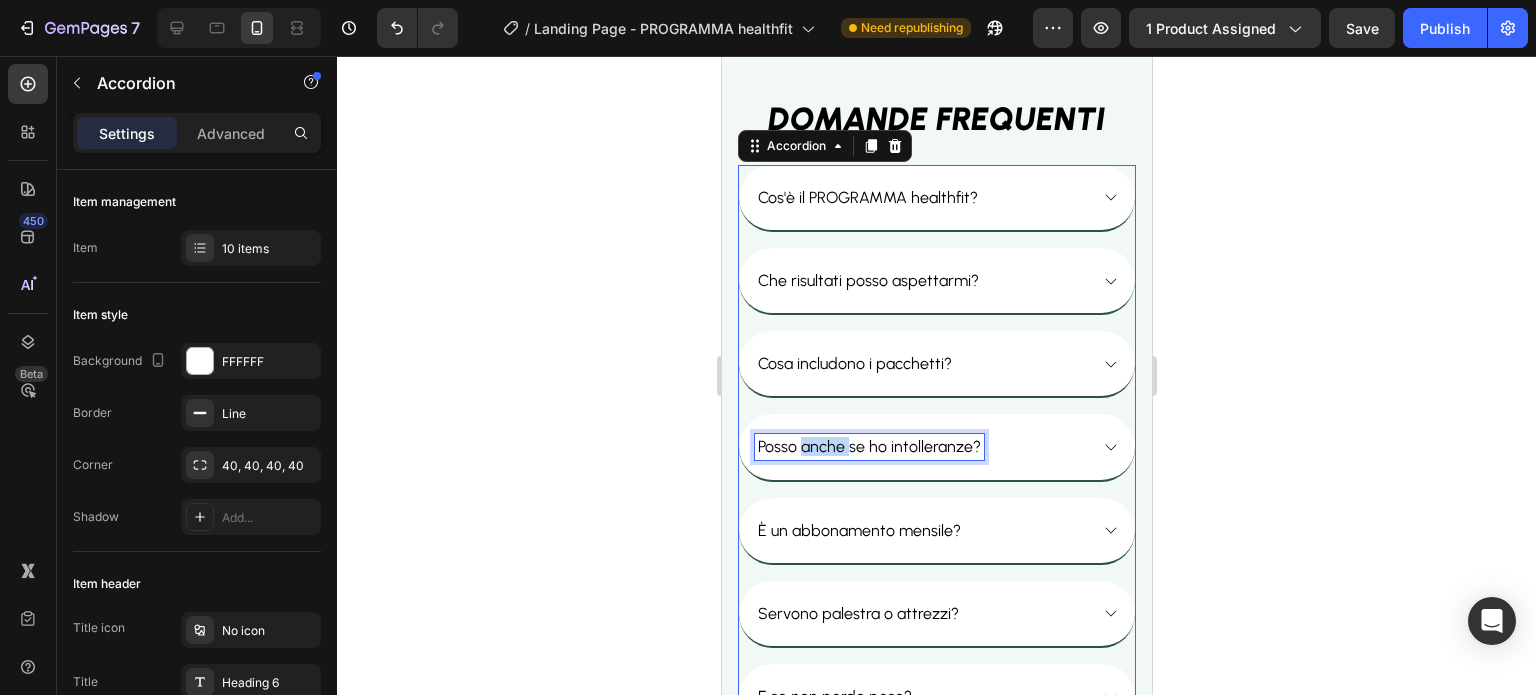 click on "Posso anche se ho intolleranze?" at bounding box center [868, 446] 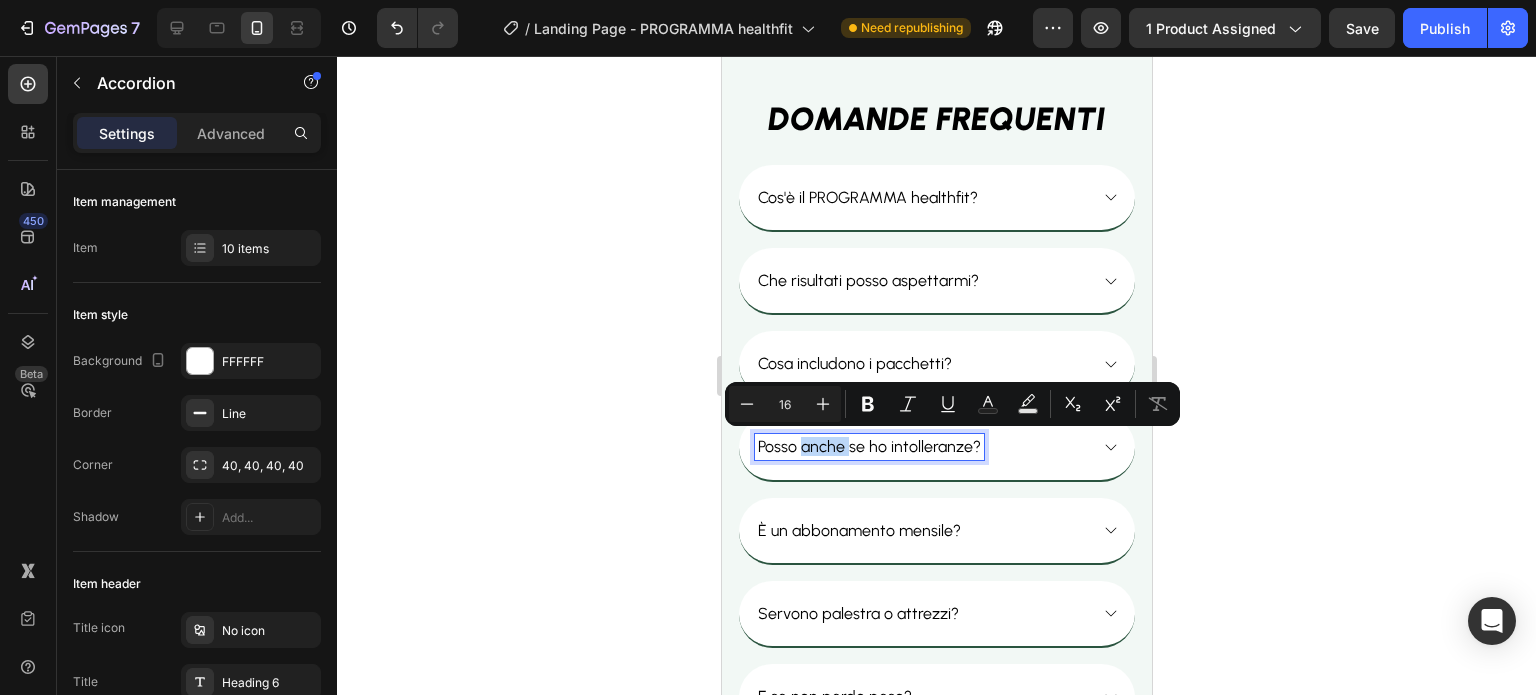 click on "Posso anche se ho intolleranze?" at bounding box center [868, 446] 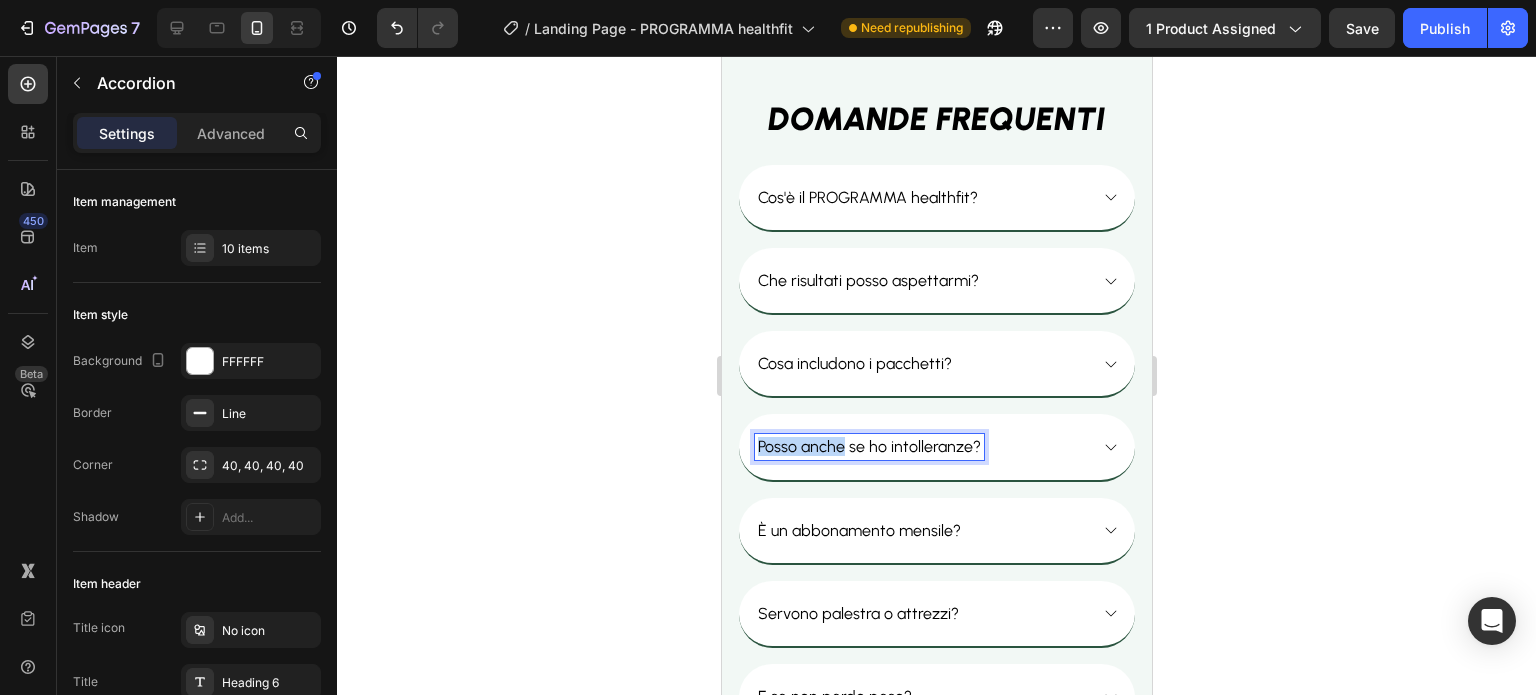 drag, startPoint x: 843, startPoint y: 442, endPoint x: 729, endPoint y: 451, distance: 114.35471 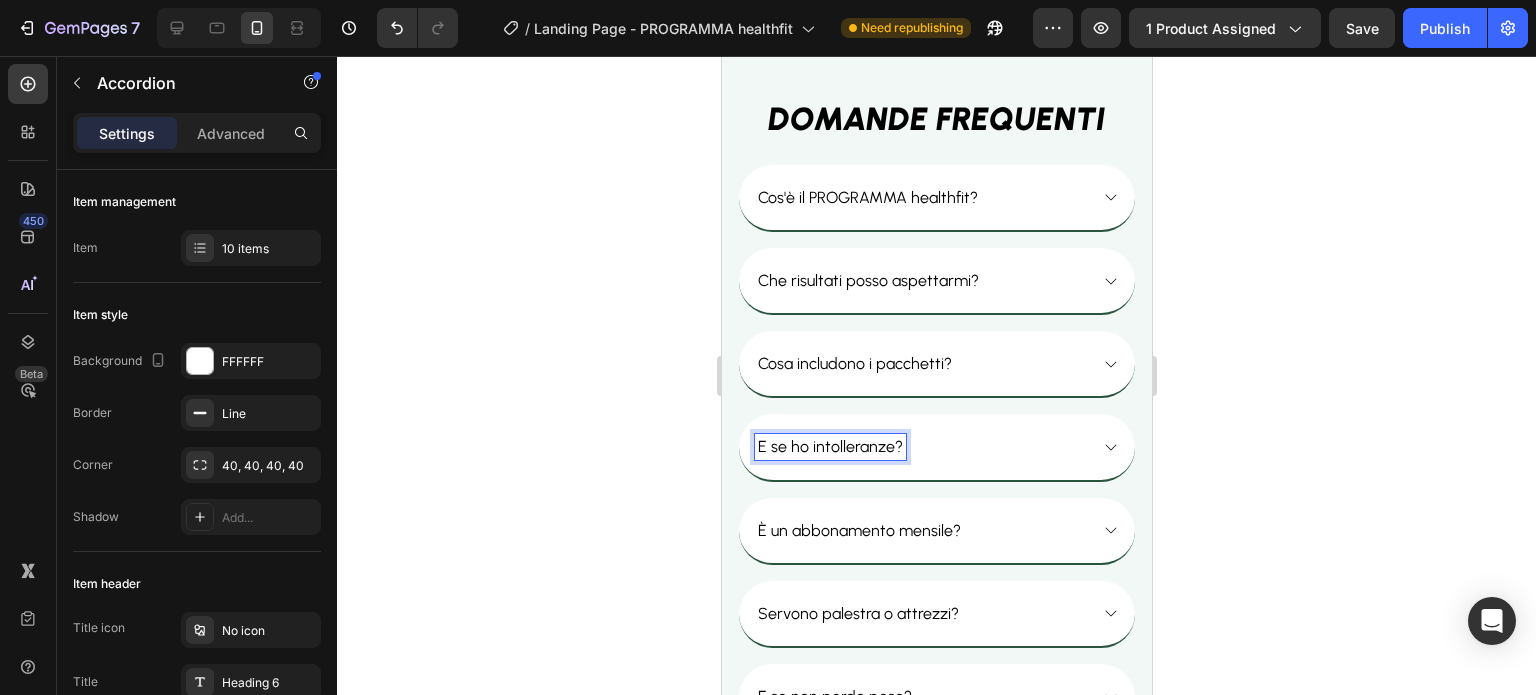click 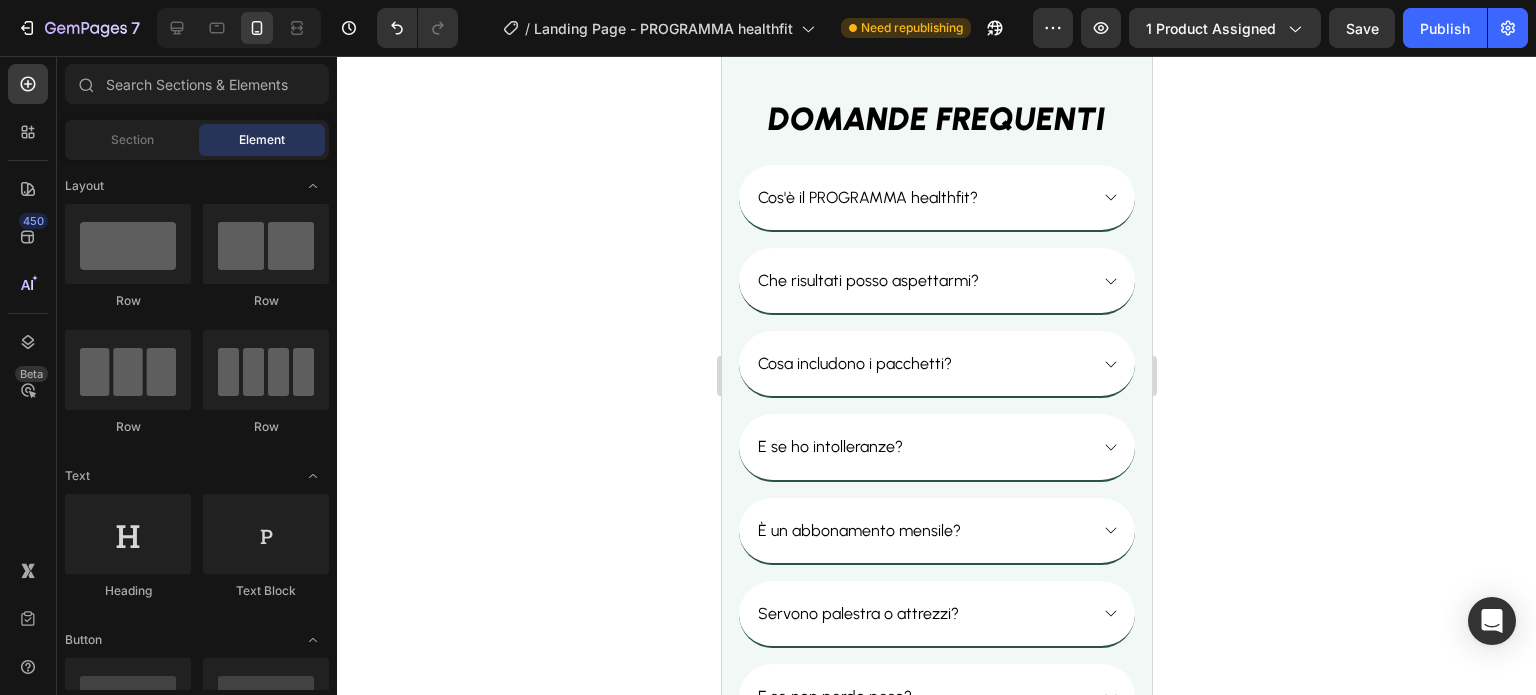 click 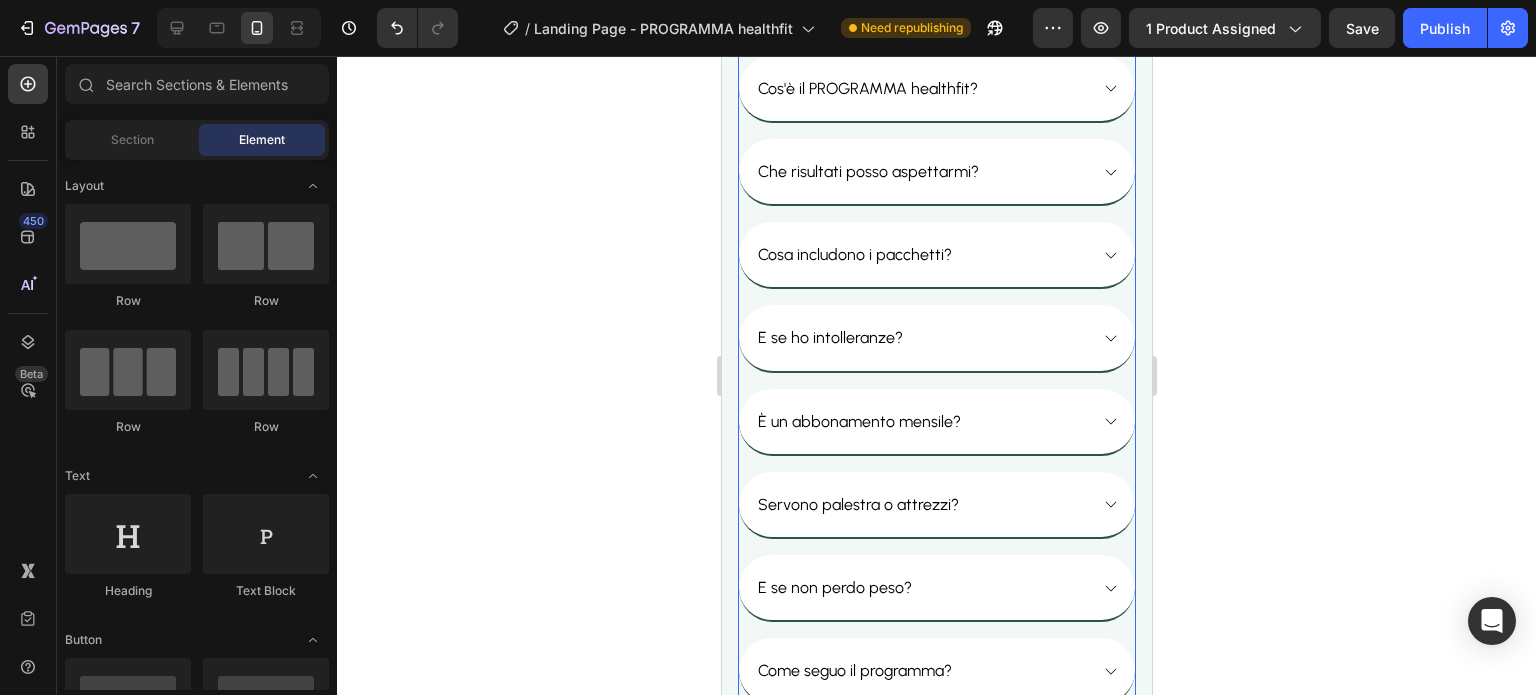 scroll, scrollTop: 14795, scrollLeft: 0, axis: vertical 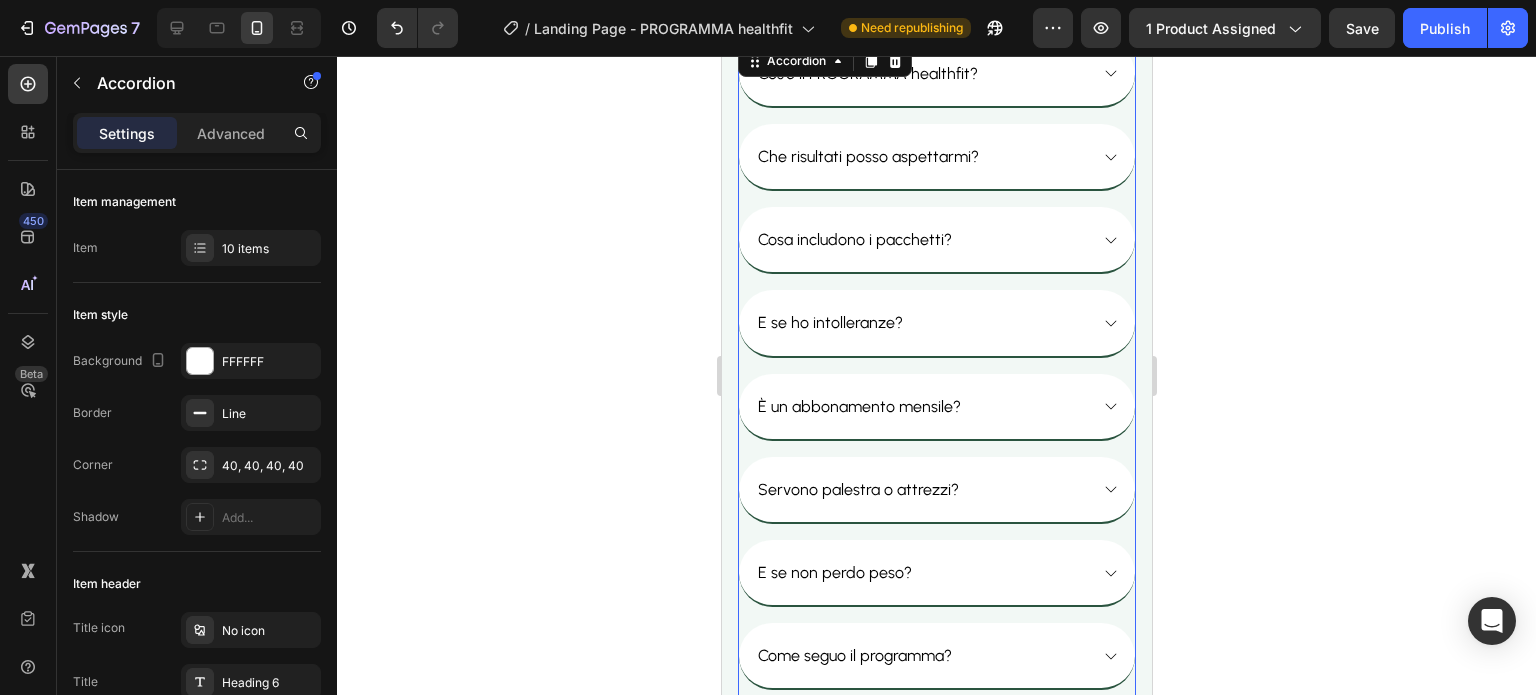 click on "E se ho intolleranze?" at bounding box center (936, 322) 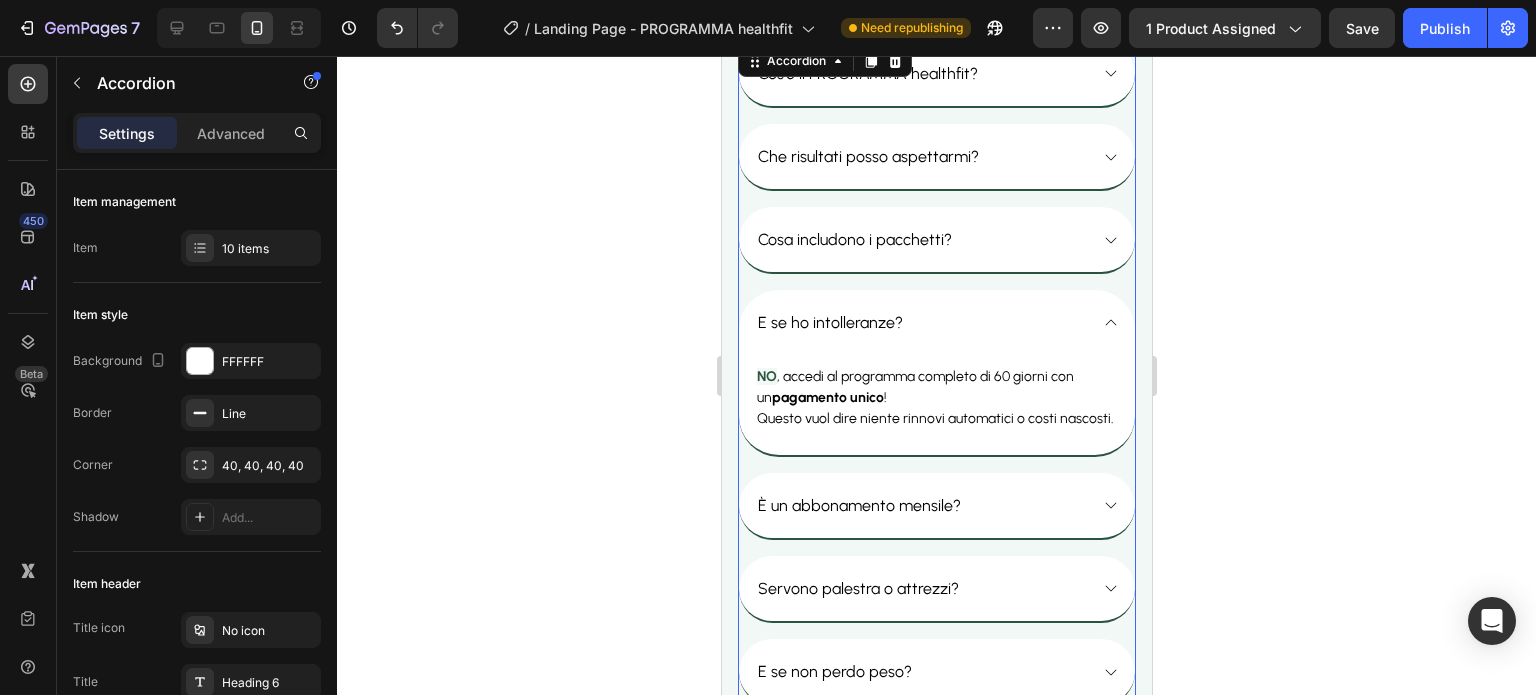 click on "E se ho intolleranze?" at bounding box center (936, 322) 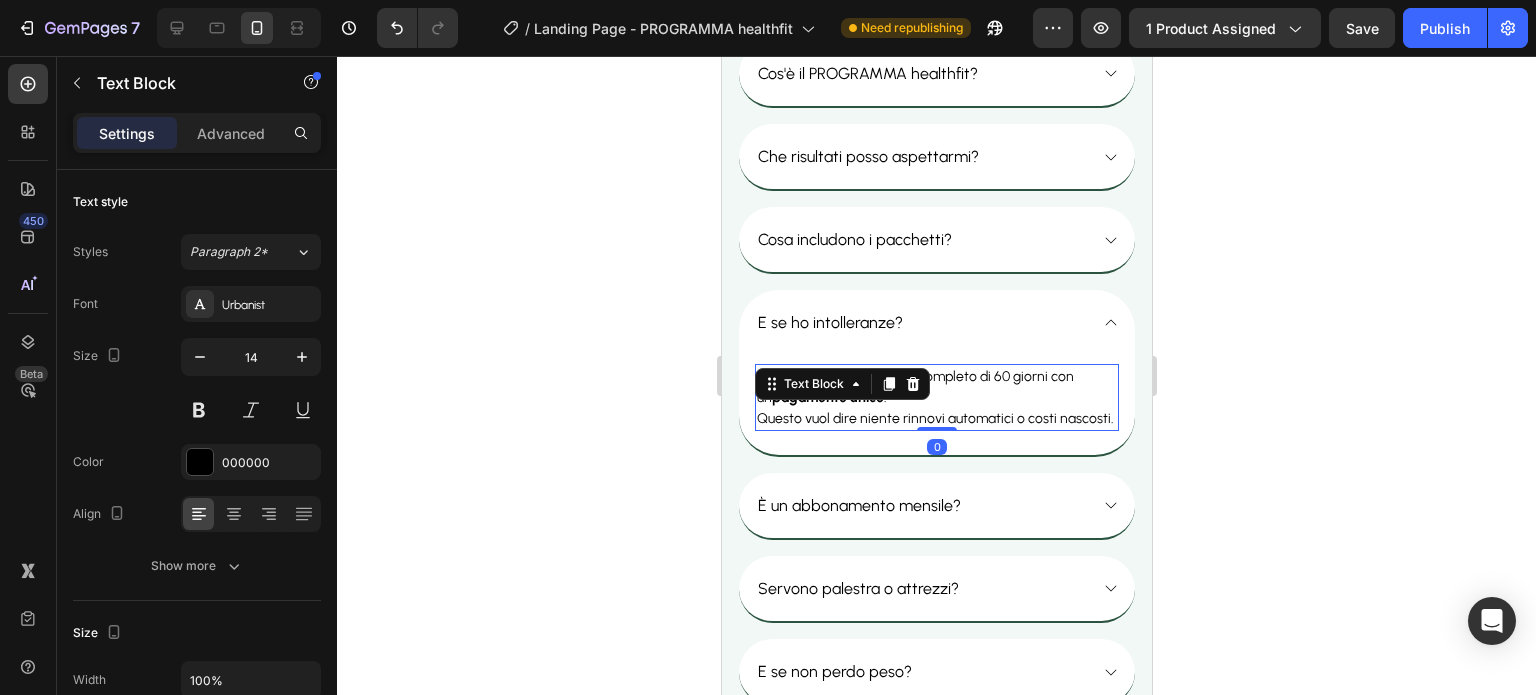 click on "Questo vuol dire niente rinnovi automatici o costi nascosti." at bounding box center [936, 418] 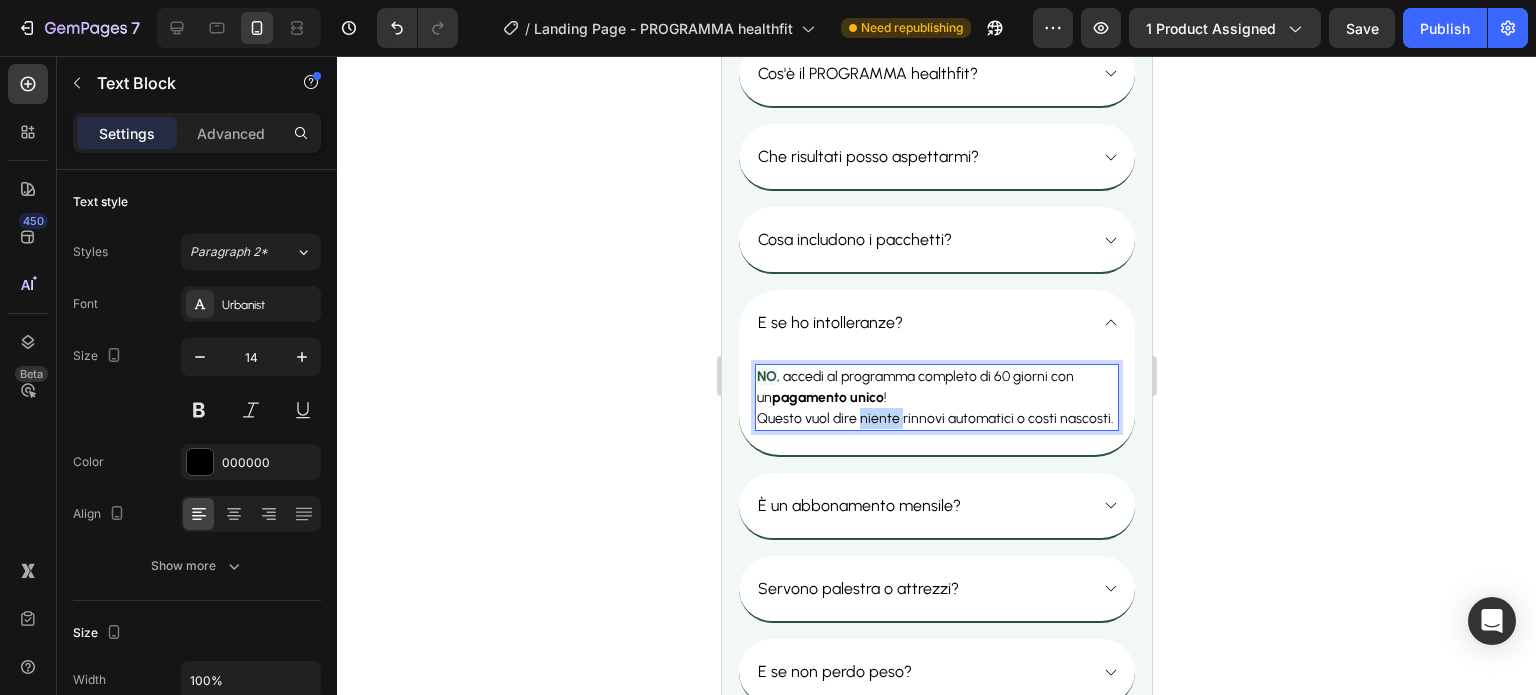click on "Questo vuol dire niente rinnovi automatici o costi nascosti." at bounding box center (936, 418) 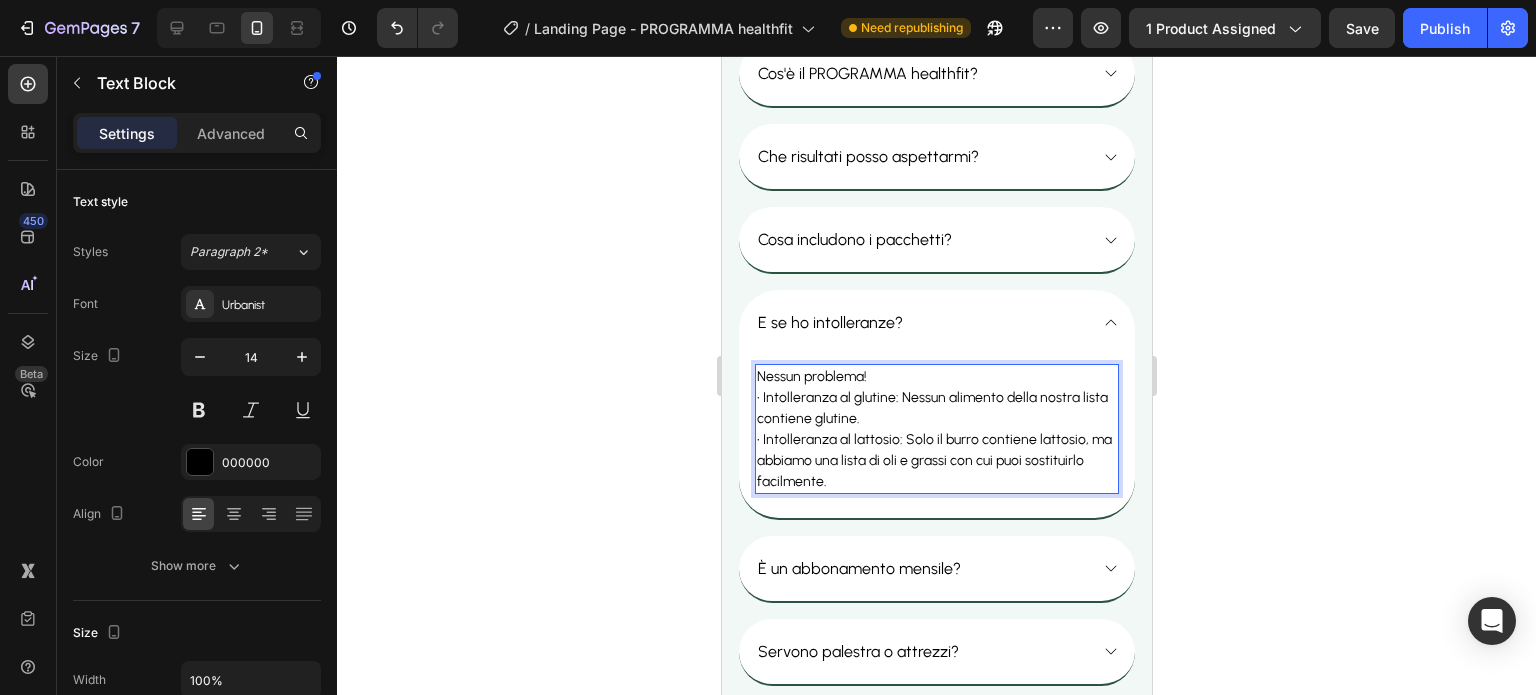 click on "Nessun problema!" at bounding box center (936, 376) 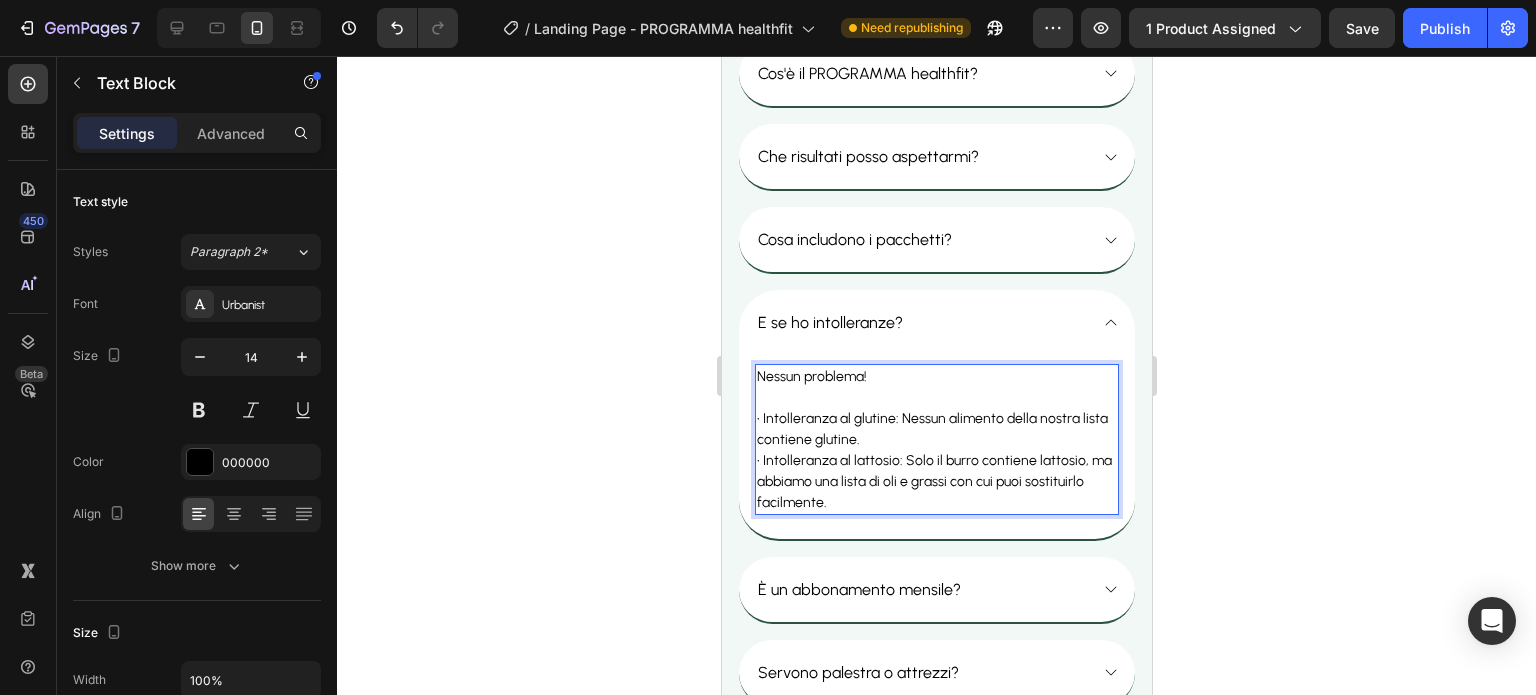 click on "• Intolleranza al glutine: Nessun alimento della nostra lista contiene glutine." at bounding box center [936, 429] 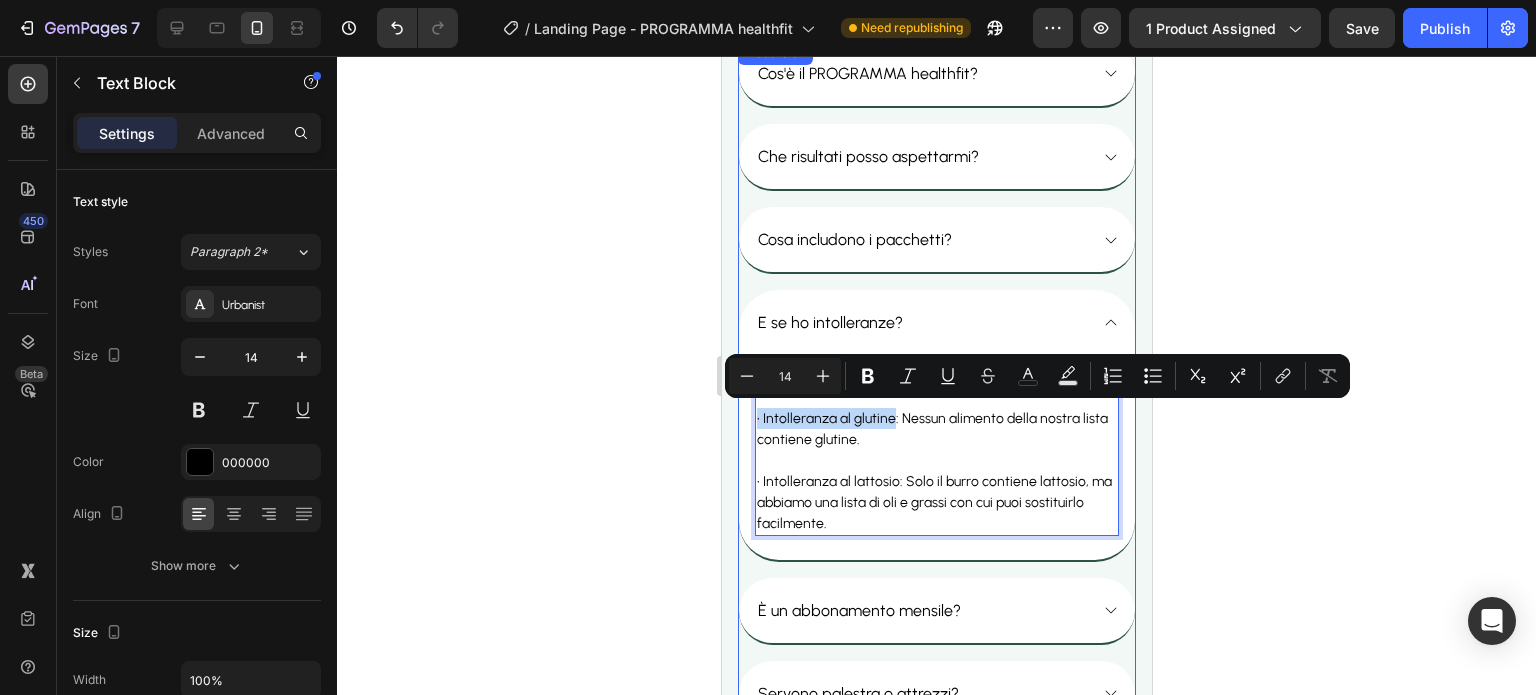 drag, startPoint x: 889, startPoint y: 415, endPoint x: 745, endPoint y: 409, distance: 144.12494 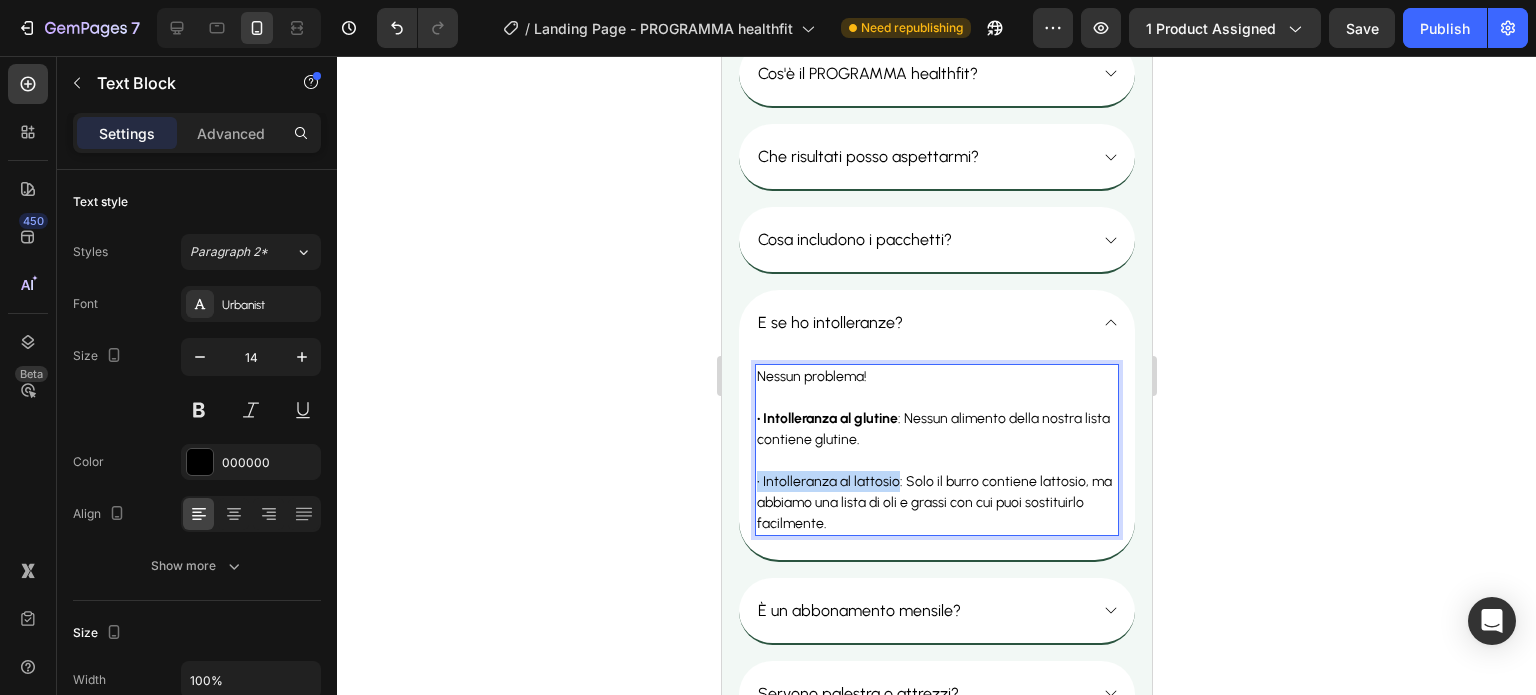 drag, startPoint x: 895, startPoint y: 478, endPoint x: 753, endPoint y: 476, distance: 142.01408 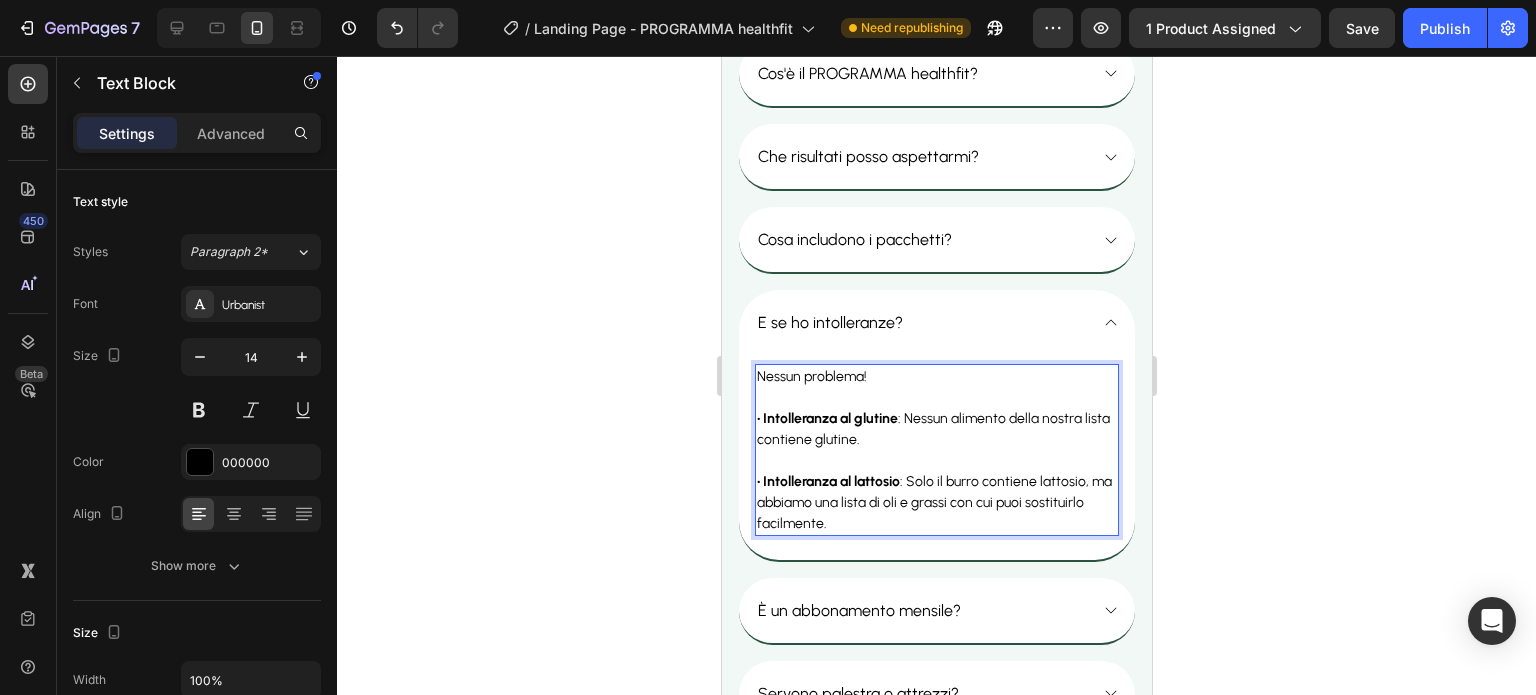 click on "Nessun problema!" at bounding box center [936, 376] 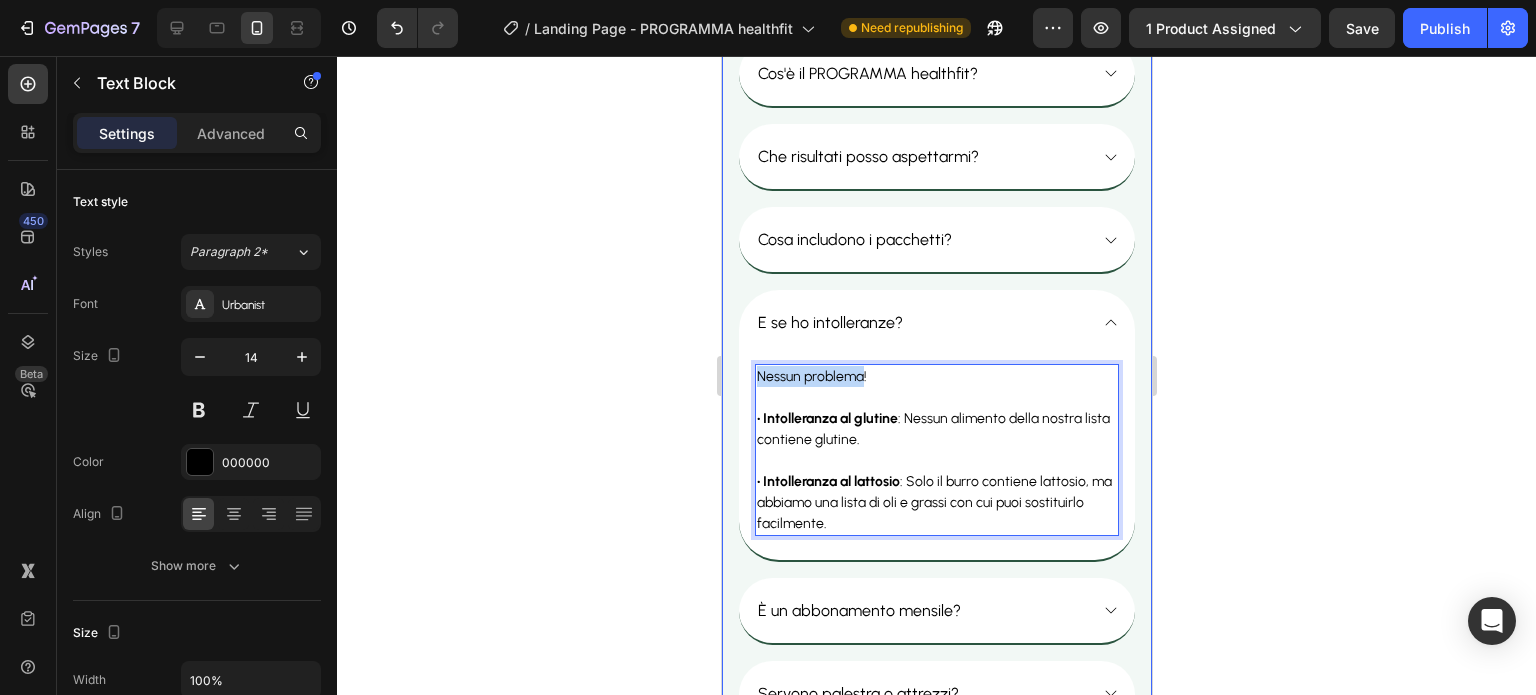 drag, startPoint x: 860, startPoint y: 372, endPoint x: 734, endPoint y: 368, distance: 126.06348 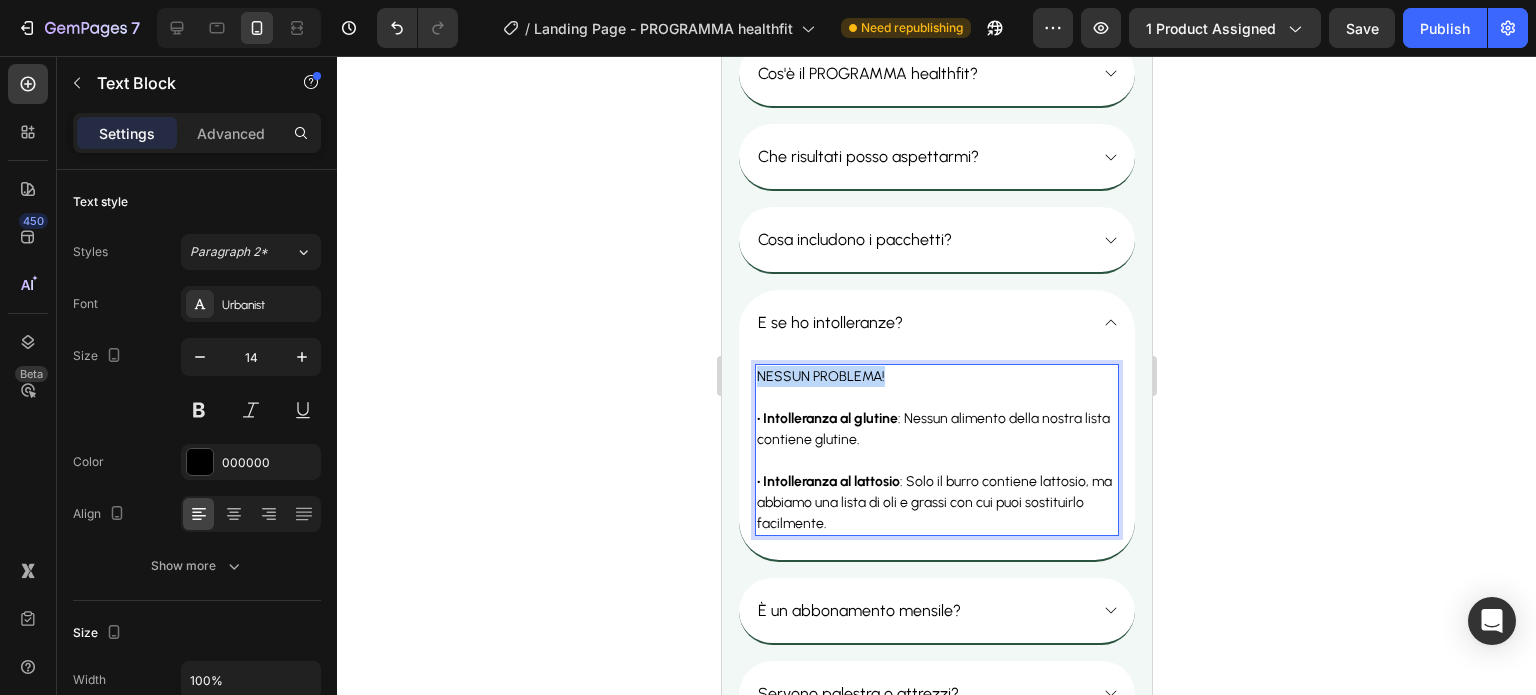 drag, startPoint x: 885, startPoint y: 375, endPoint x: 751, endPoint y: 371, distance: 134.0597 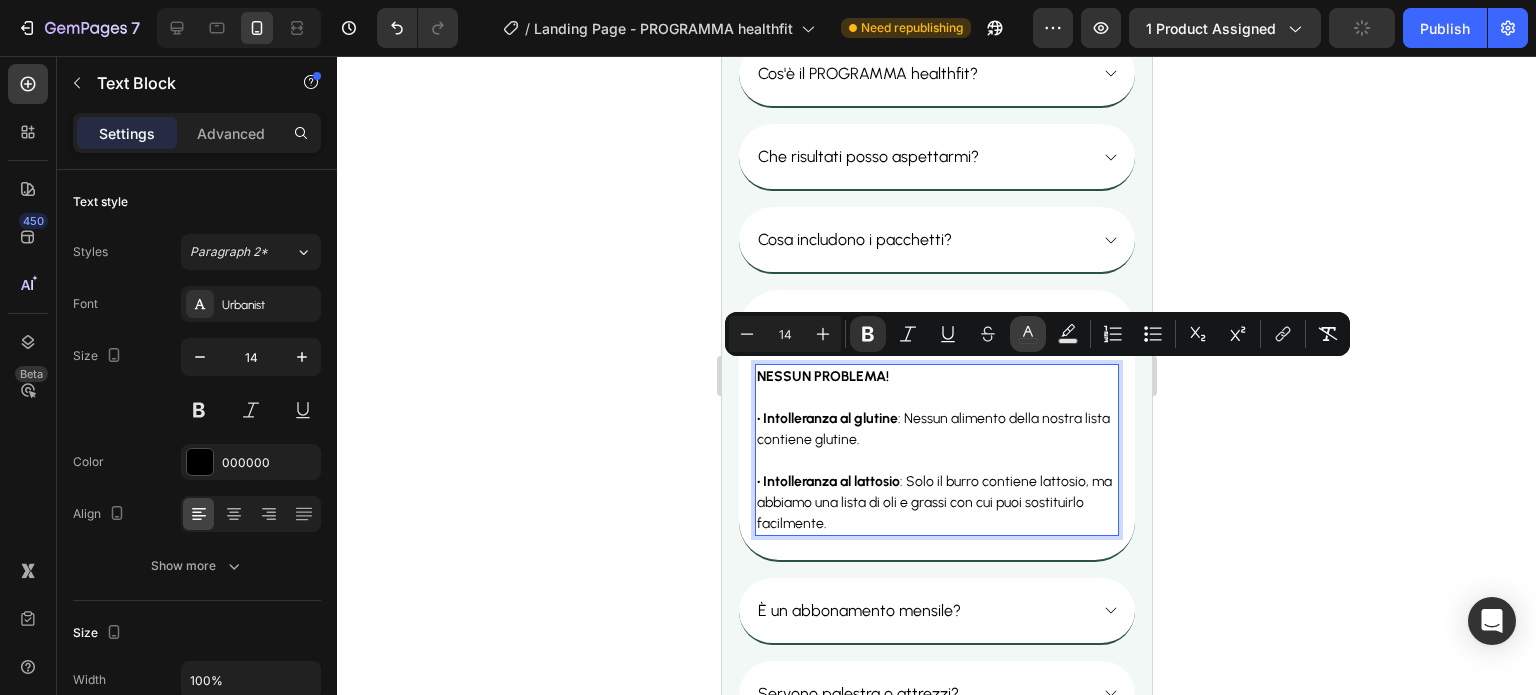 click 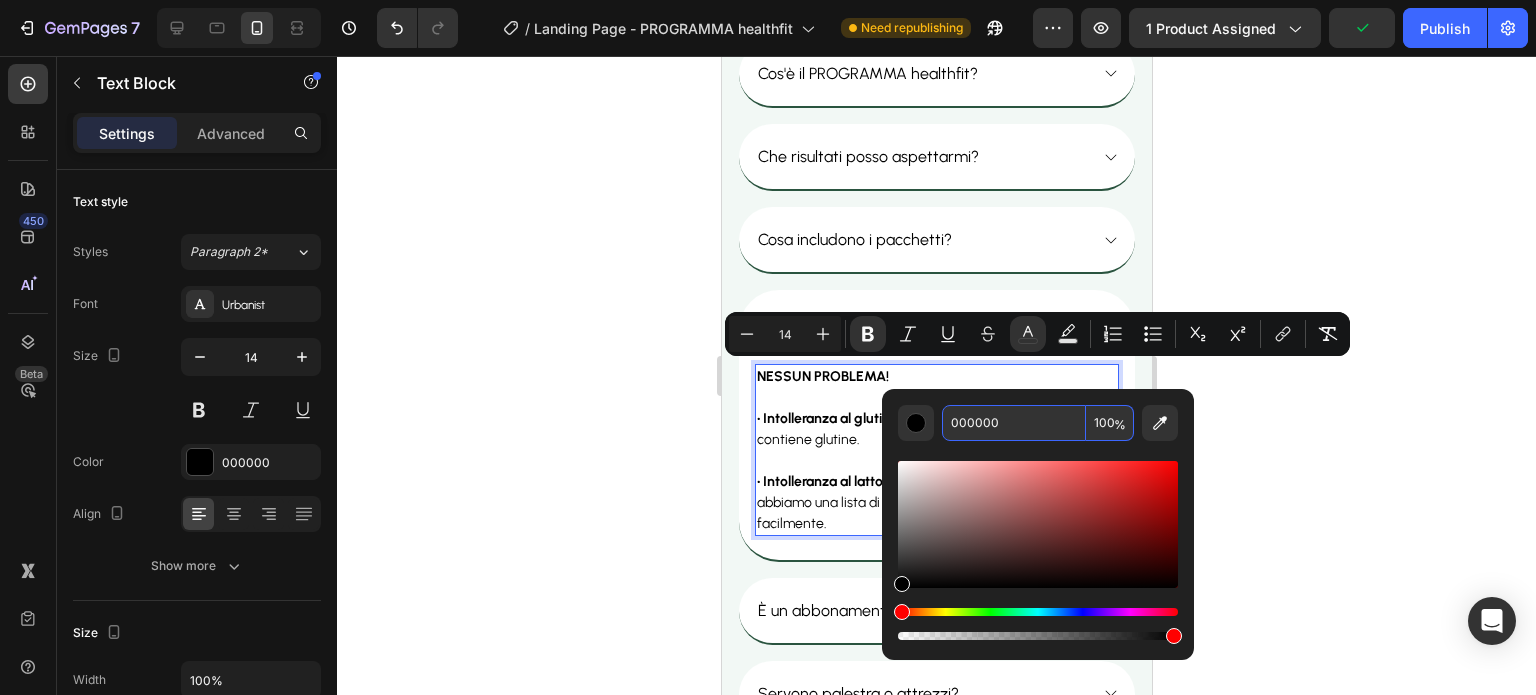 click on "000000" at bounding box center (1014, 423) 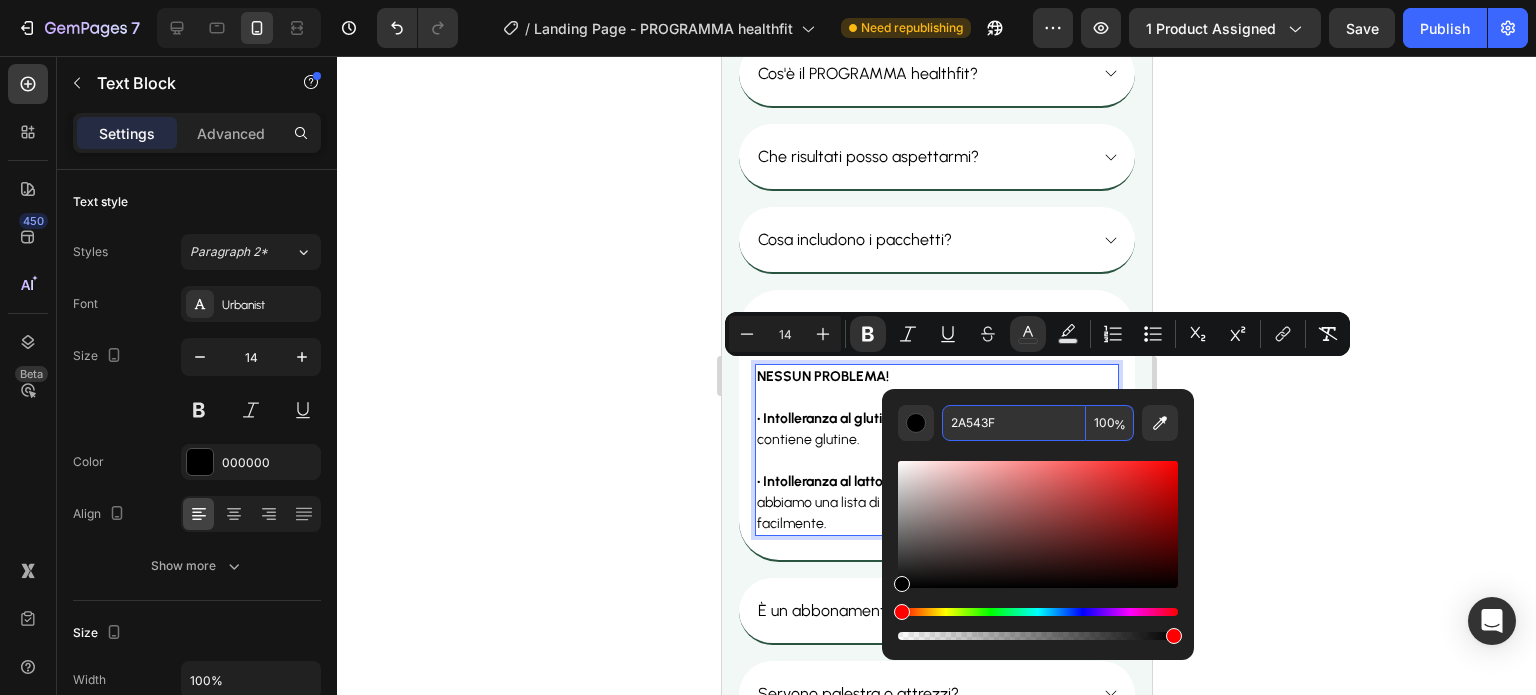 type on "2A543F" 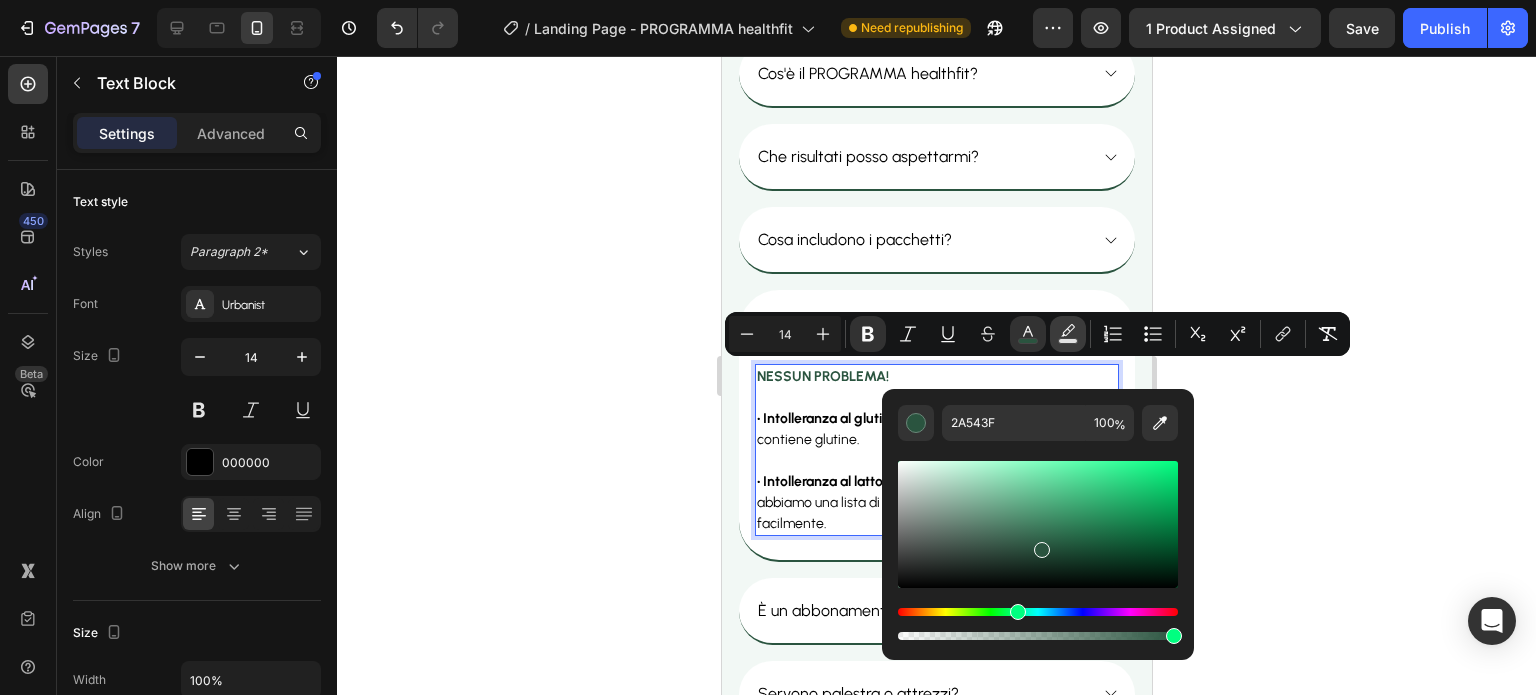 click 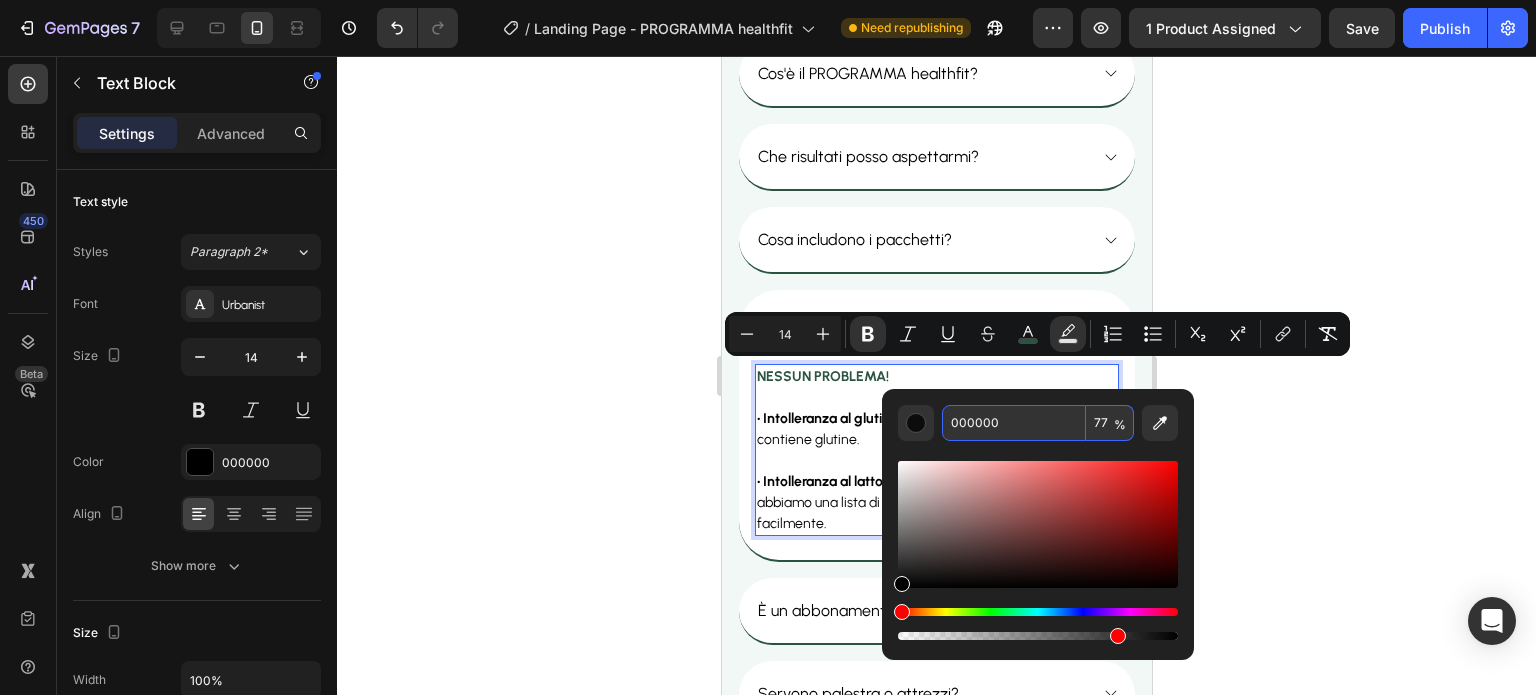 click on "000000" at bounding box center [1014, 423] 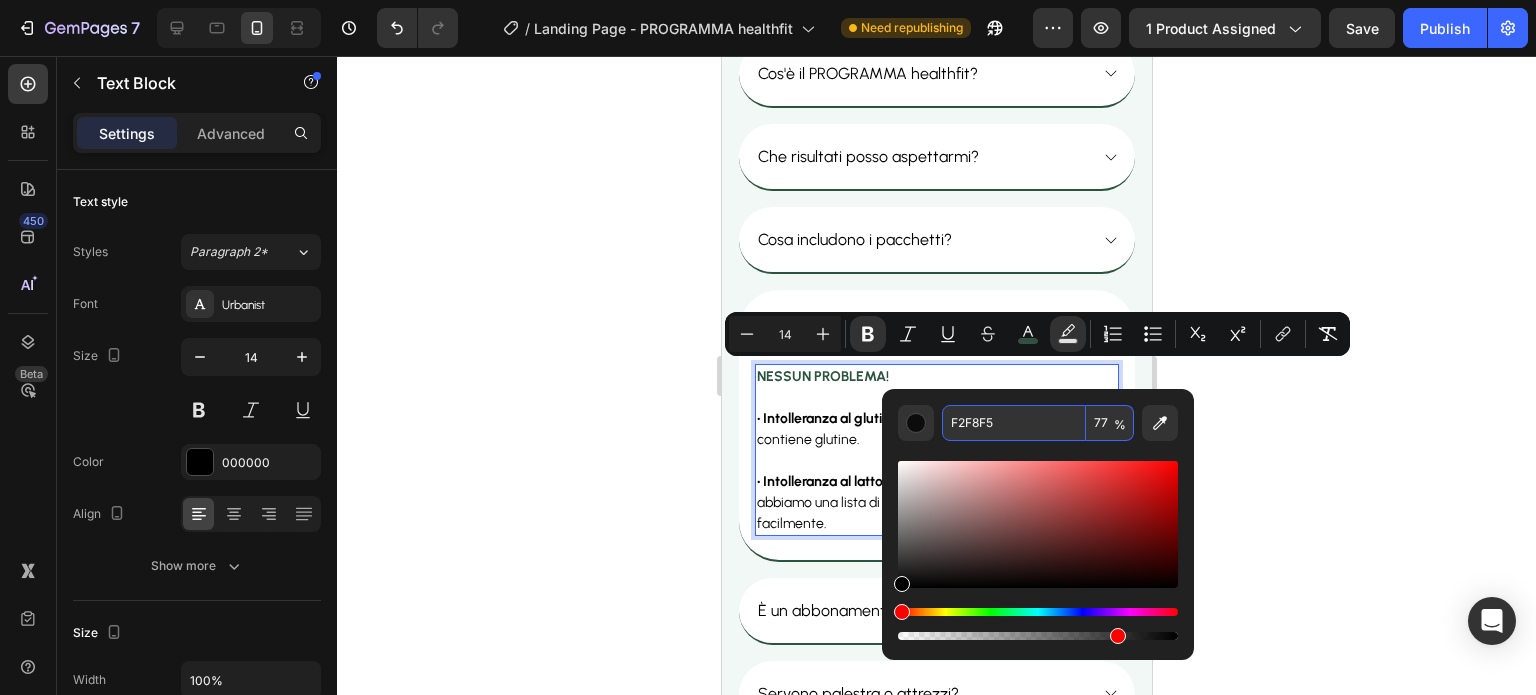 type on "F2F8F5" 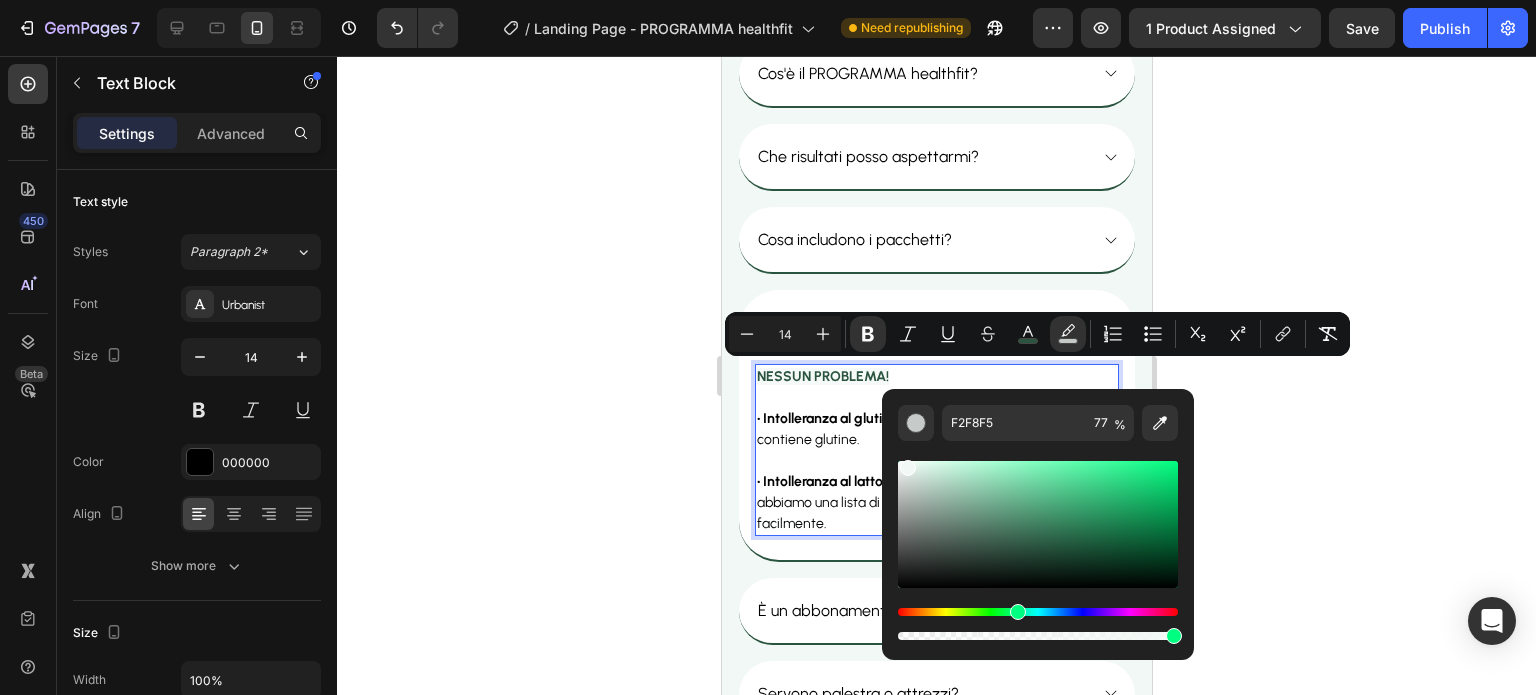 drag, startPoint x: 1113, startPoint y: 631, endPoint x: 1216, endPoint y: 644, distance: 103.81715 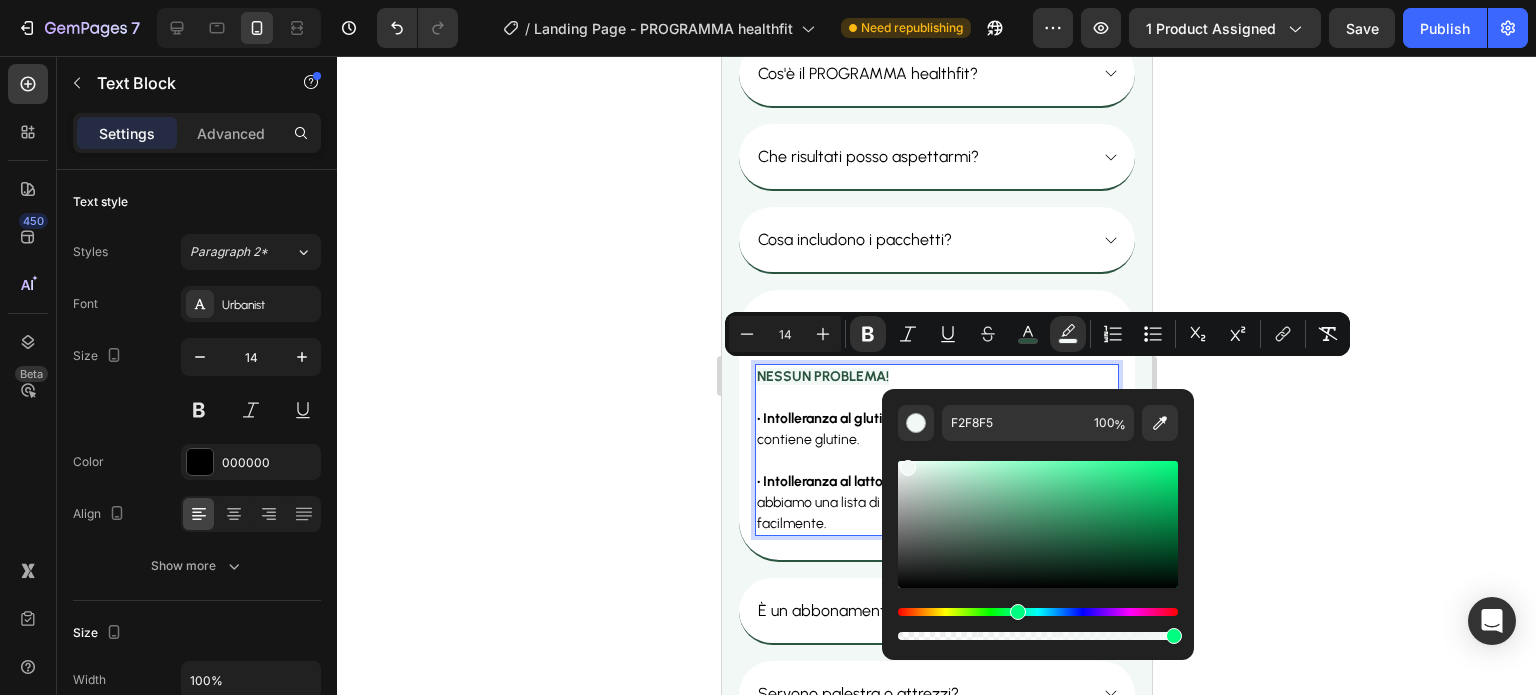 click 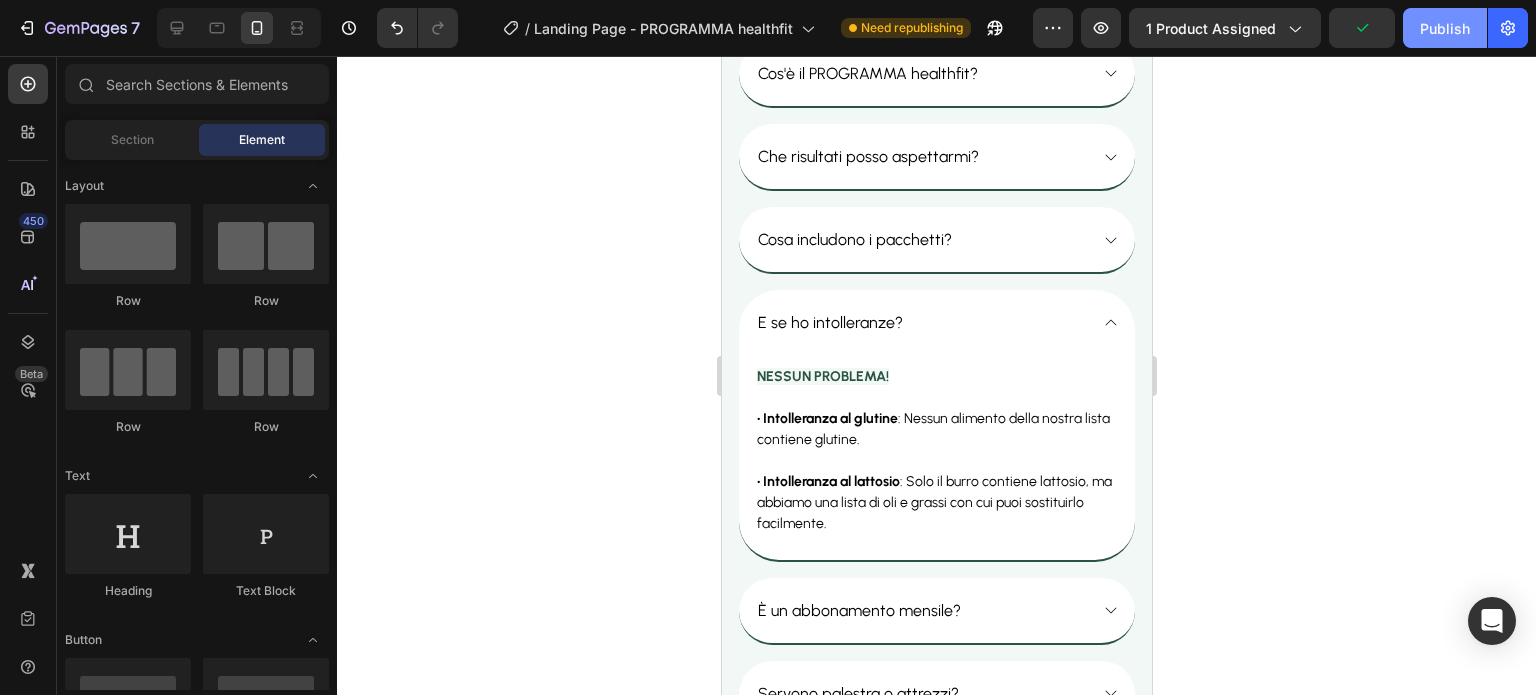 click on "Publish" at bounding box center [1445, 28] 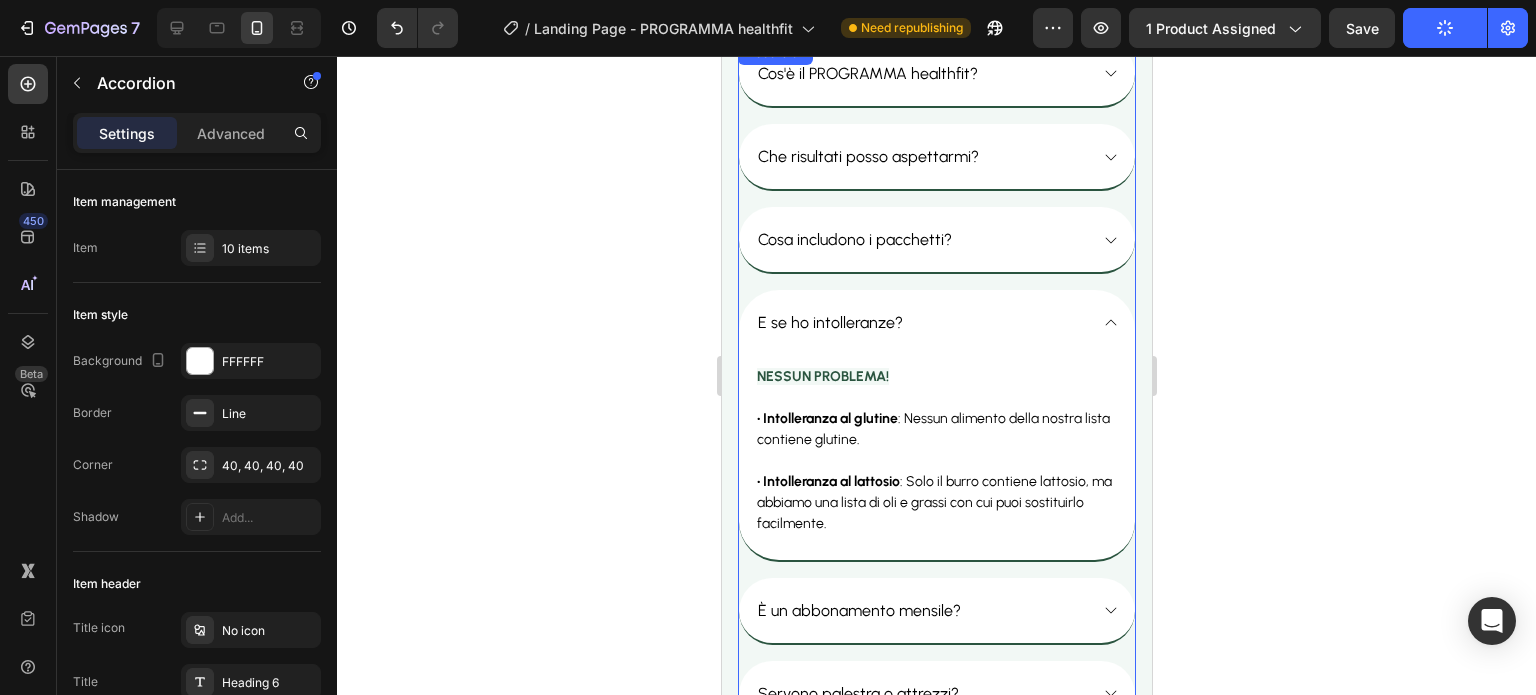 click on "Cosa includono i pacchetti?" at bounding box center [920, 239] 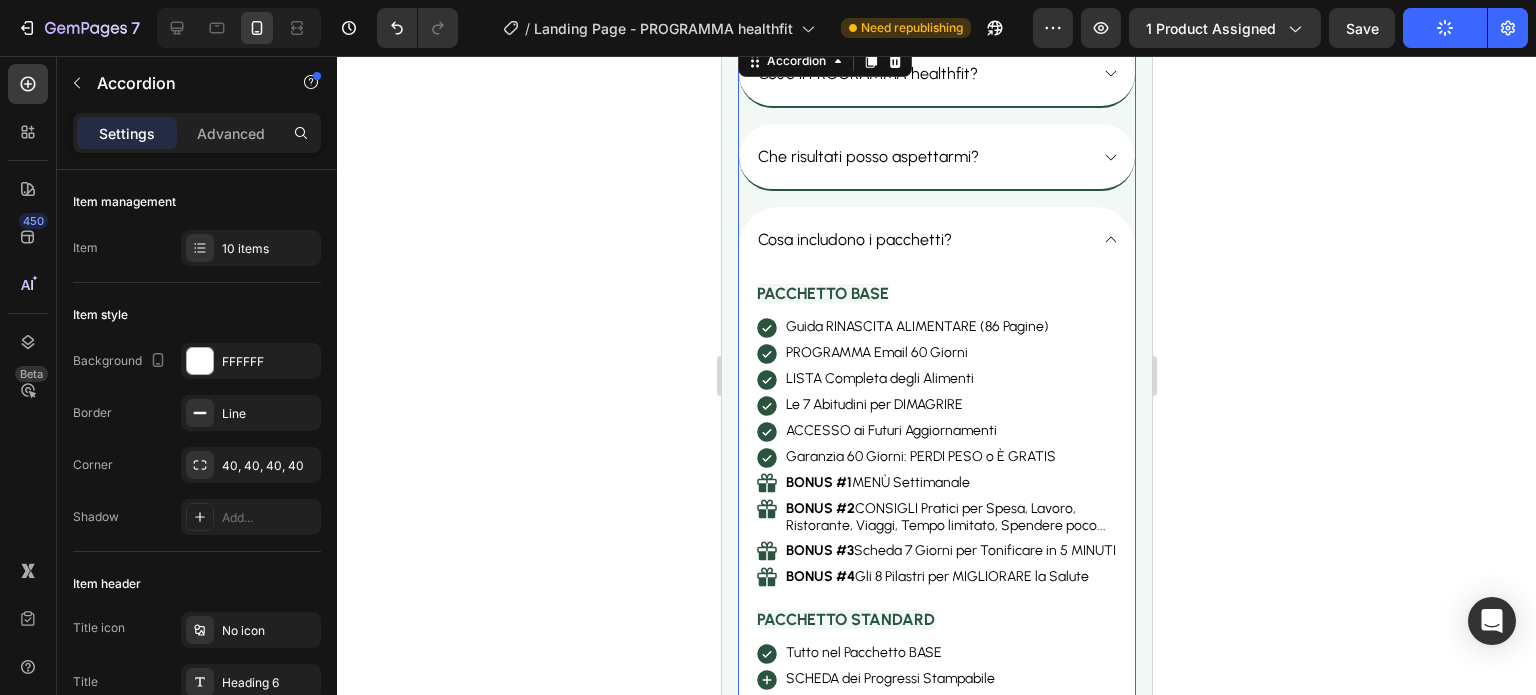 click on "Cosa includono i pacchetti?" at bounding box center (920, 239) 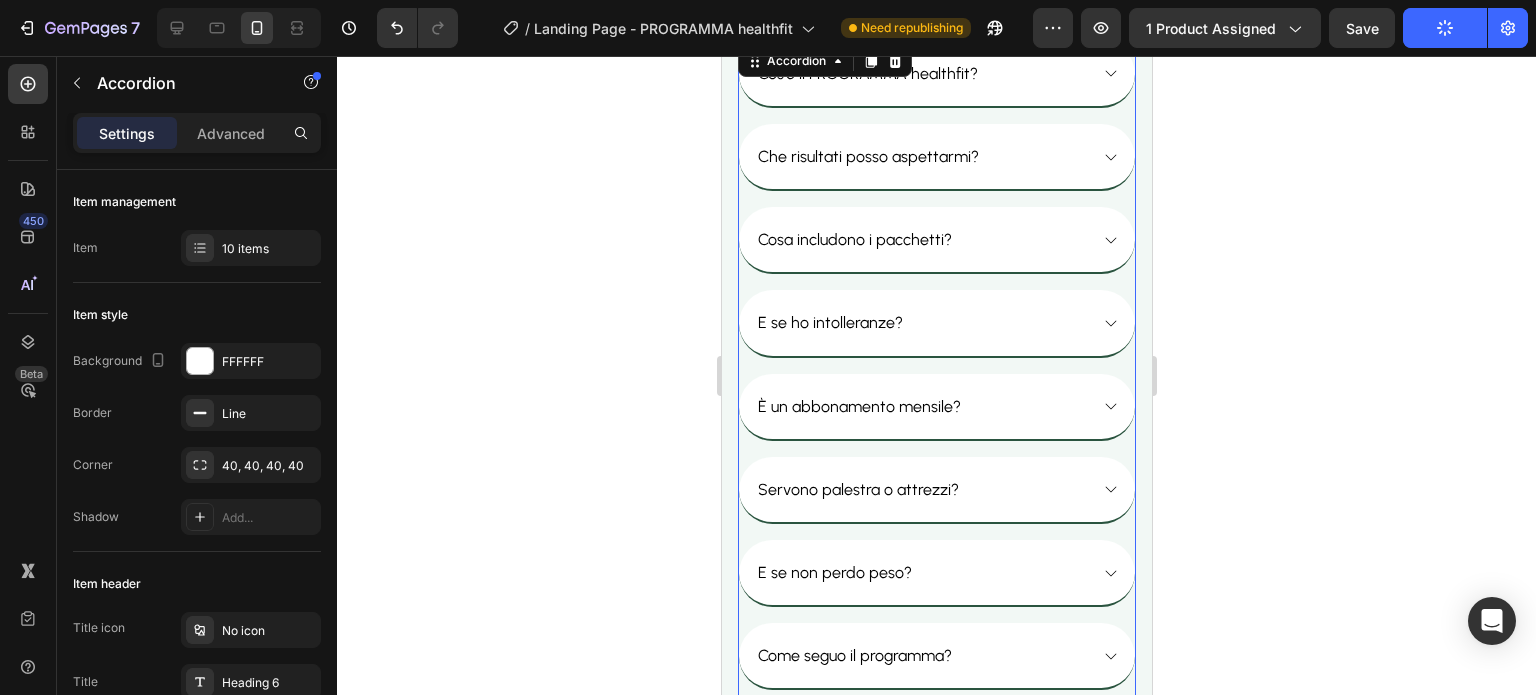 click on "Cosa includono i pacchetti?" at bounding box center [920, 239] 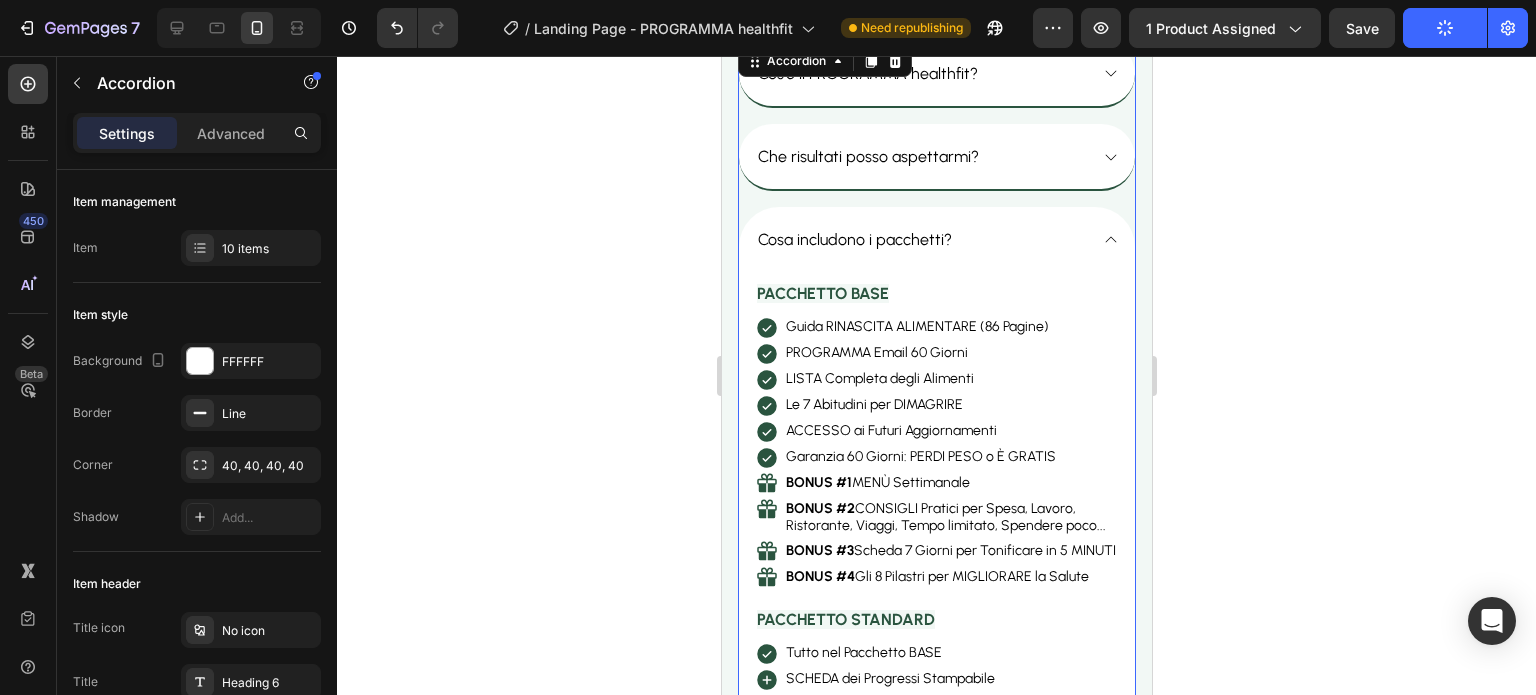 click on "Cosa includono i pacchetti?" at bounding box center (920, 239) 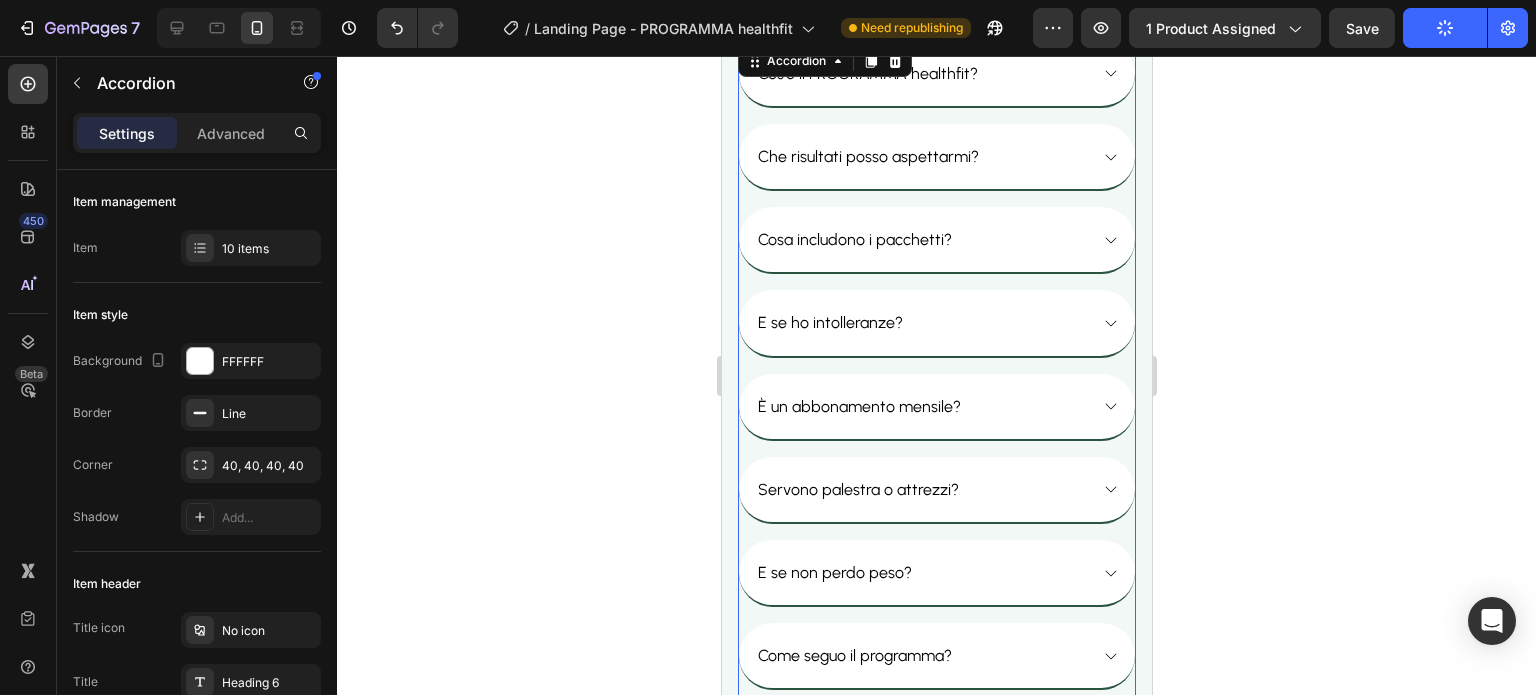 click on "Cosa includono i pacchetti?" at bounding box center (920, 239) 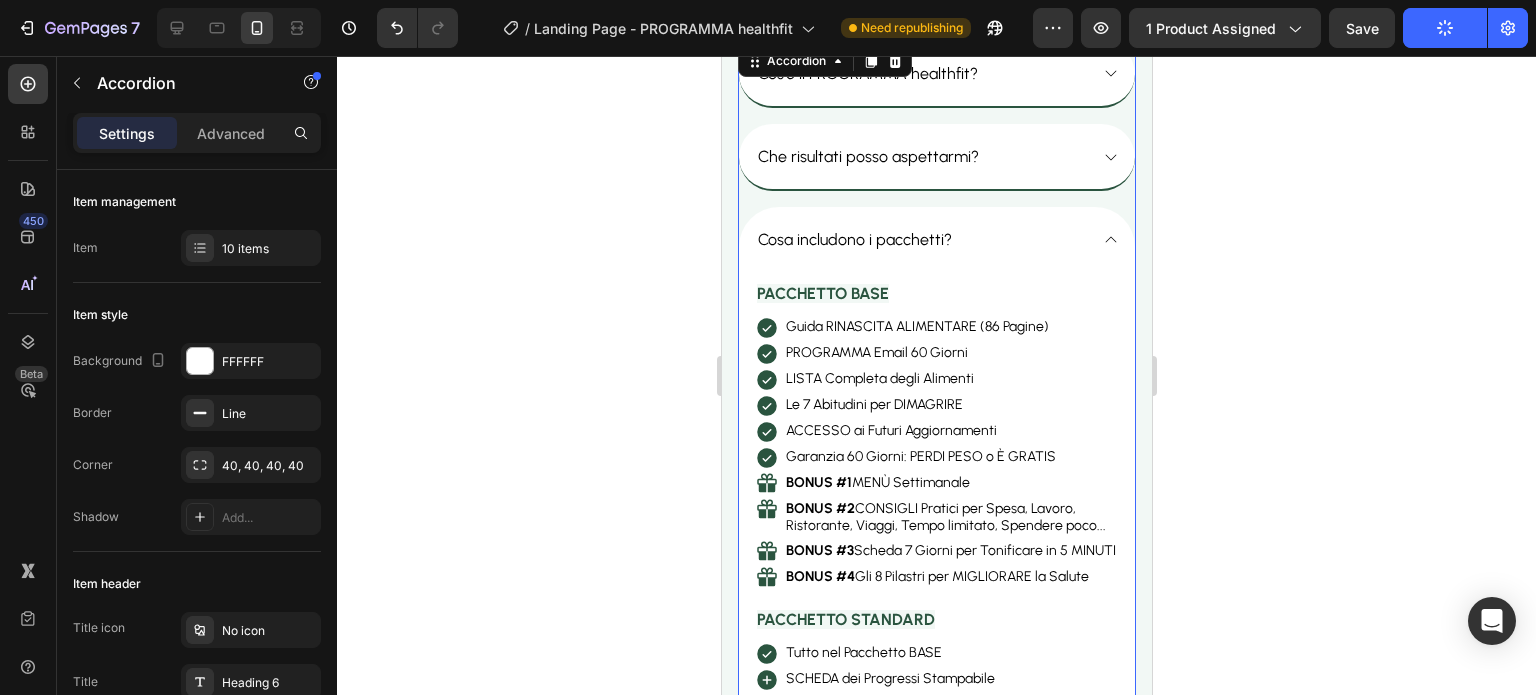 click on "Cosa includono i pacchetti?" at bounding box center [920, 239] 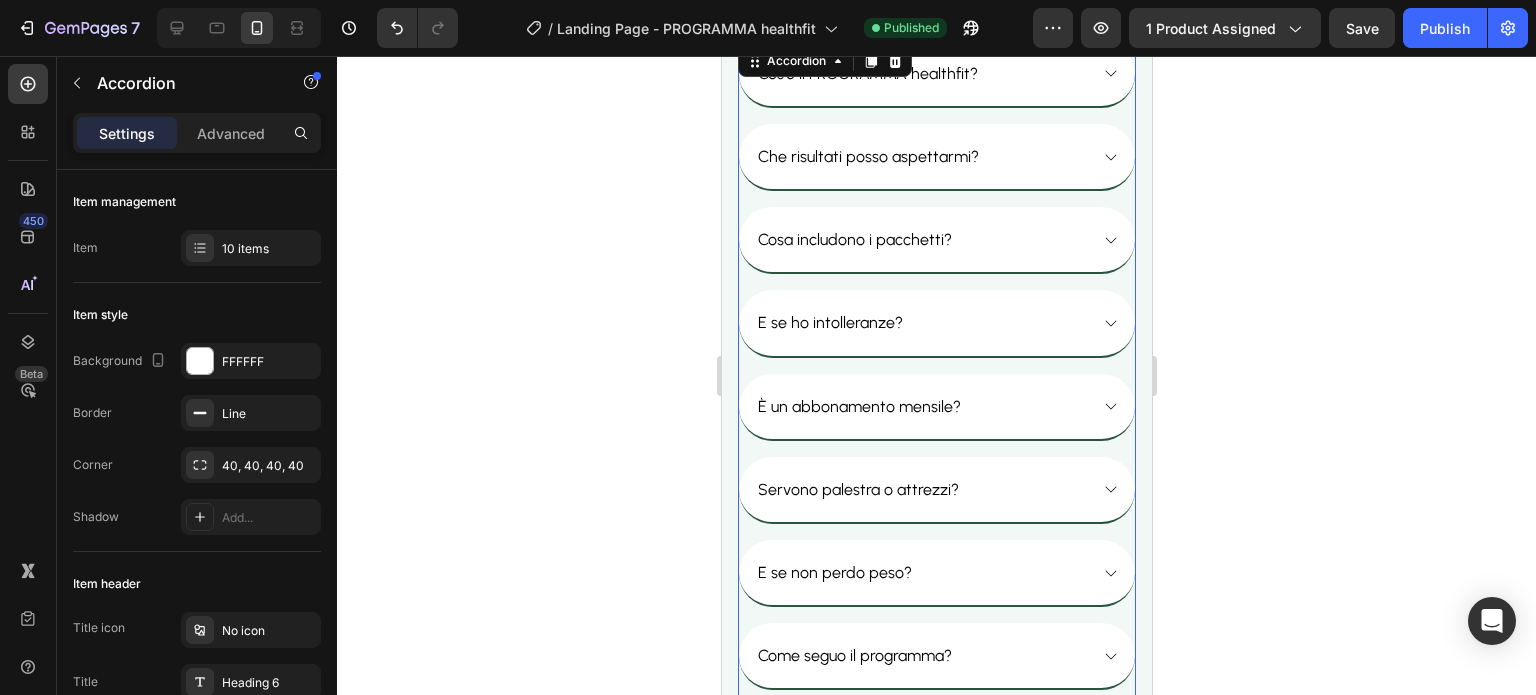 click on "Che risultati posso aspettarmi?" at bounding box center (920, 156) 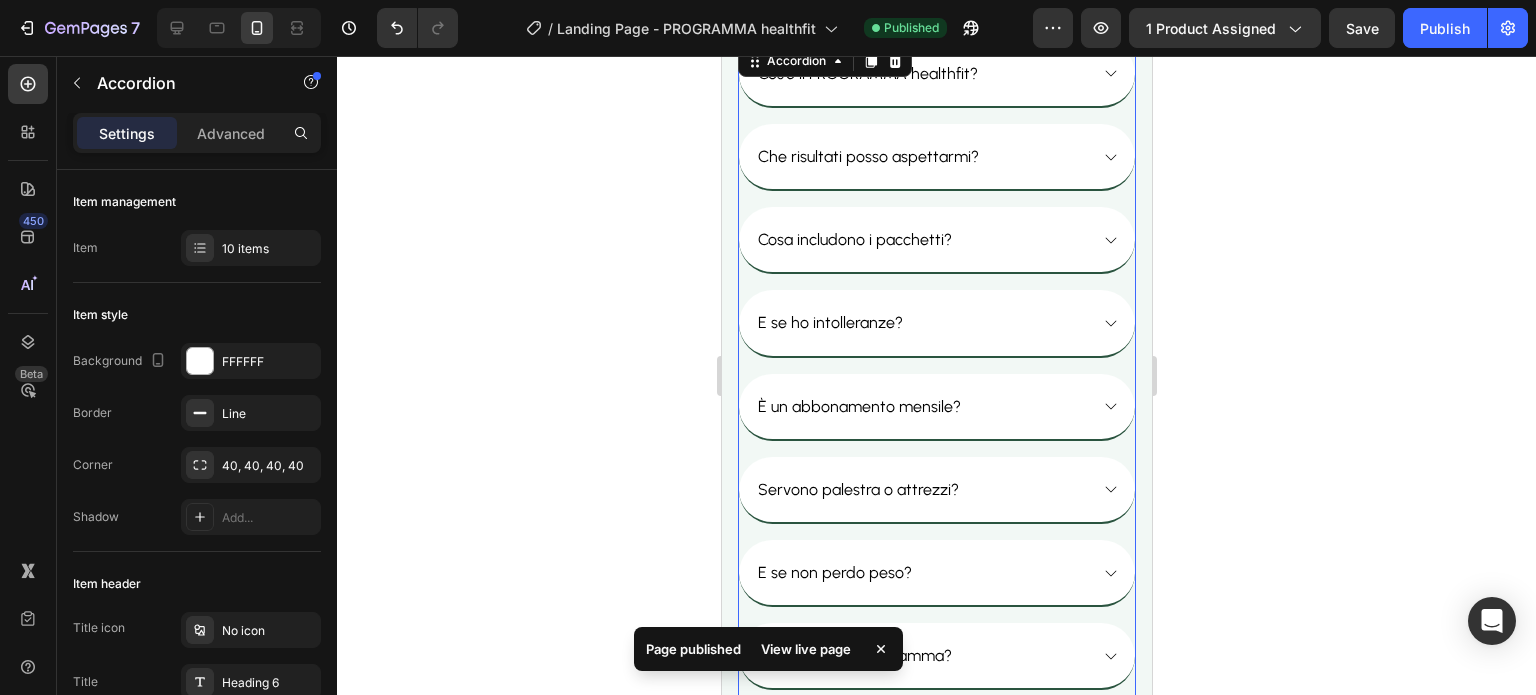 click on "Che risultati posso aspettarmi?" at bounding box center (920, 156) 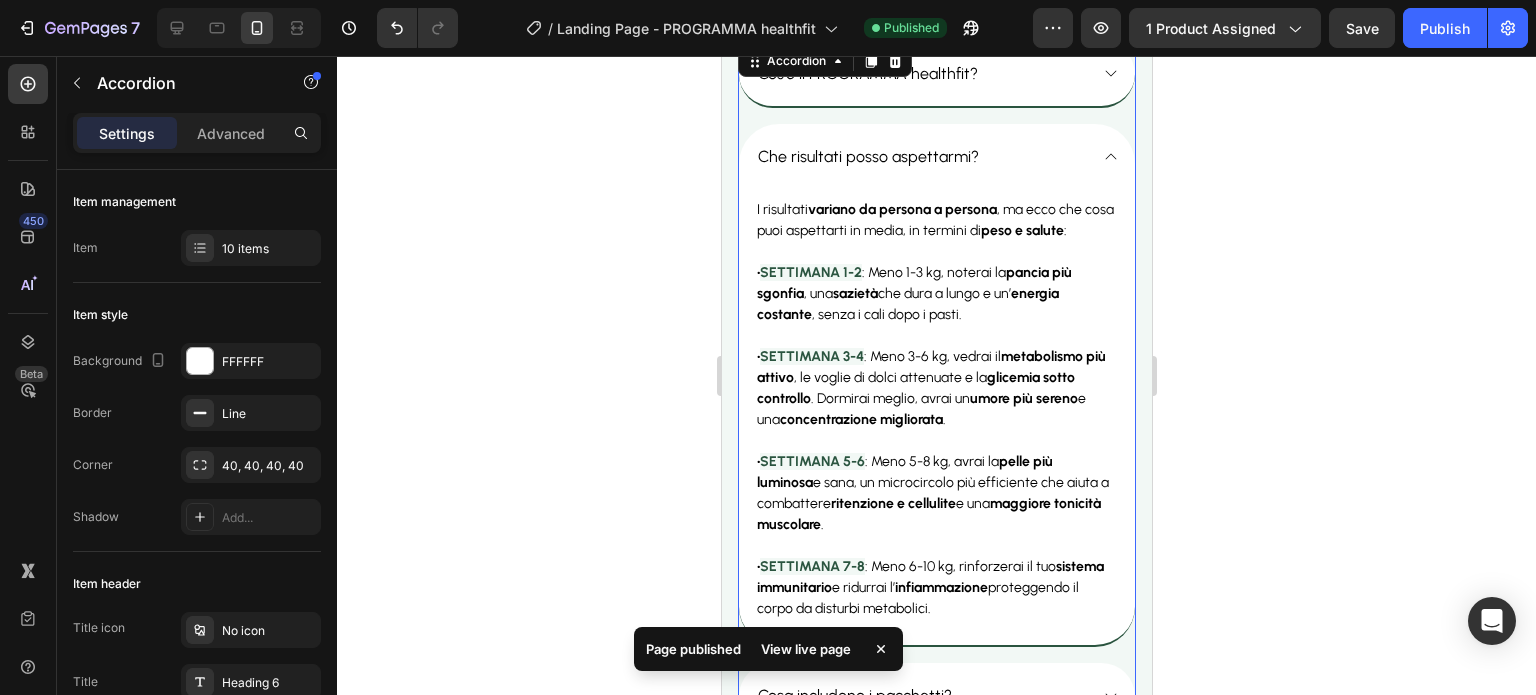 click on "Che risultati posso aspettarmi?" at bounding box center [920, 156] 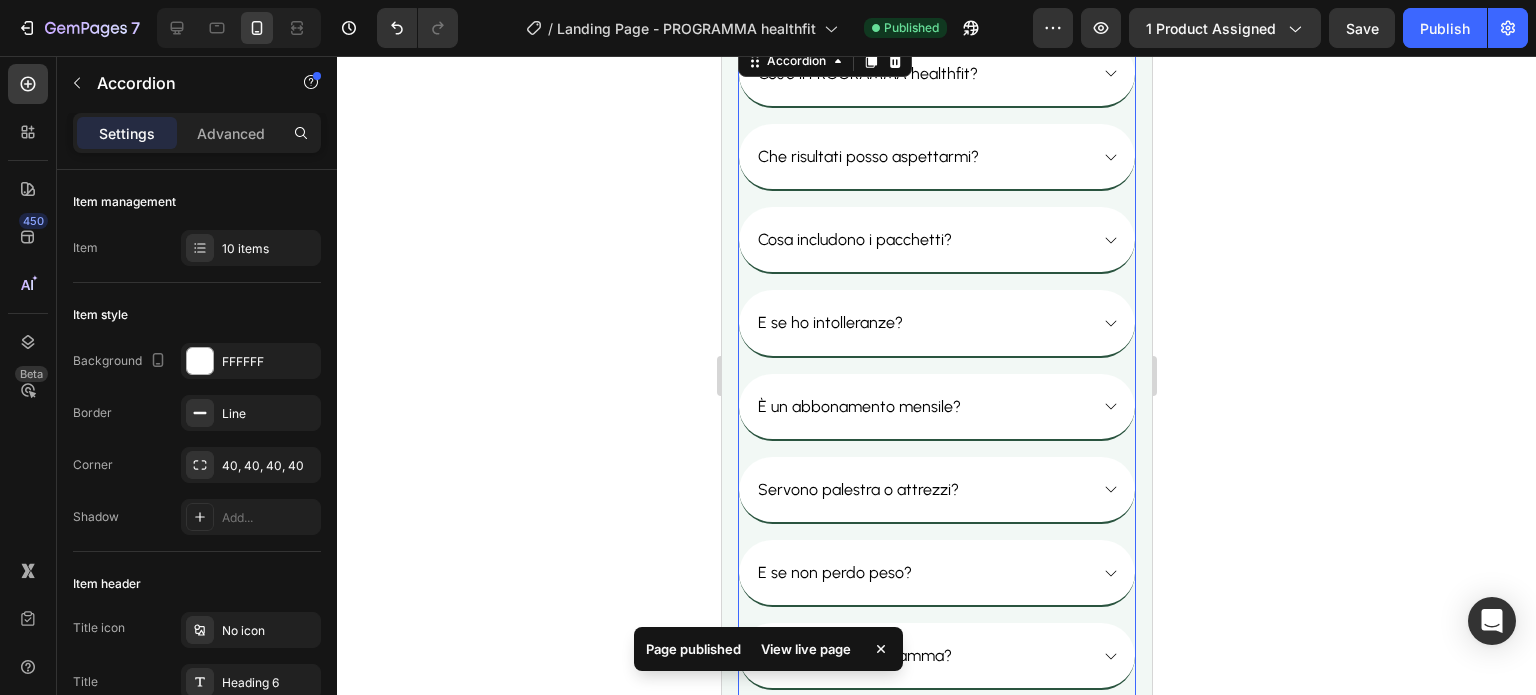 click on "Che risultati posso aspettarmi?" at bounding box center [920, 156] 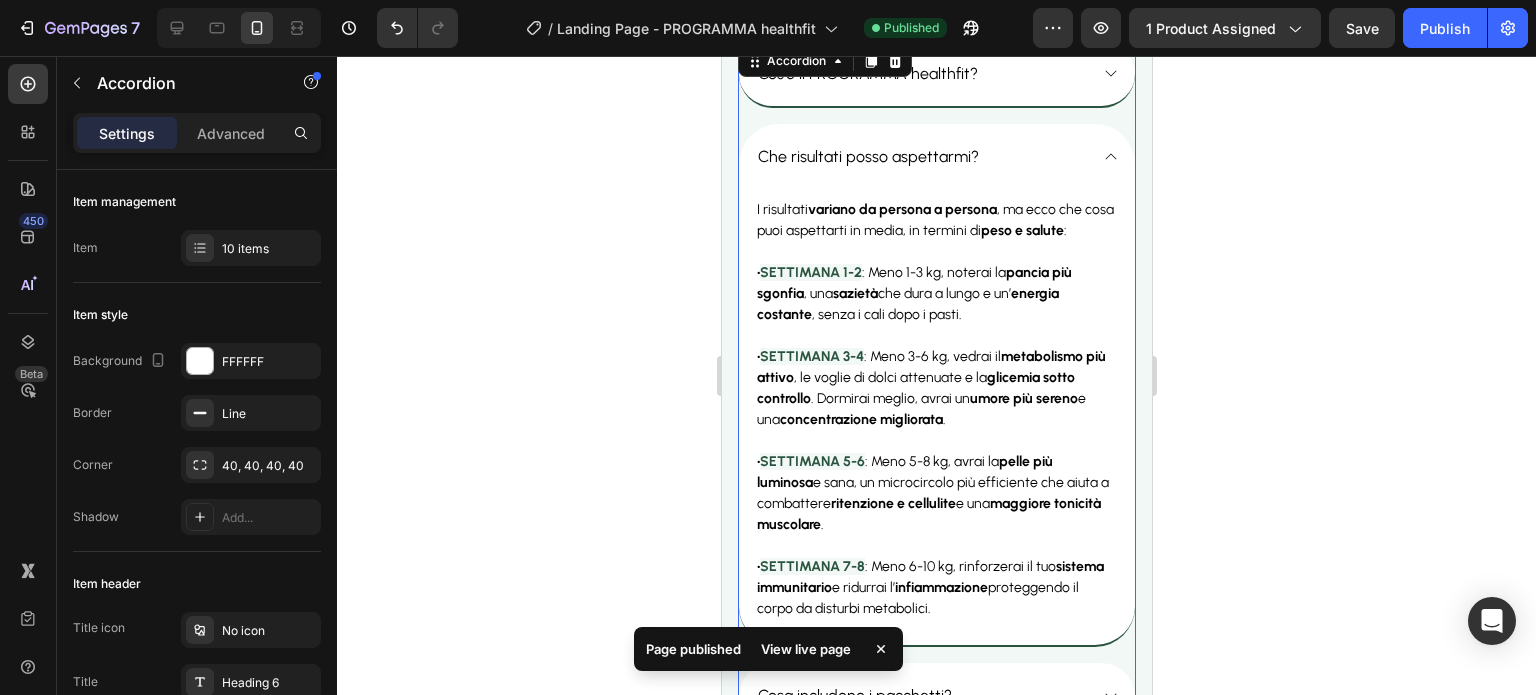 click on "Che risultati posso aspettarmi?" at bounding box center [920, 156] 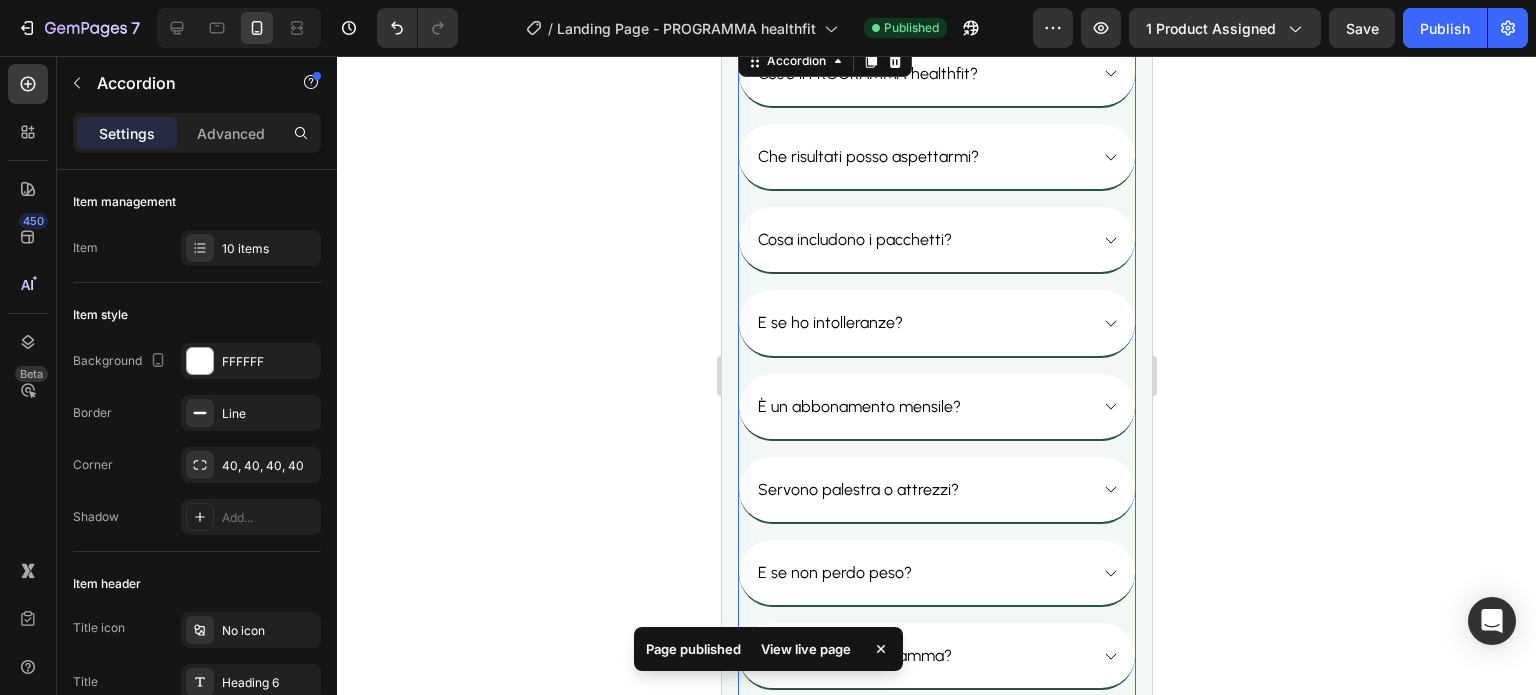 click on "È un abbonamento mensile?" at bounding box center [920, 406] 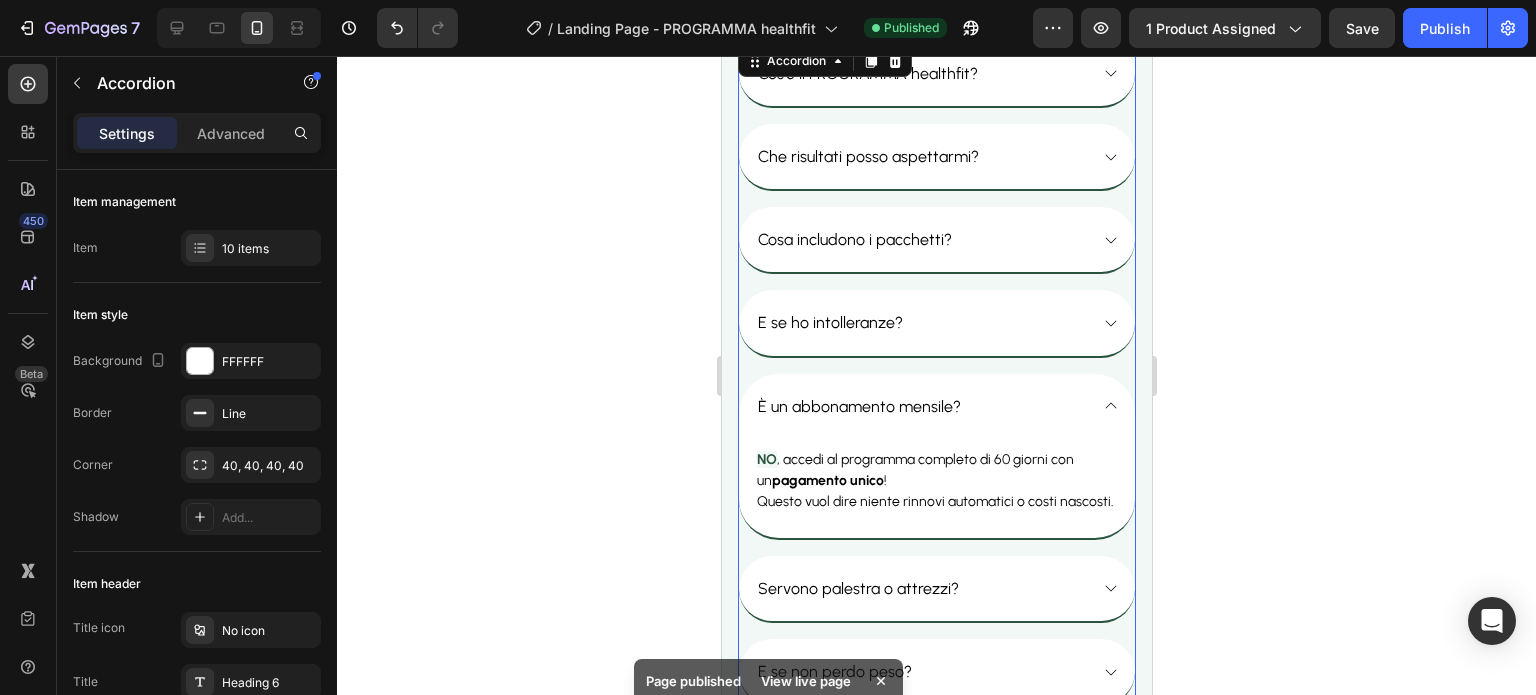 click on "E se ho intolleranze?" at bounding box center (920, 322) 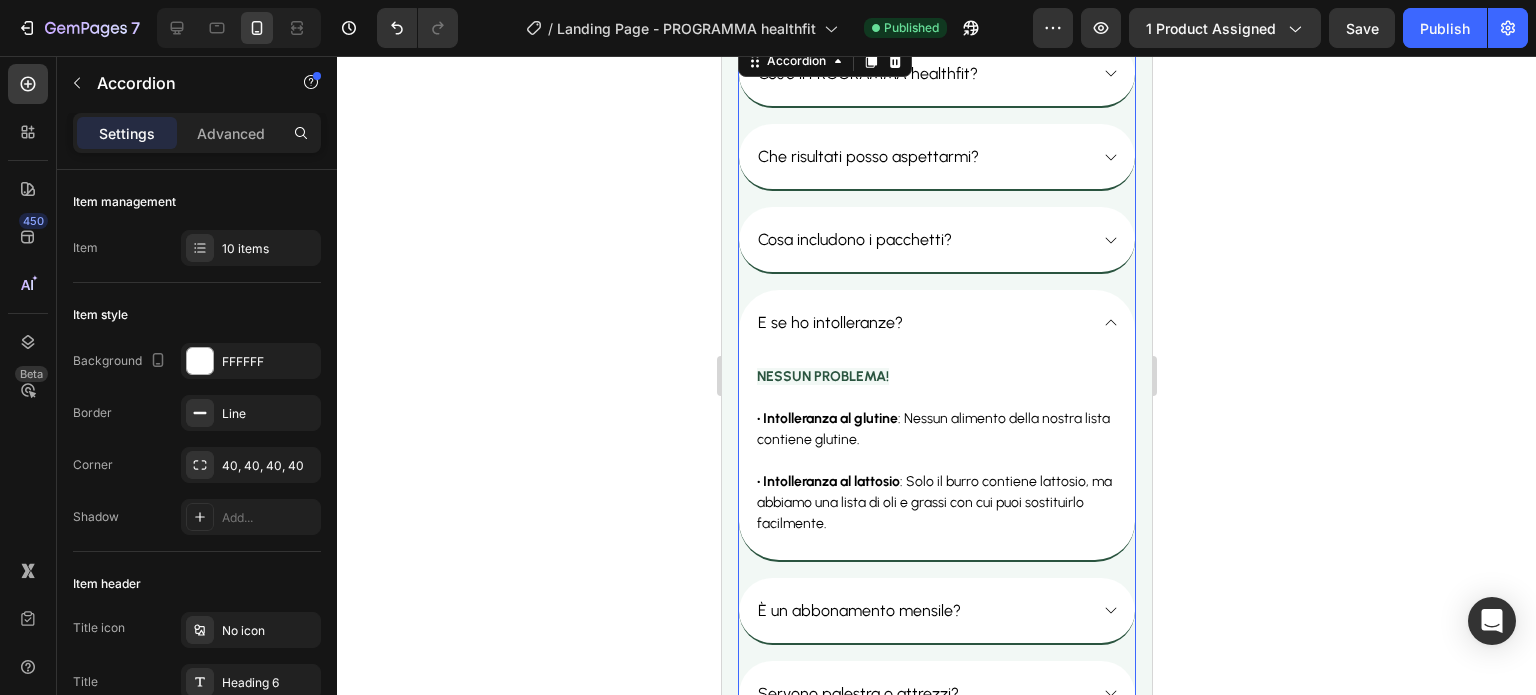 click on "E se ho intolleranze?" at bounding box center [920, 322] 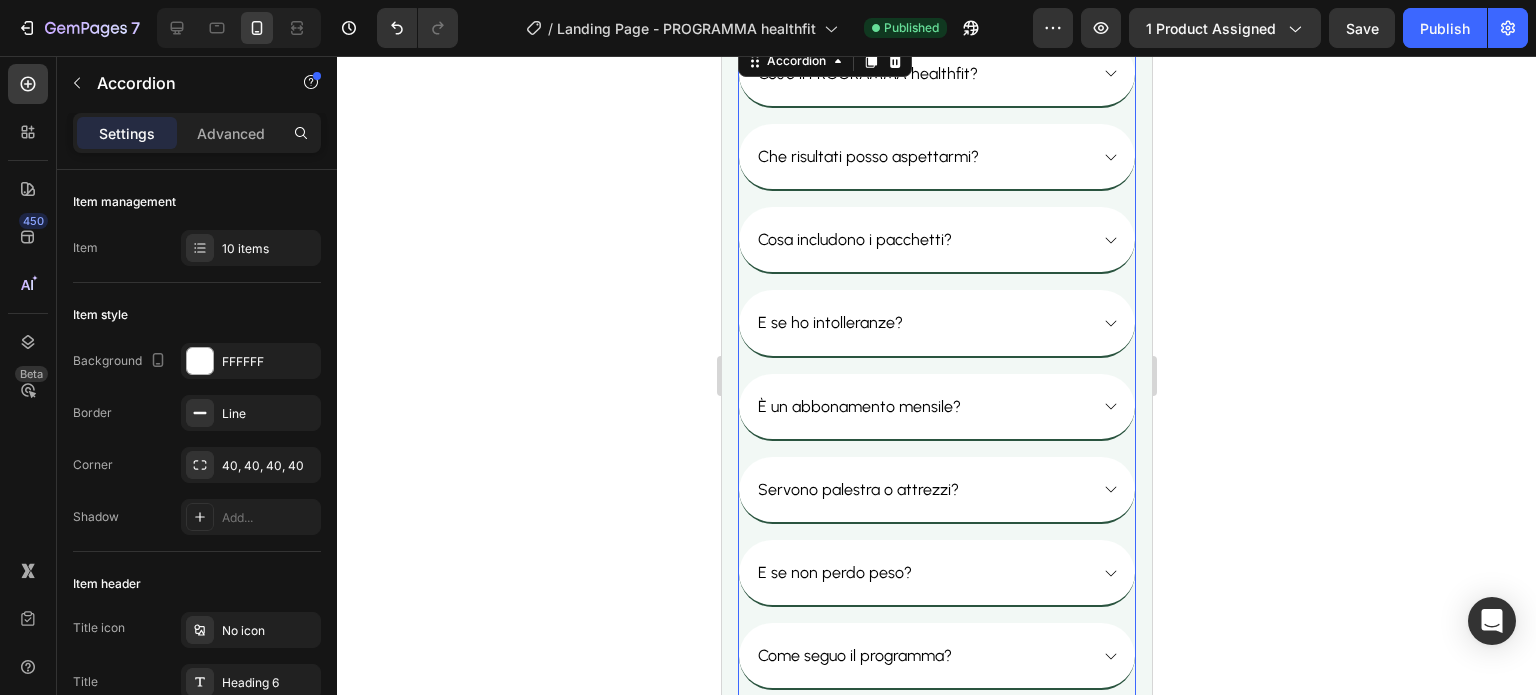 click on "E se ho intolleranze?" at bounding box center [920, 322] 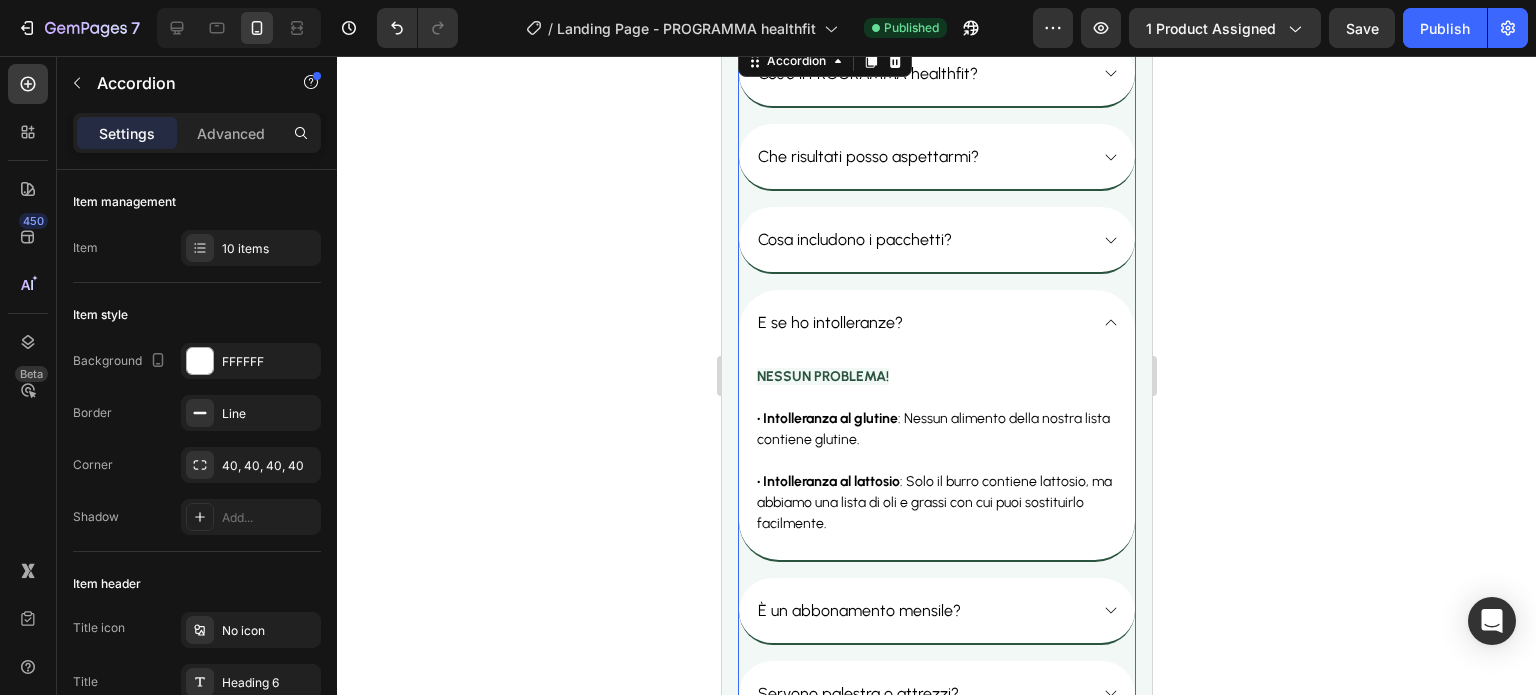 click 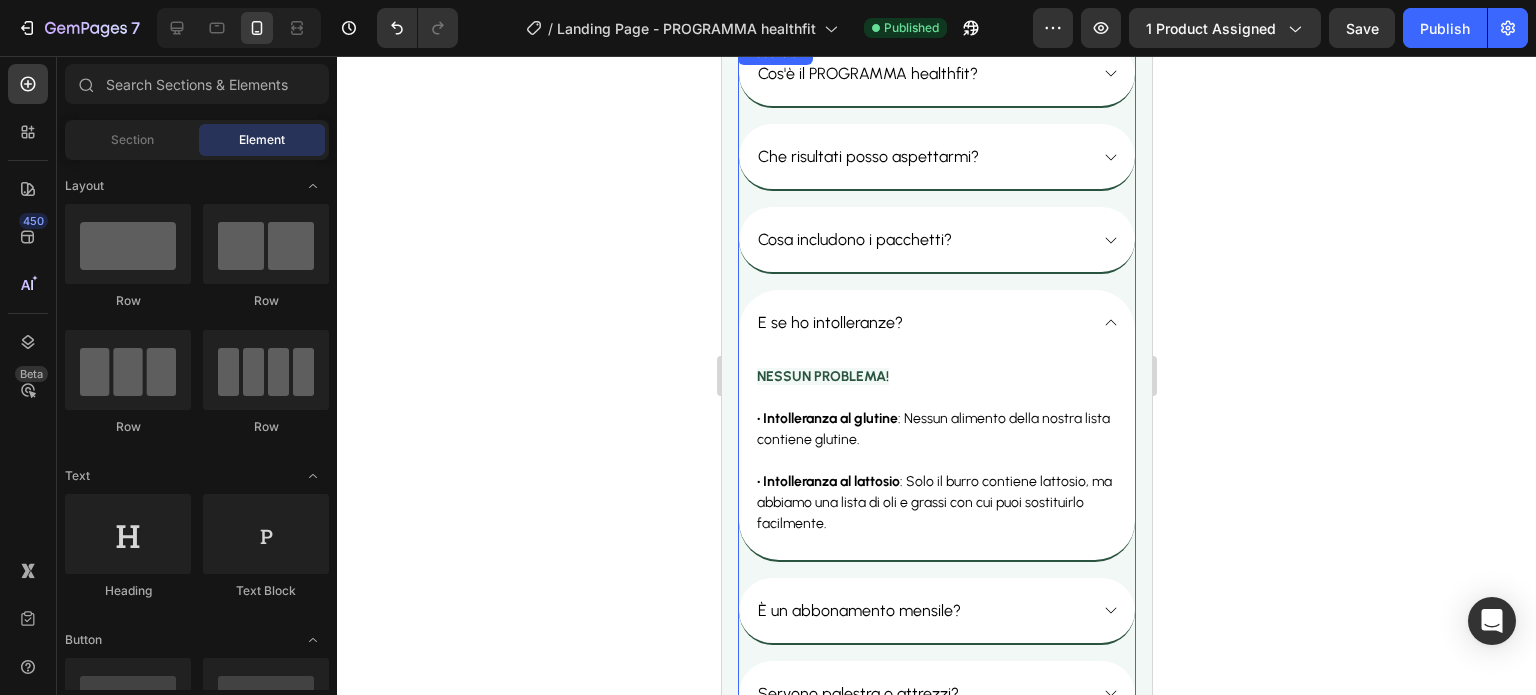 click on "E se ho intolleranze?" at bounding box center (920, 322) 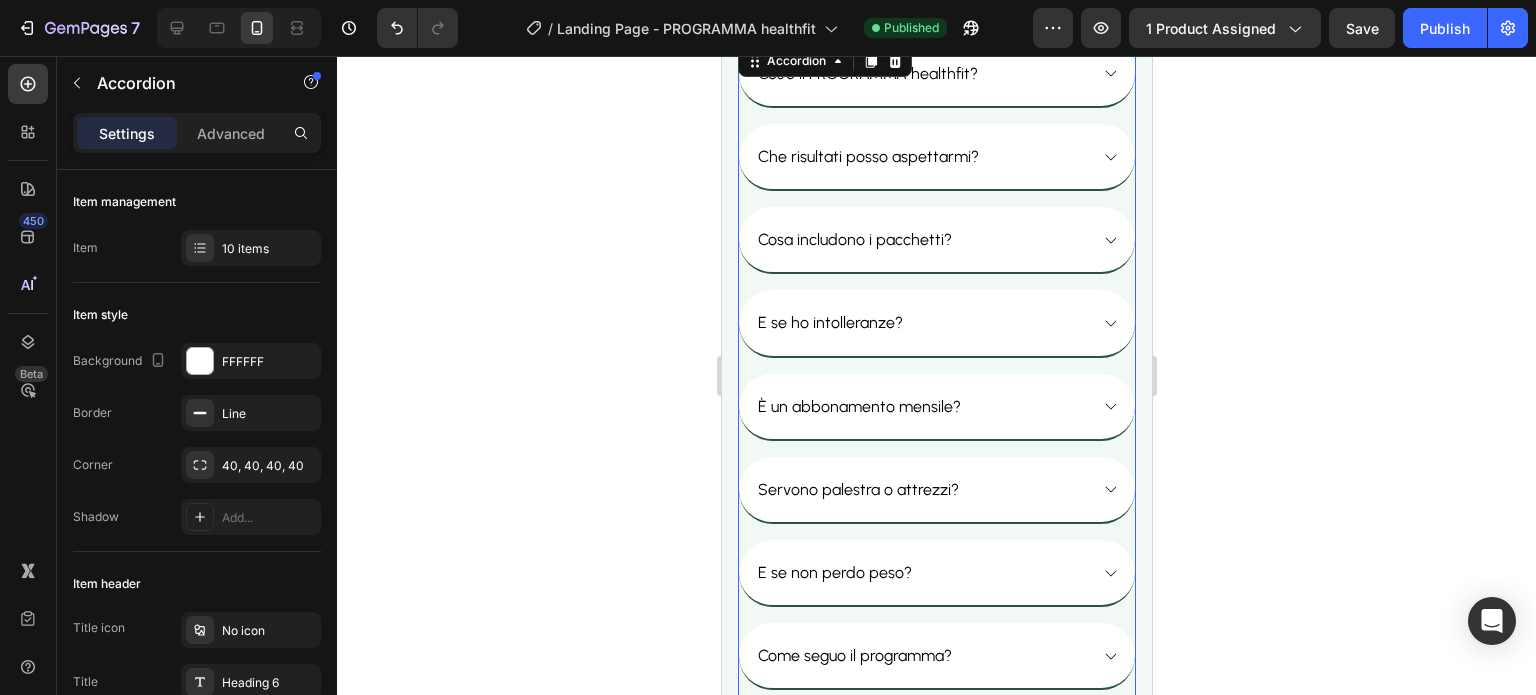 click on "E se ho intolleranze?" at bounding box center [920, 322] 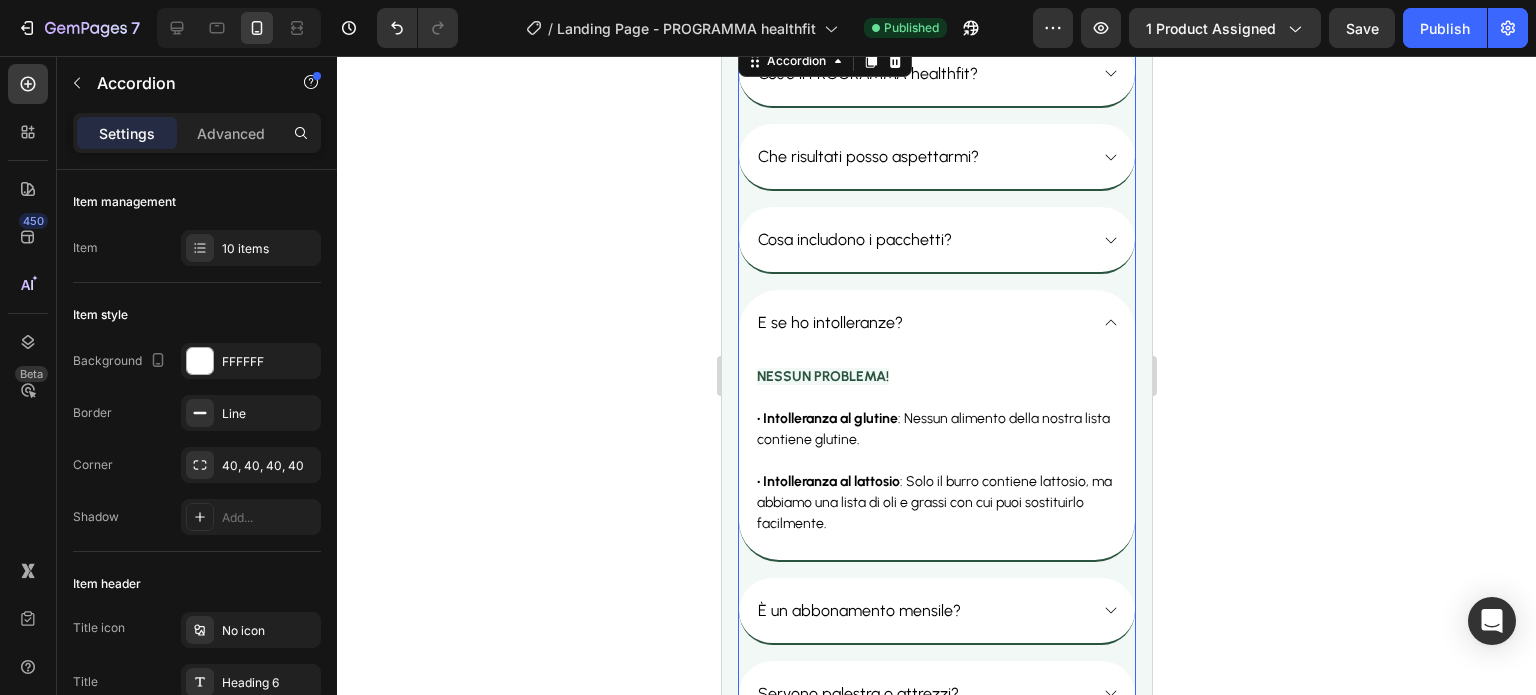 click on "E se ho intolleranze?" at bounding box center (920, 322) 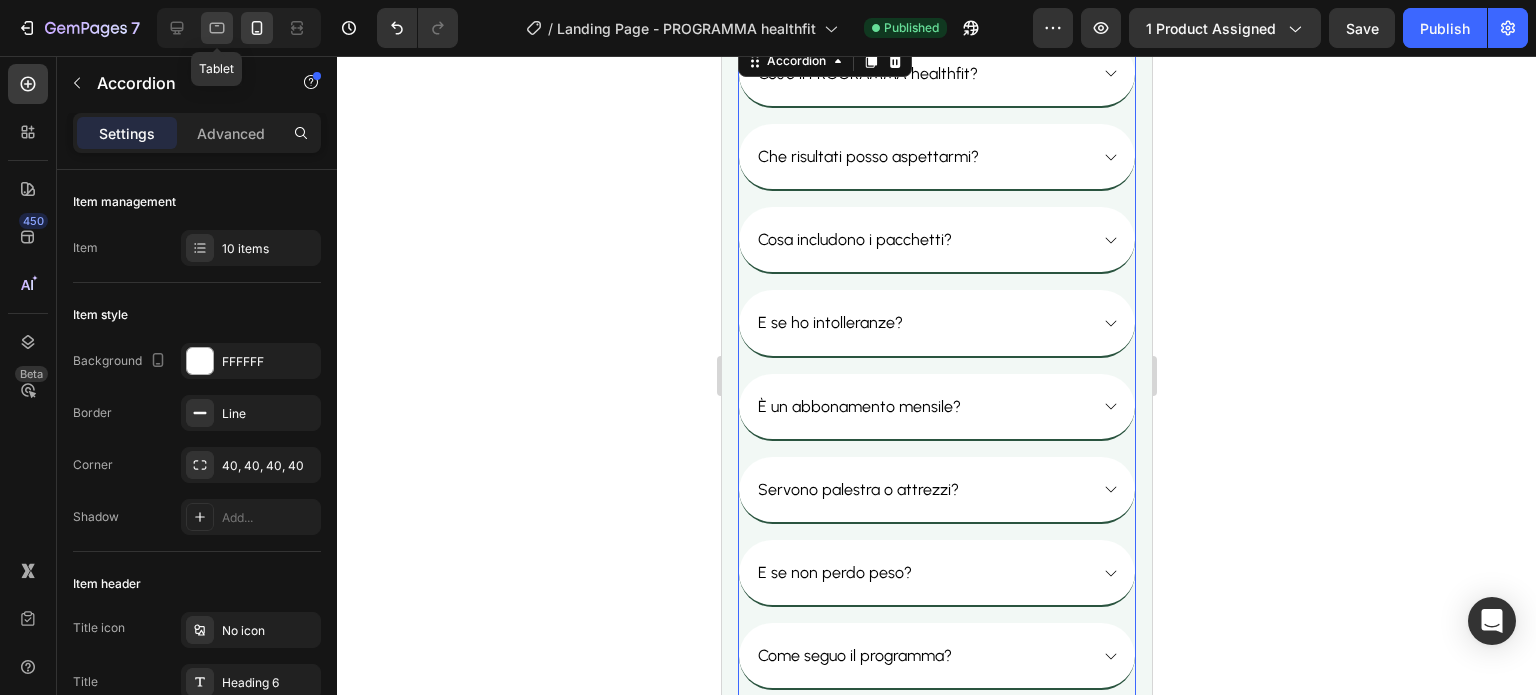 click 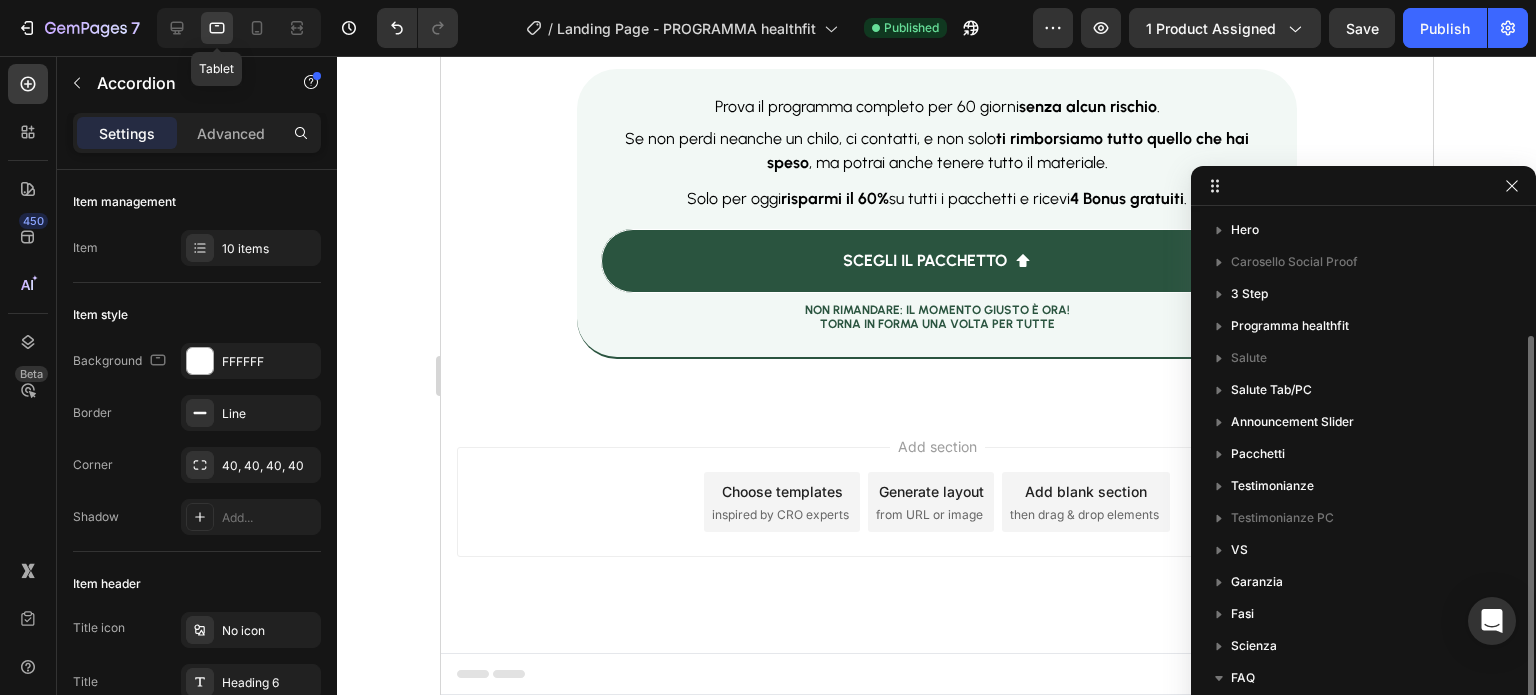 scroll, scrollTop: 14740, scrollLeft: 0, axis: vertical 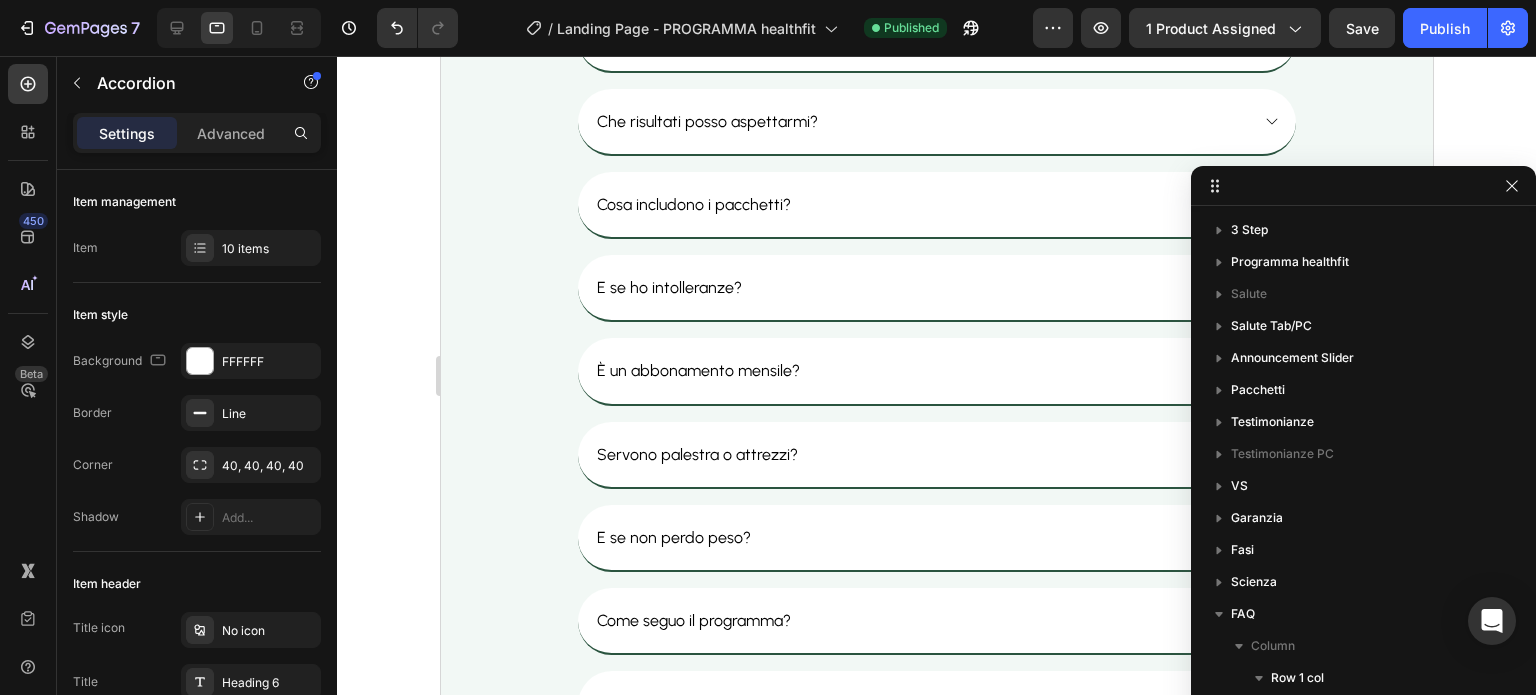 click on "E se ho intolleranze?" at bounding box center [920, 287] 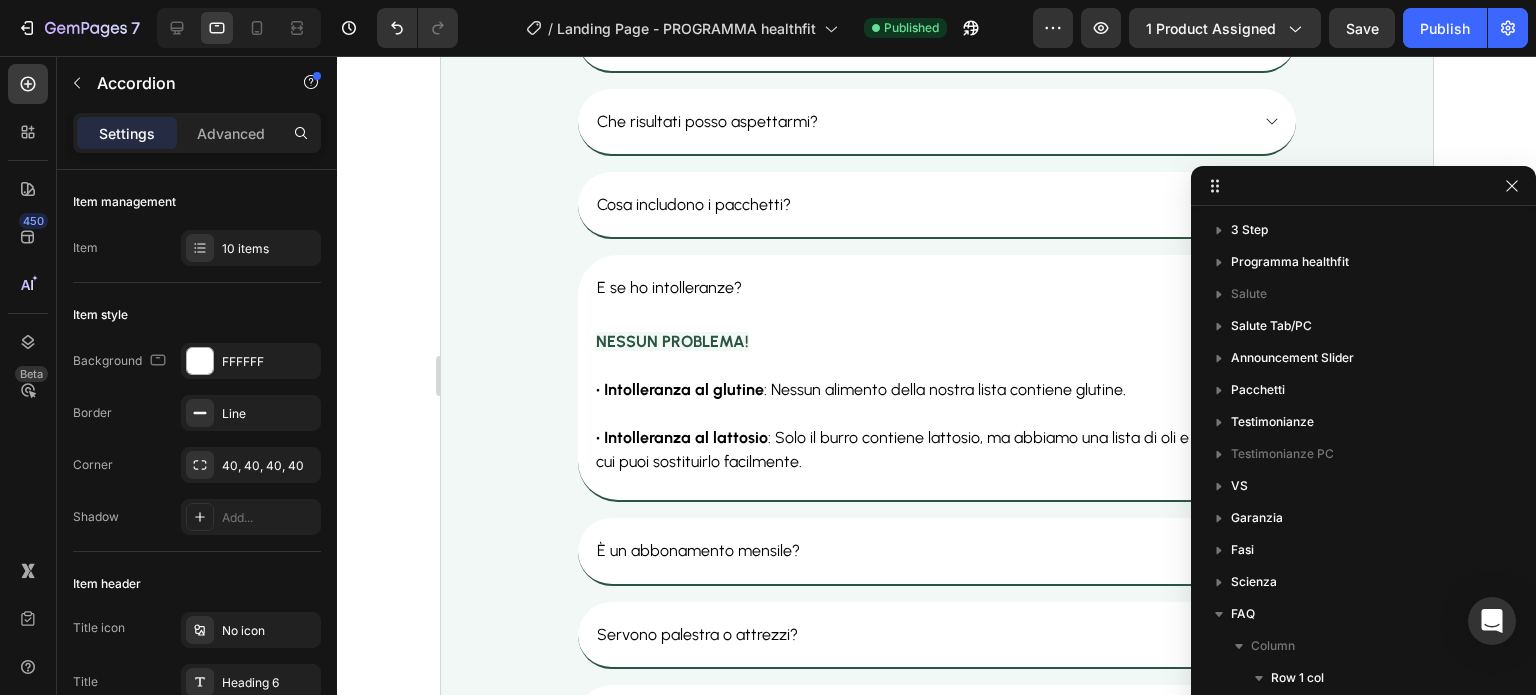 click on "E se ho intolleranze?" at bounding box center [920, 287] 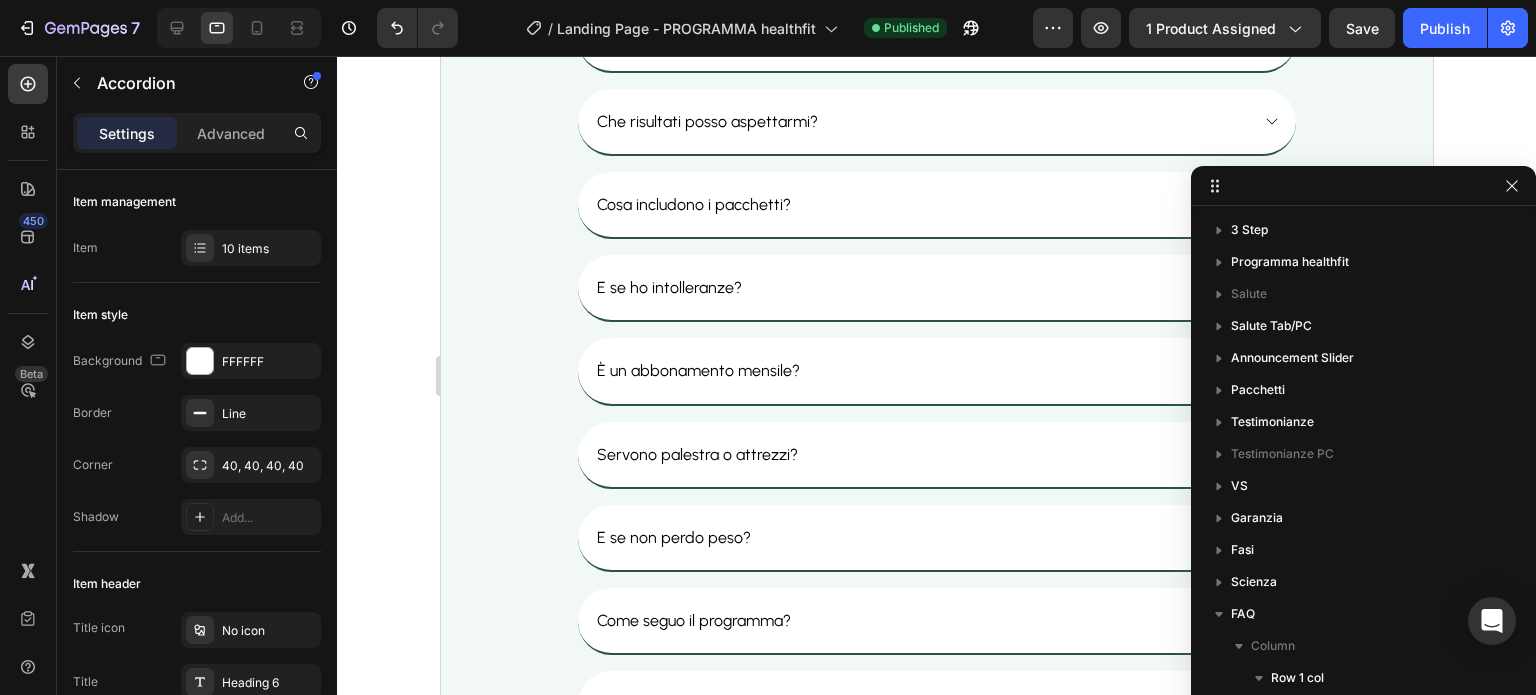click on "E se ho intolleranze?" at bounding box center (920, 287) 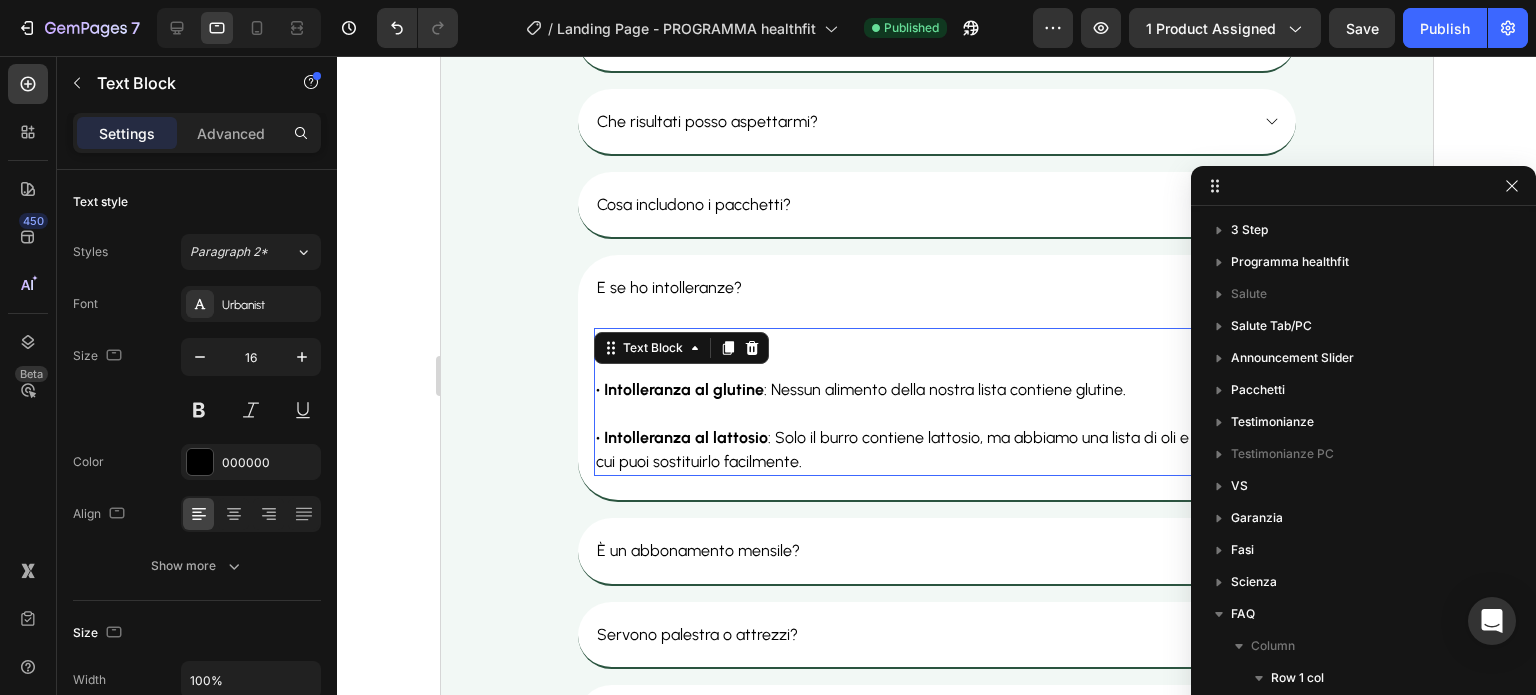 scroll, scrollTop: 958, scrollLeft: 0, axis: vertical 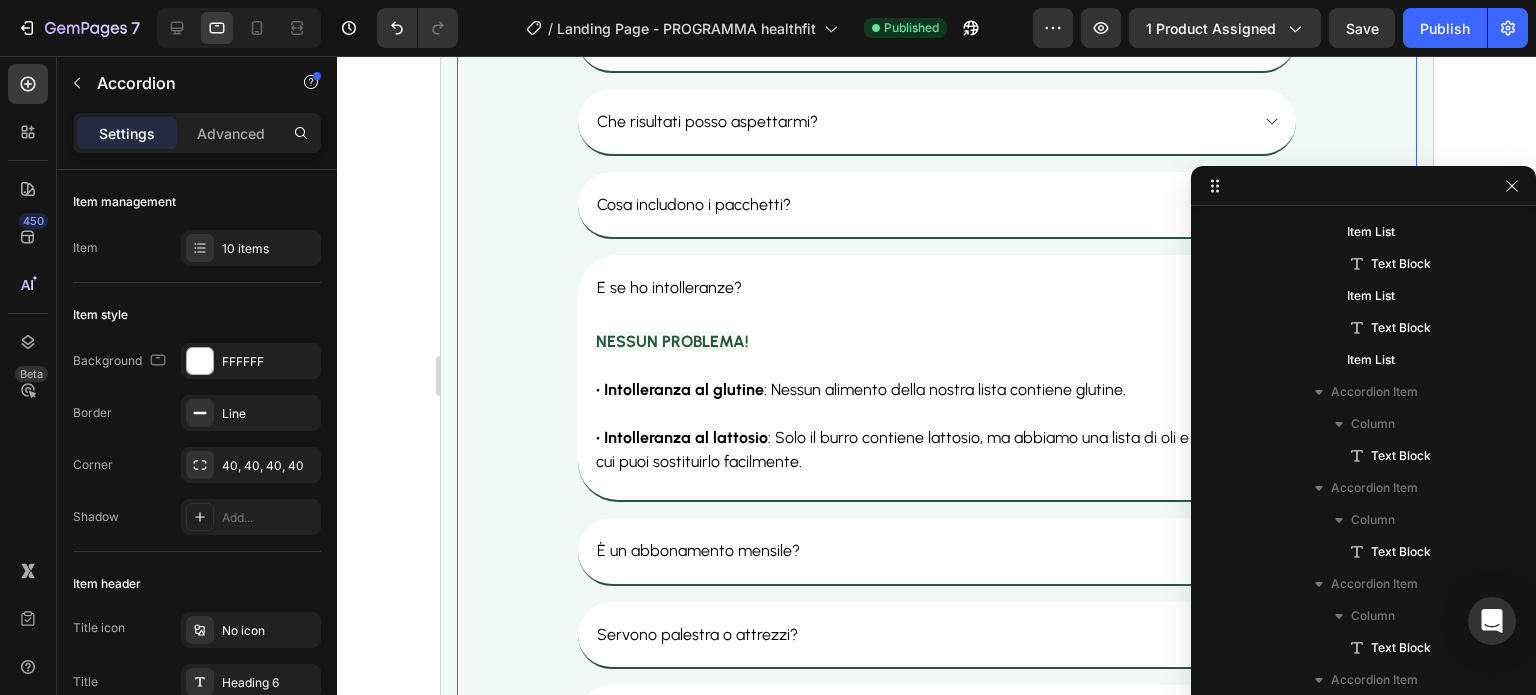 click on "È un abbonamento mensile?" at bounding box center [936, 550] 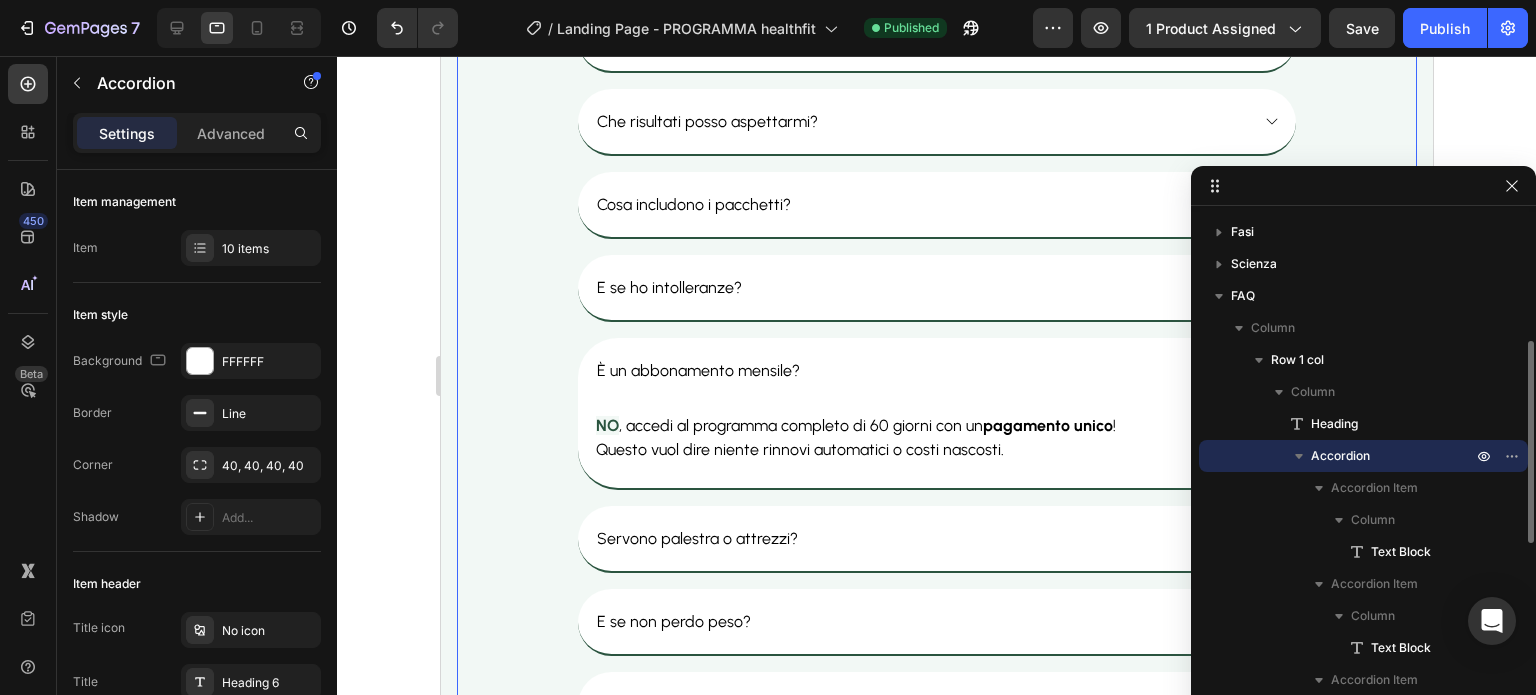 click on "È un abbonamento mensile? NO , accedi al programma completo di 60 giorni con un  pagamento unico ! Questo vuol dire niente rinnovi automatici o costi nascosti. Text Block" at bounding box center (936, 412) 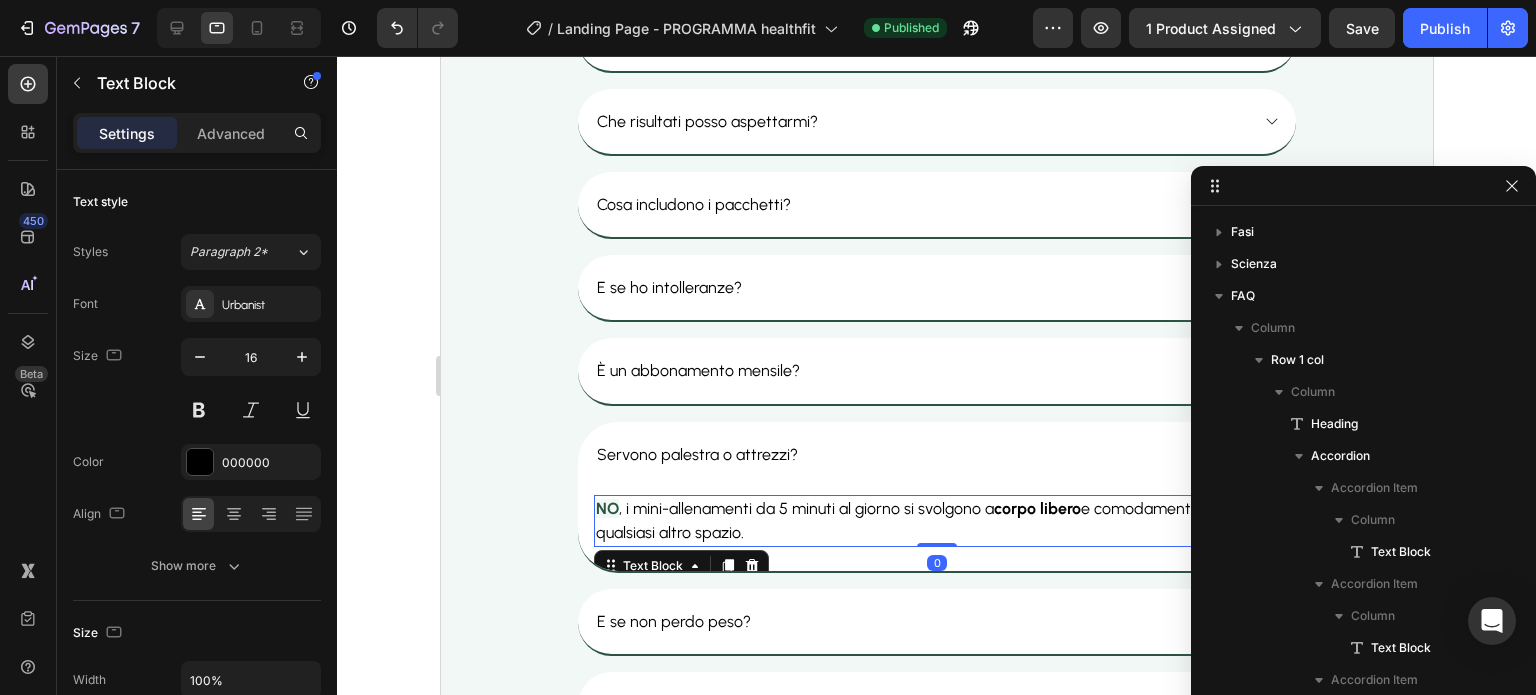 scroll, scrollTop: 1150, scrollLeft: 0, axis: vertical 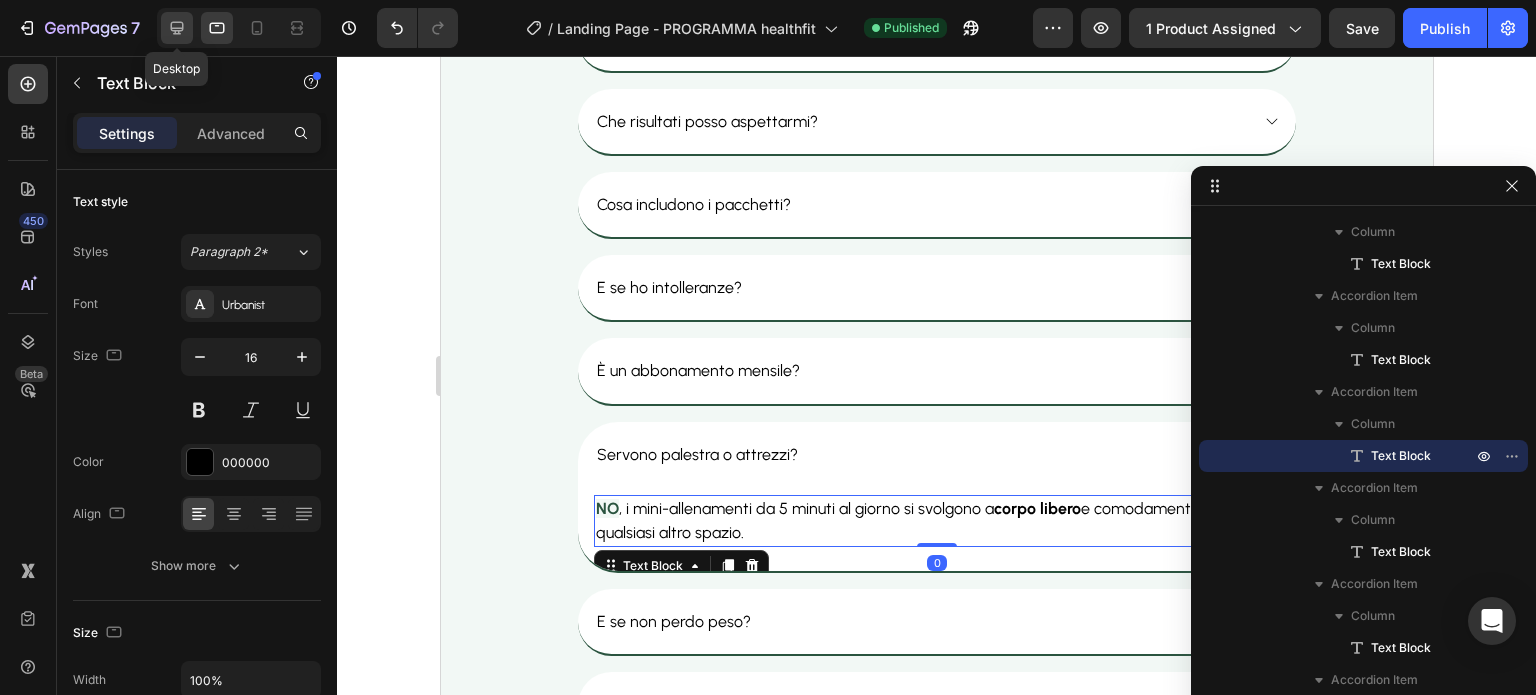 click 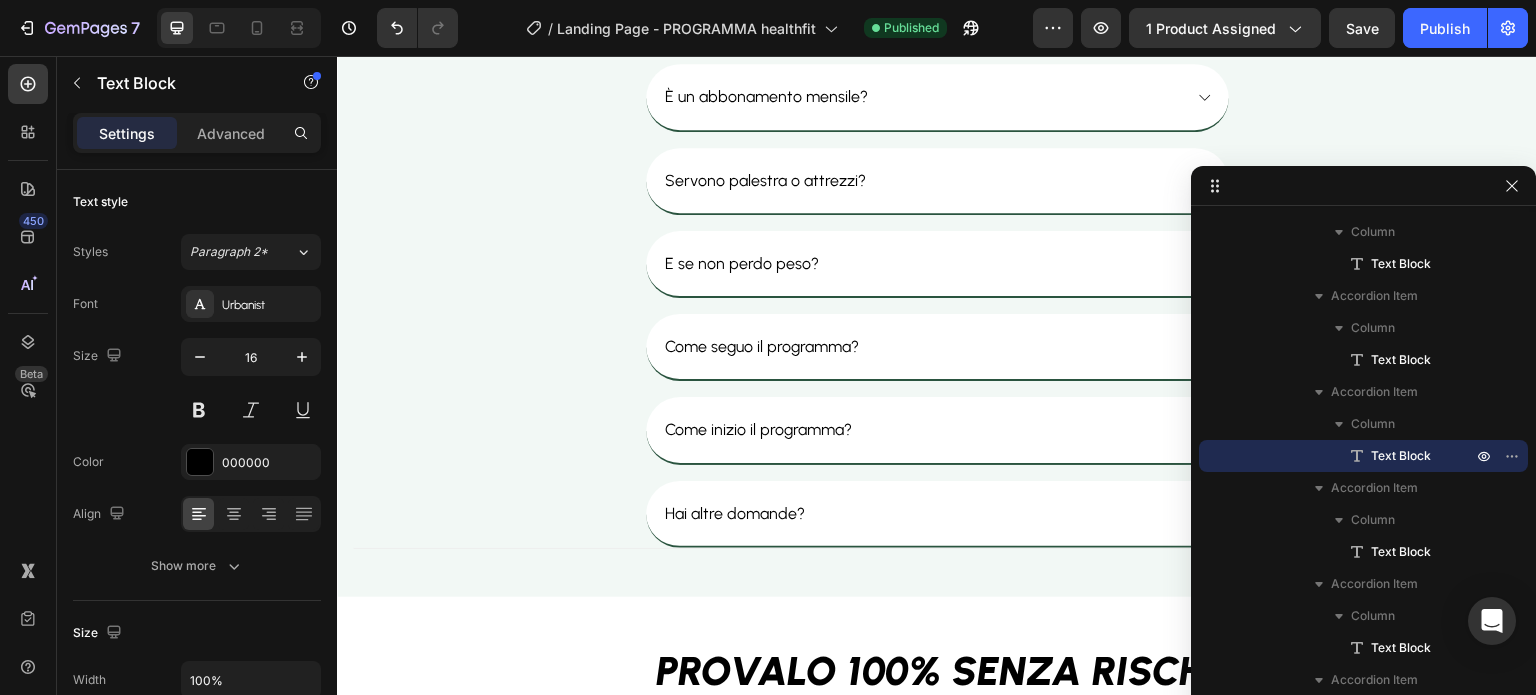 scroll, scrollTop: 12512, scrollLeft: 0, axis: vertical 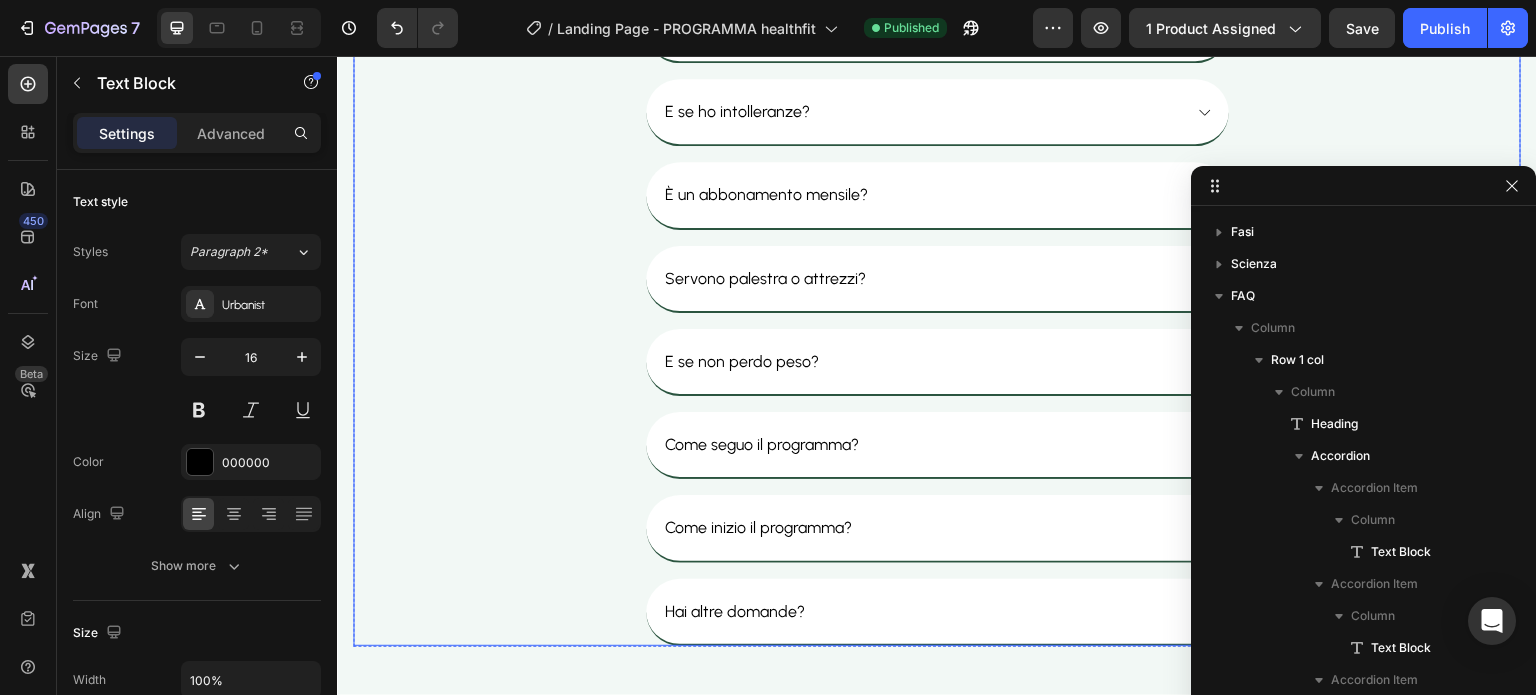 click on "E se ho intolleranze?" at bounding box center [937, 111] 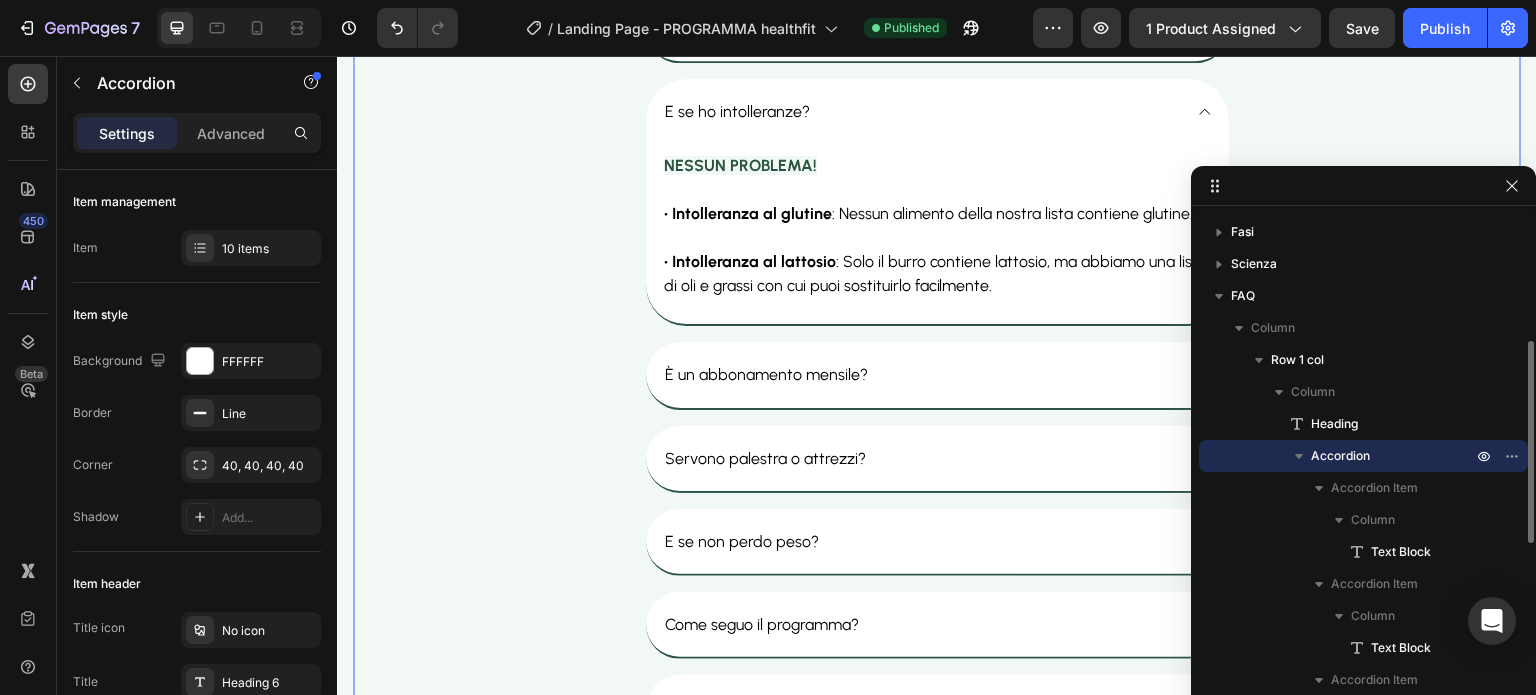 click on "E se ho intolleranze?" at bounding box center (937, 111) 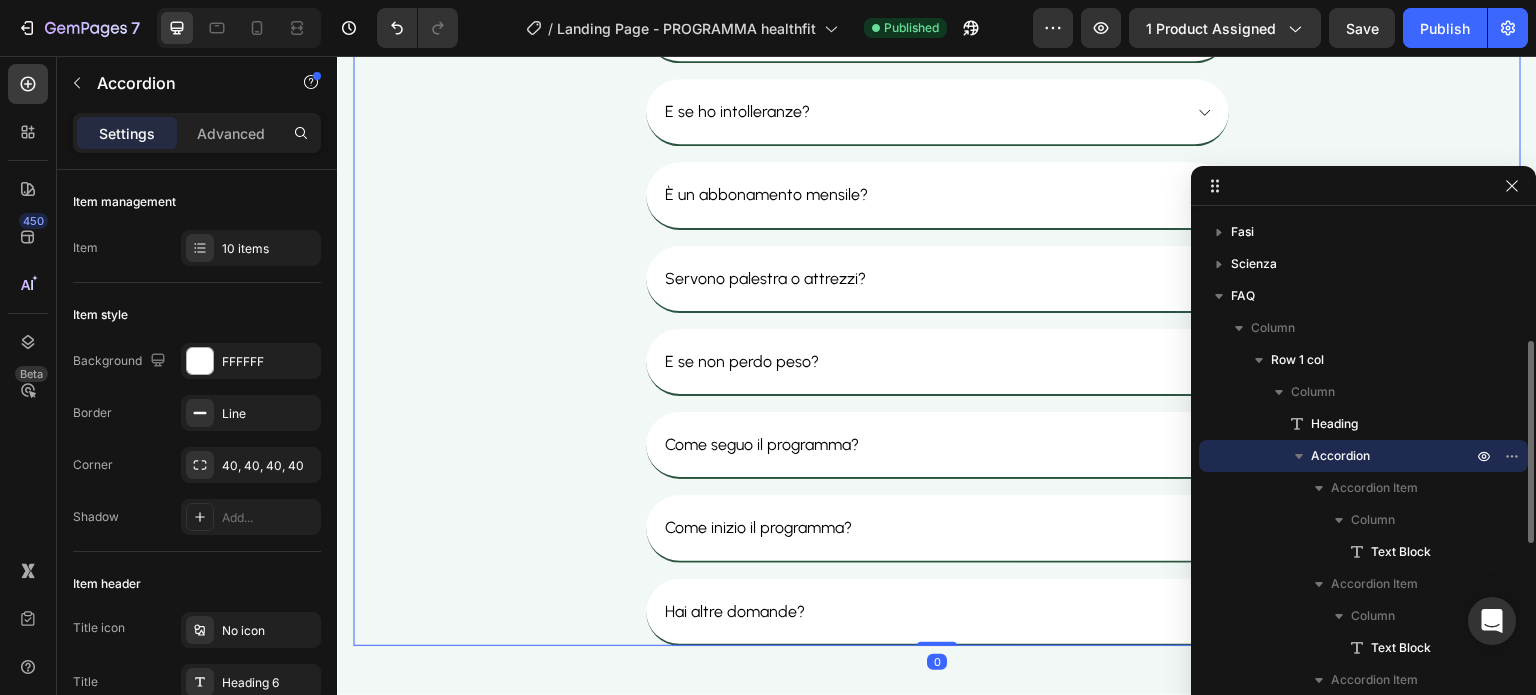 click on "E se ho intolleranze?" at bounding box center (937, 111) 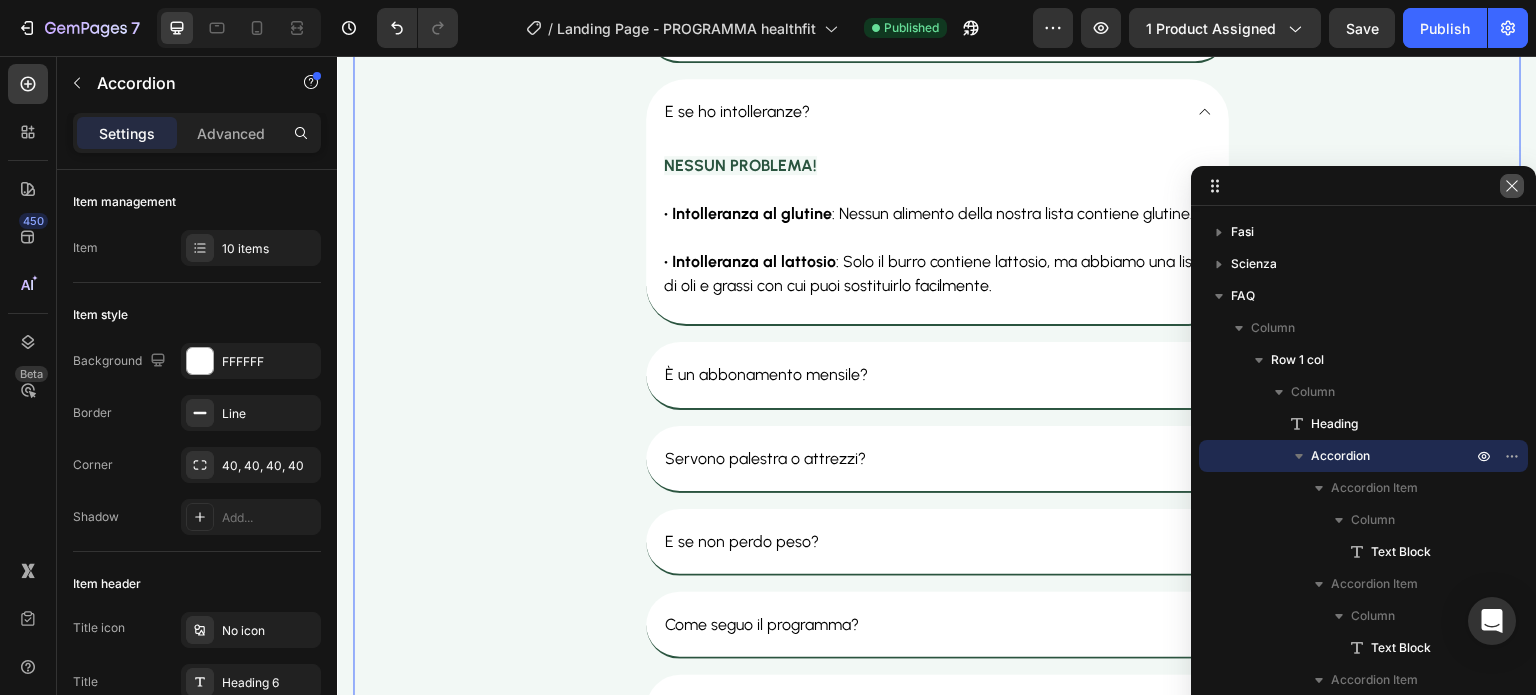 click 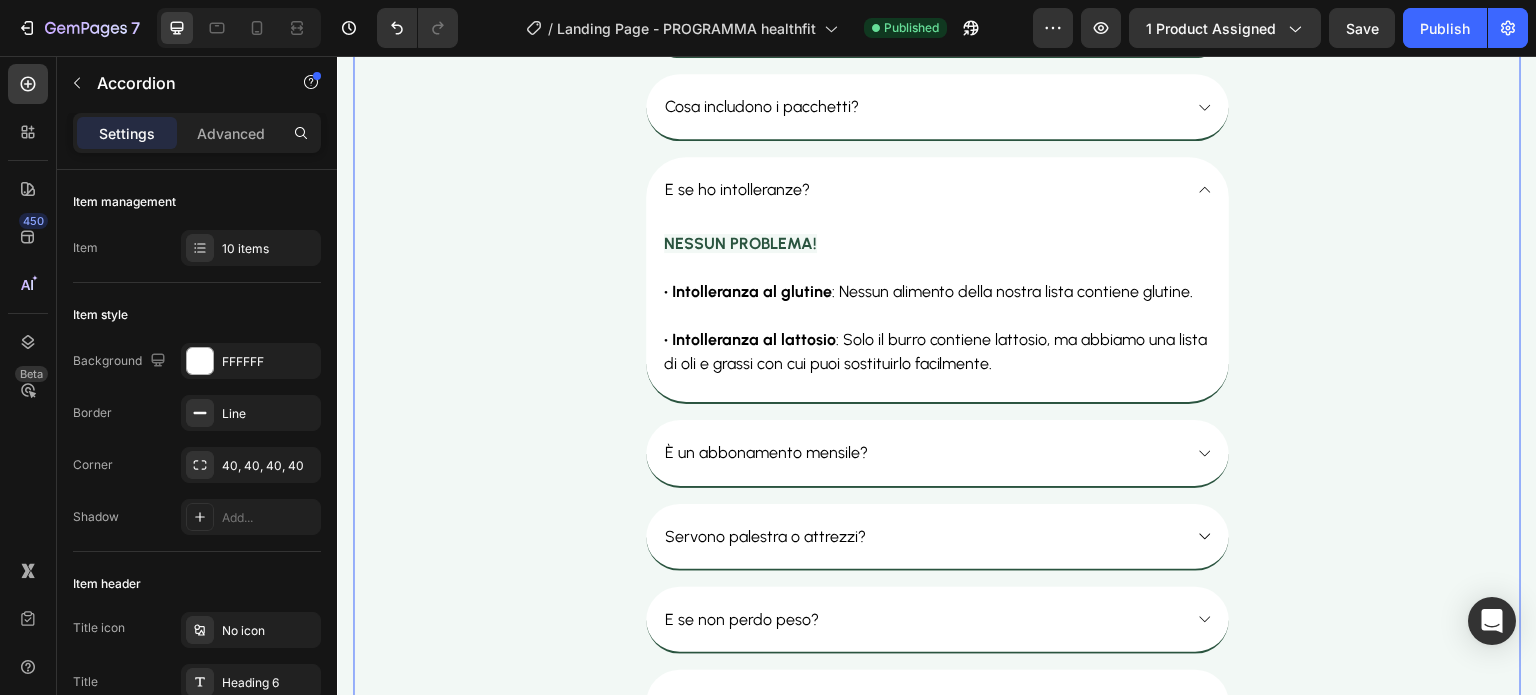 scroll, scrollTop: 12432, scrollLeft: 0, axis: vertical 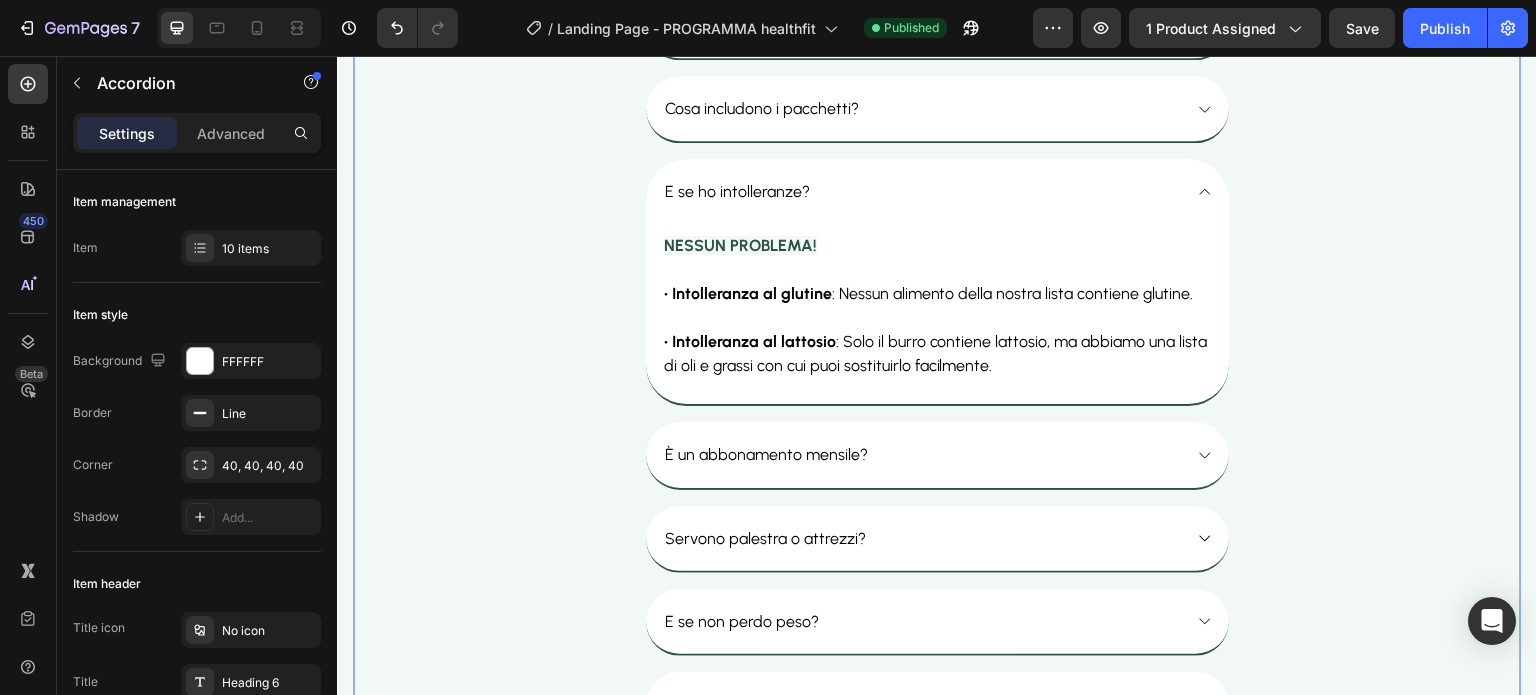 click on "E se ho intolleranze?" at bounding box center (937, 191) 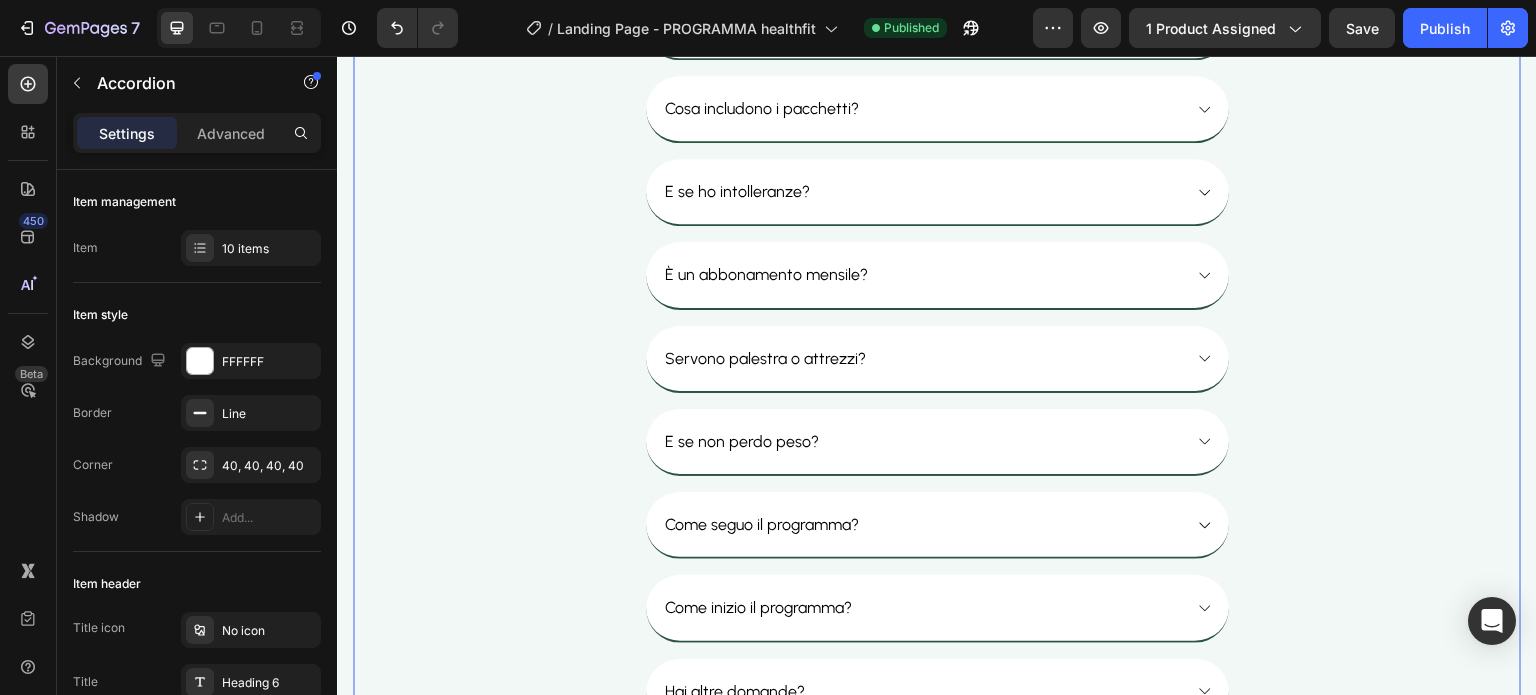 click on "E se ho intolleranze?" at bounding box center [937, 191] 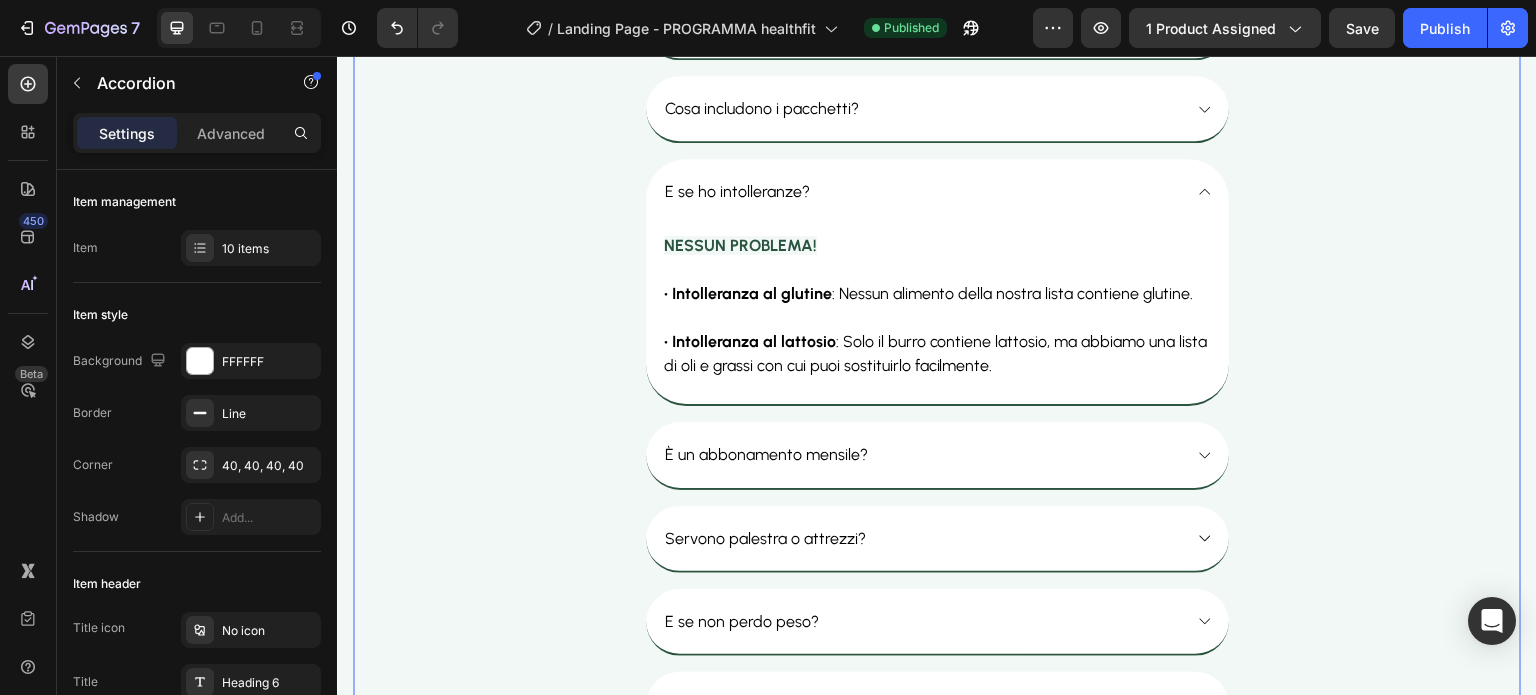 click on "E se ho intolleranze?" at bounding box center [937, 191] 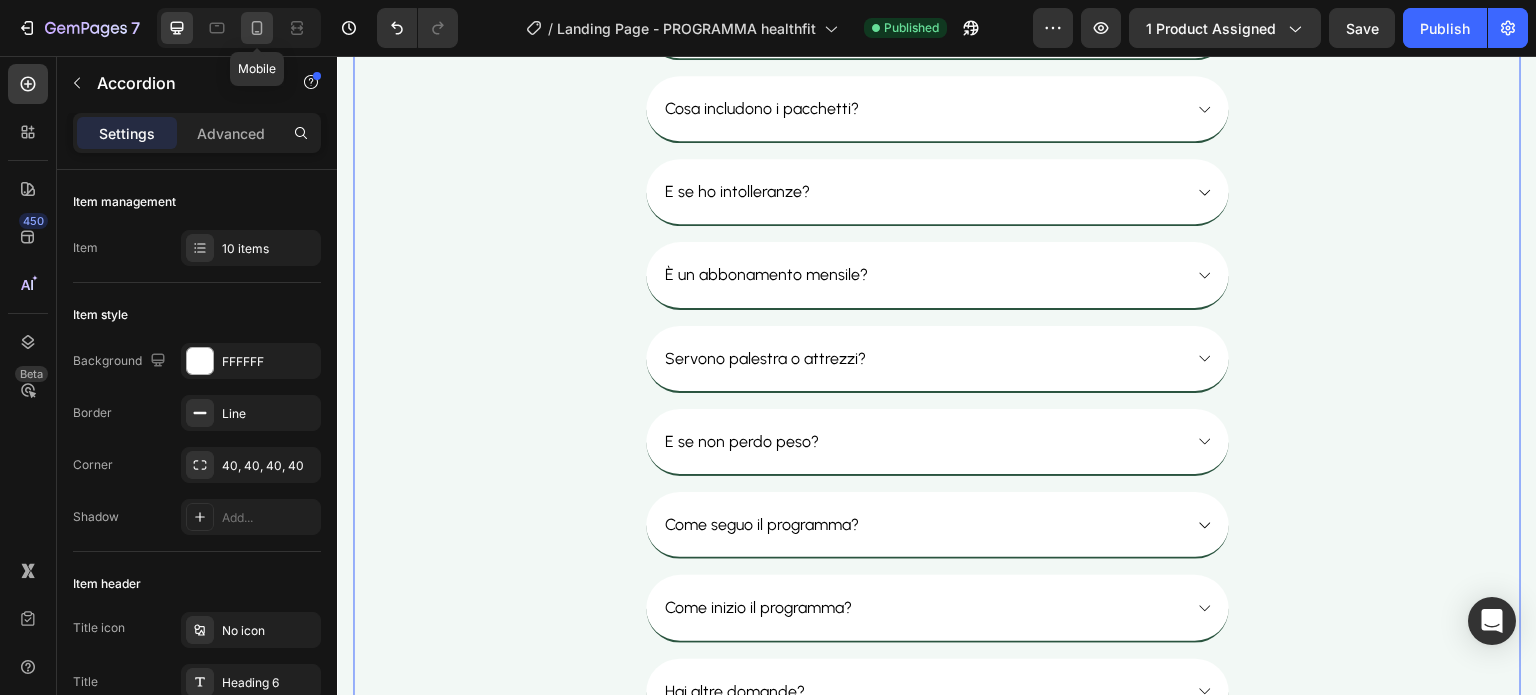 click 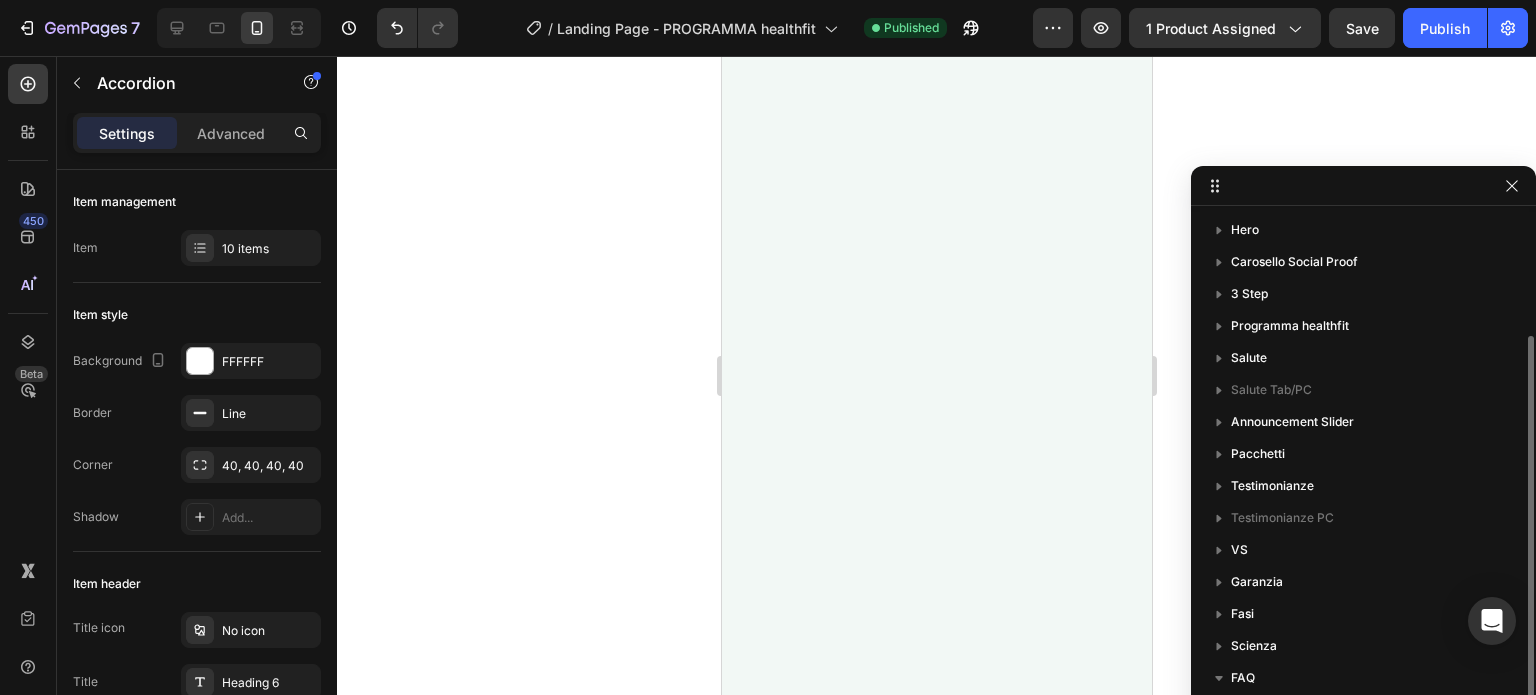 scroll, scrollTop: 14183, scrollLeft: 0, axis: vertical 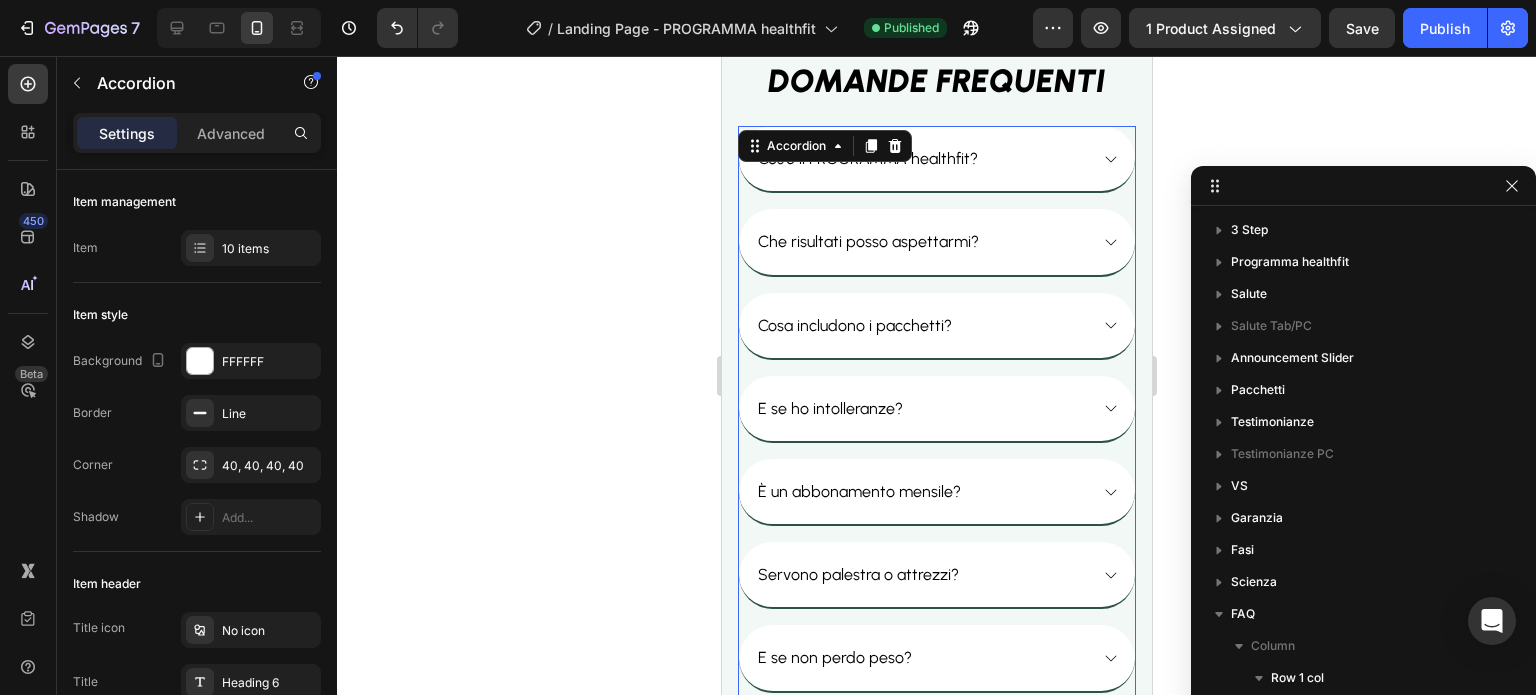 click 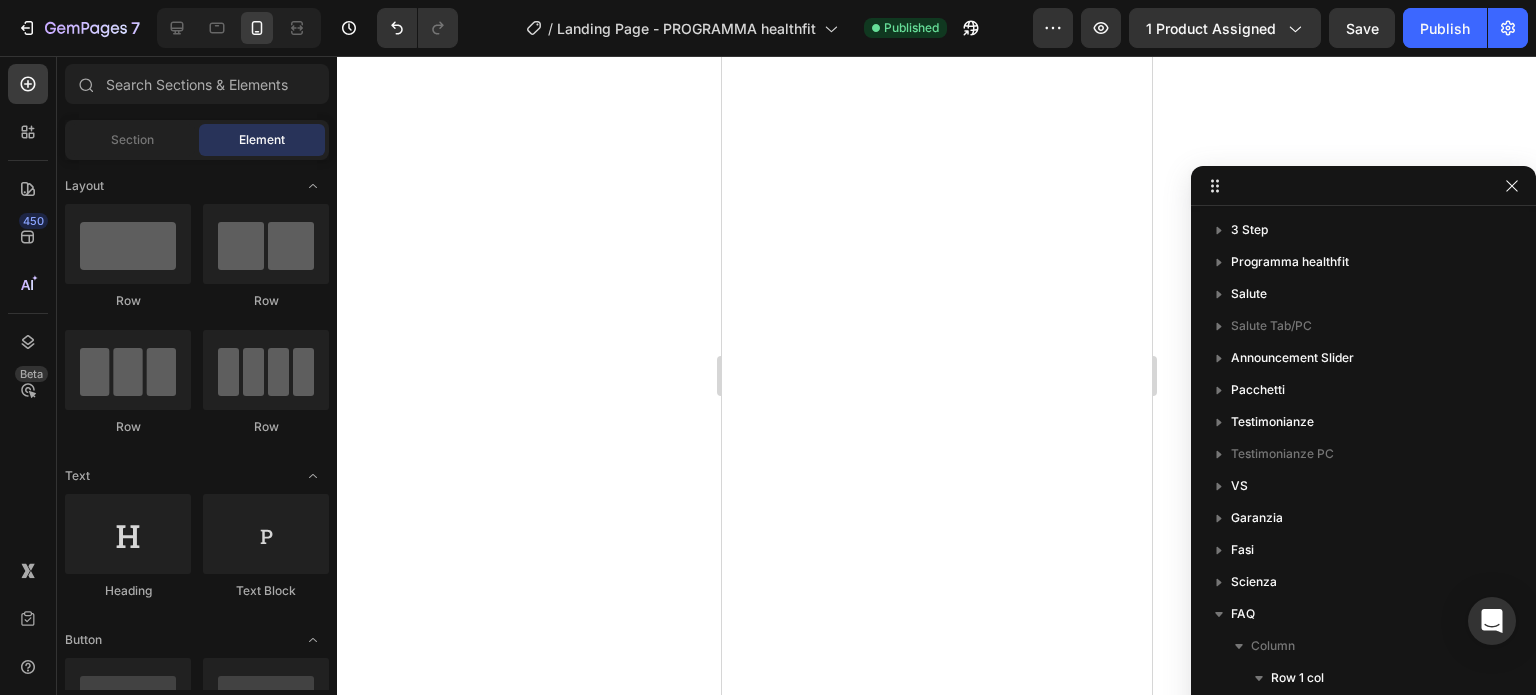 scroll, scrollTop: 0, scrollLeft: 0, axis: both 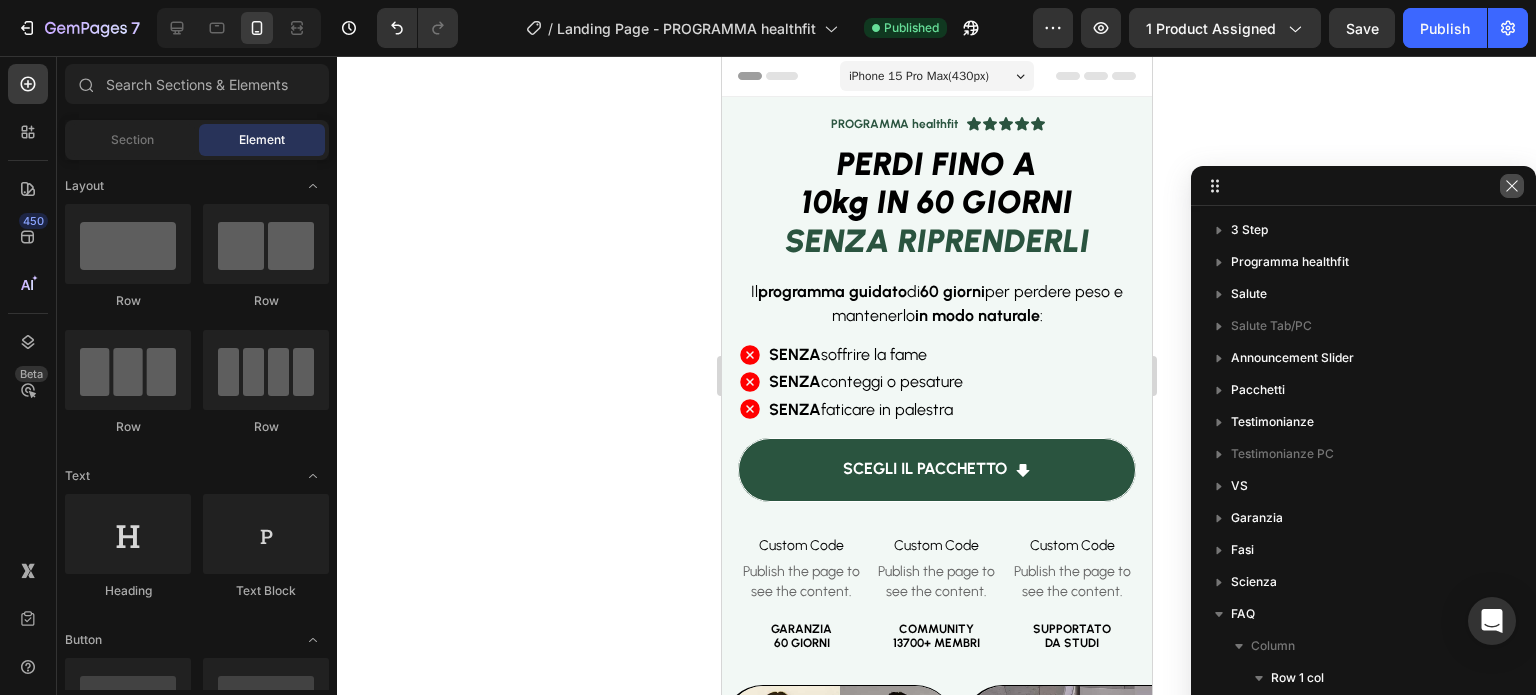 click 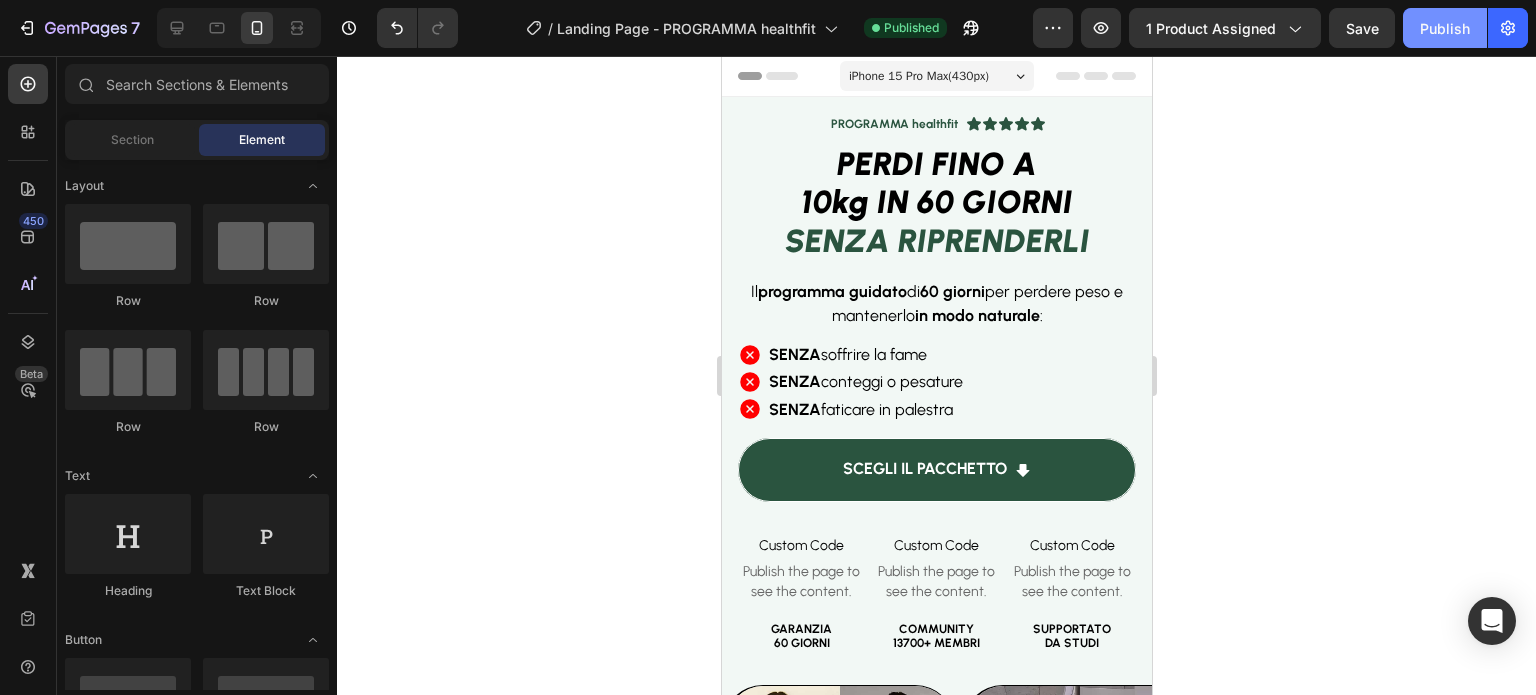 click on "Publish" at bounding box center (1445, 28) 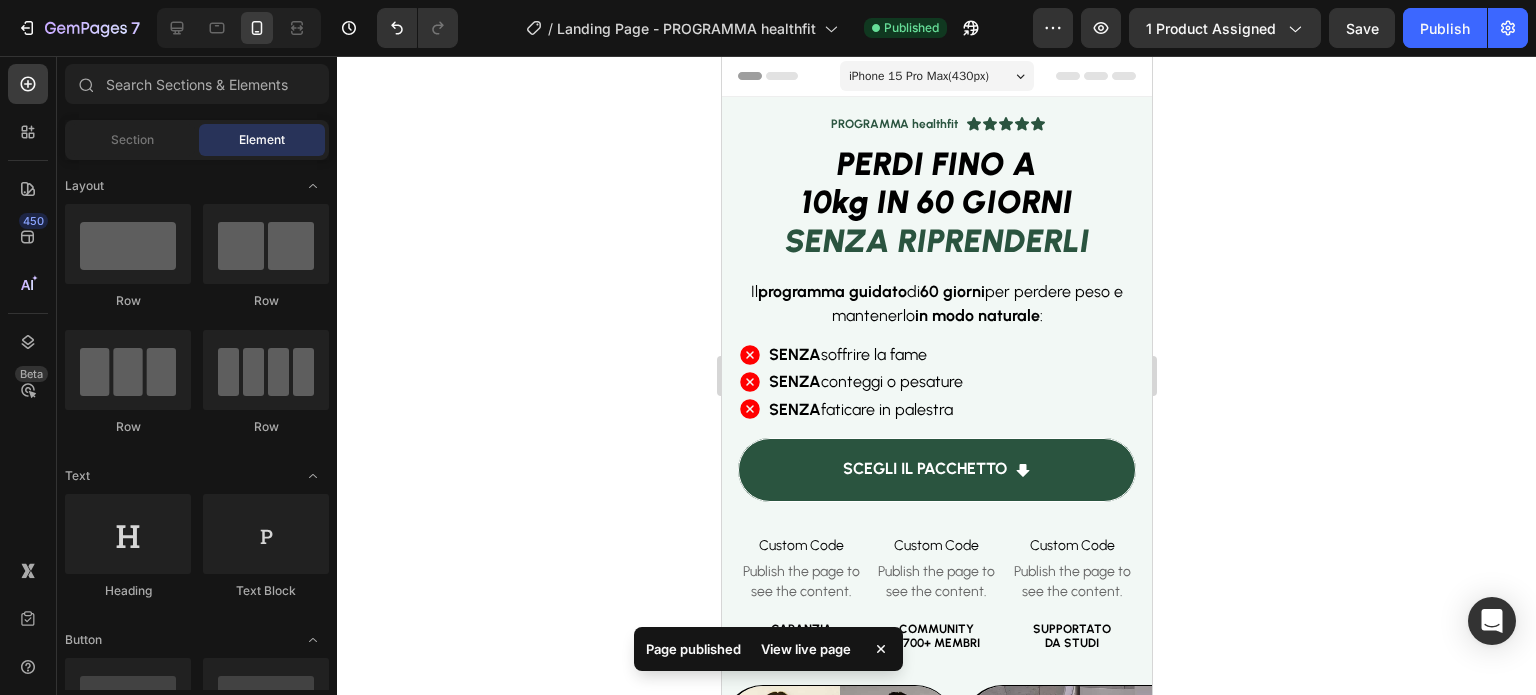 click 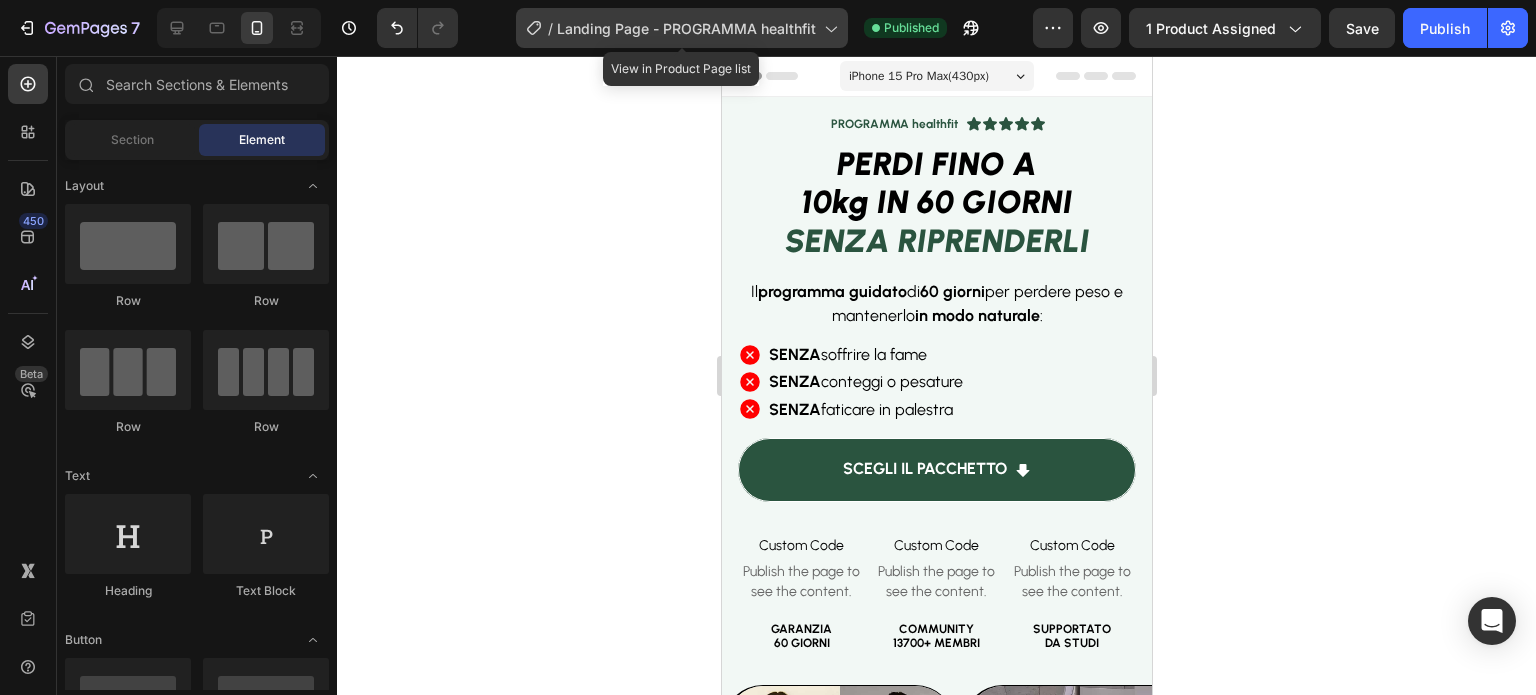 click on "Landing Page - PROGRAMMA healthfit" at bounding box center (686, 28) 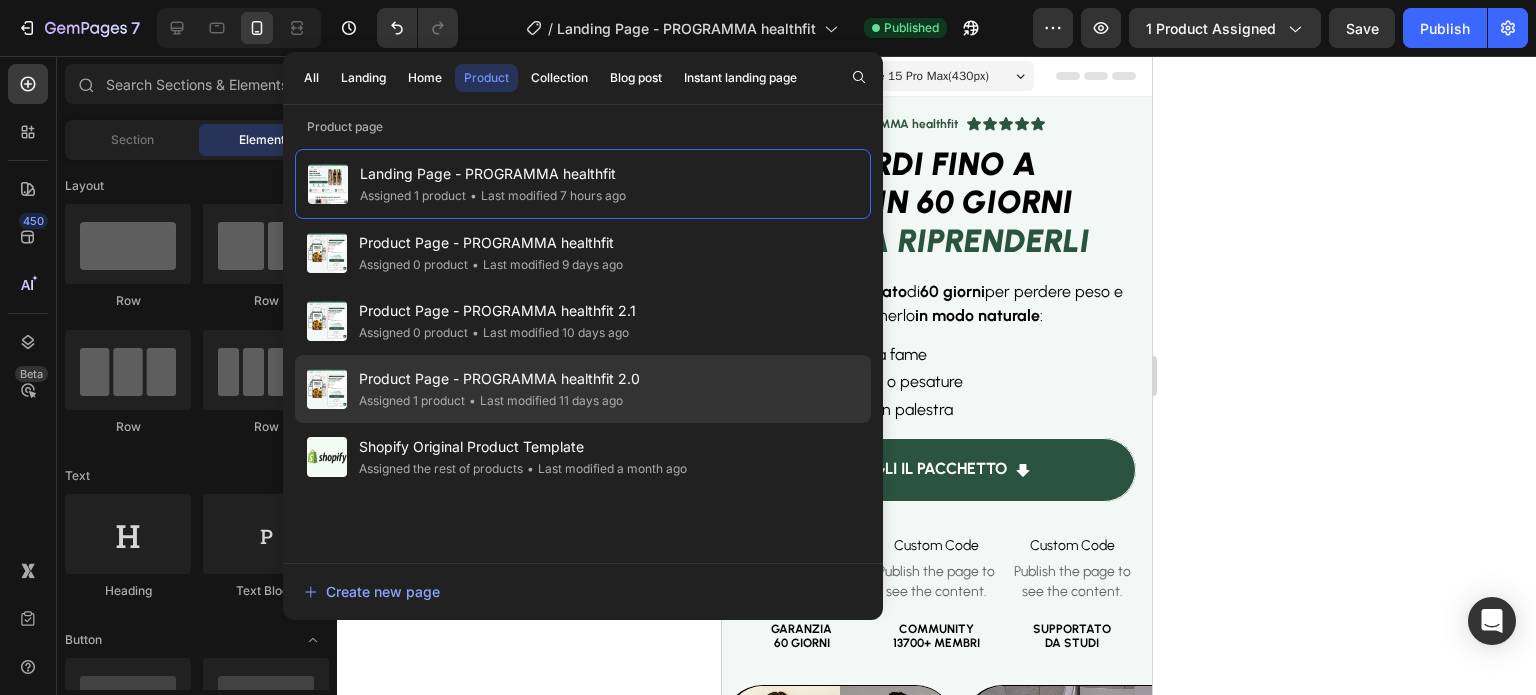 click on "Product Page - PROGRAMMA healthfit 2.0" at bounding box center [499, 379] 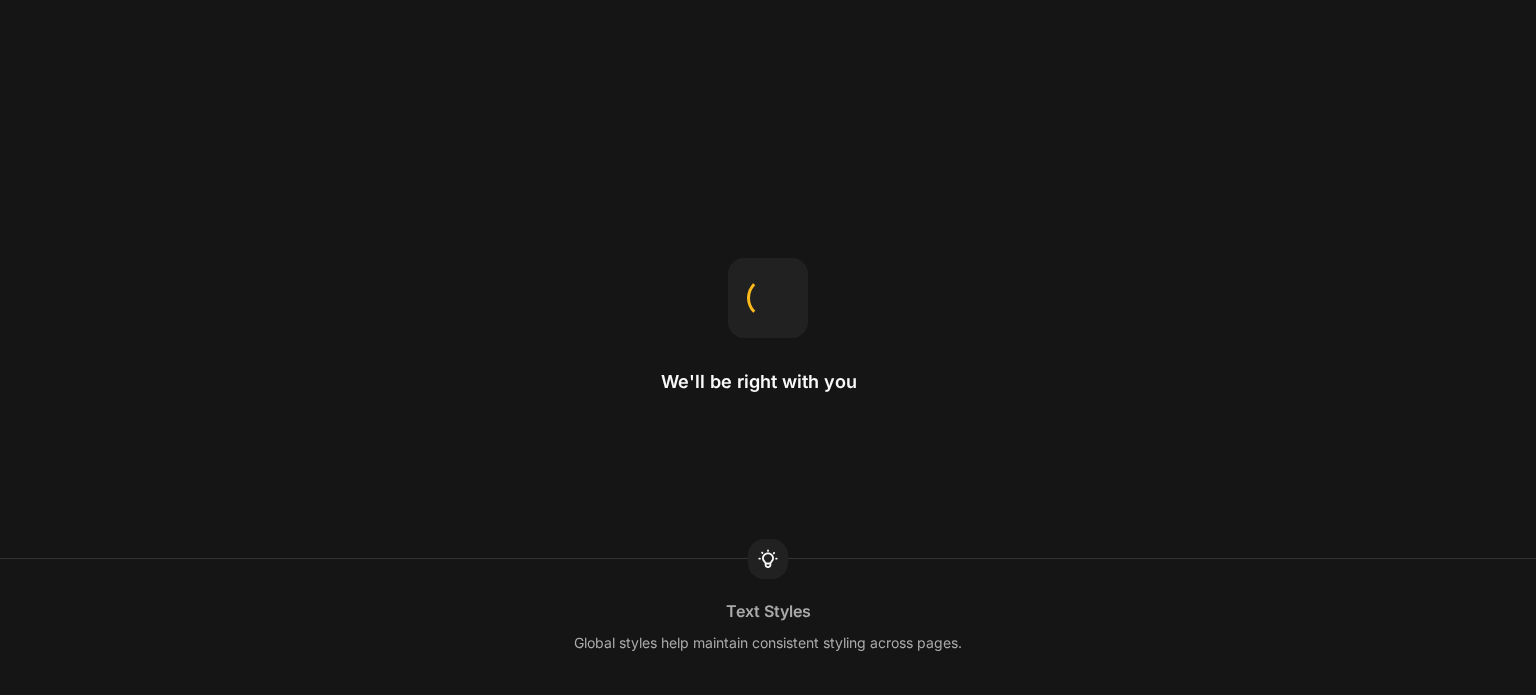scroll, scrollTop: 0, scrollLeft: 0, axis: both 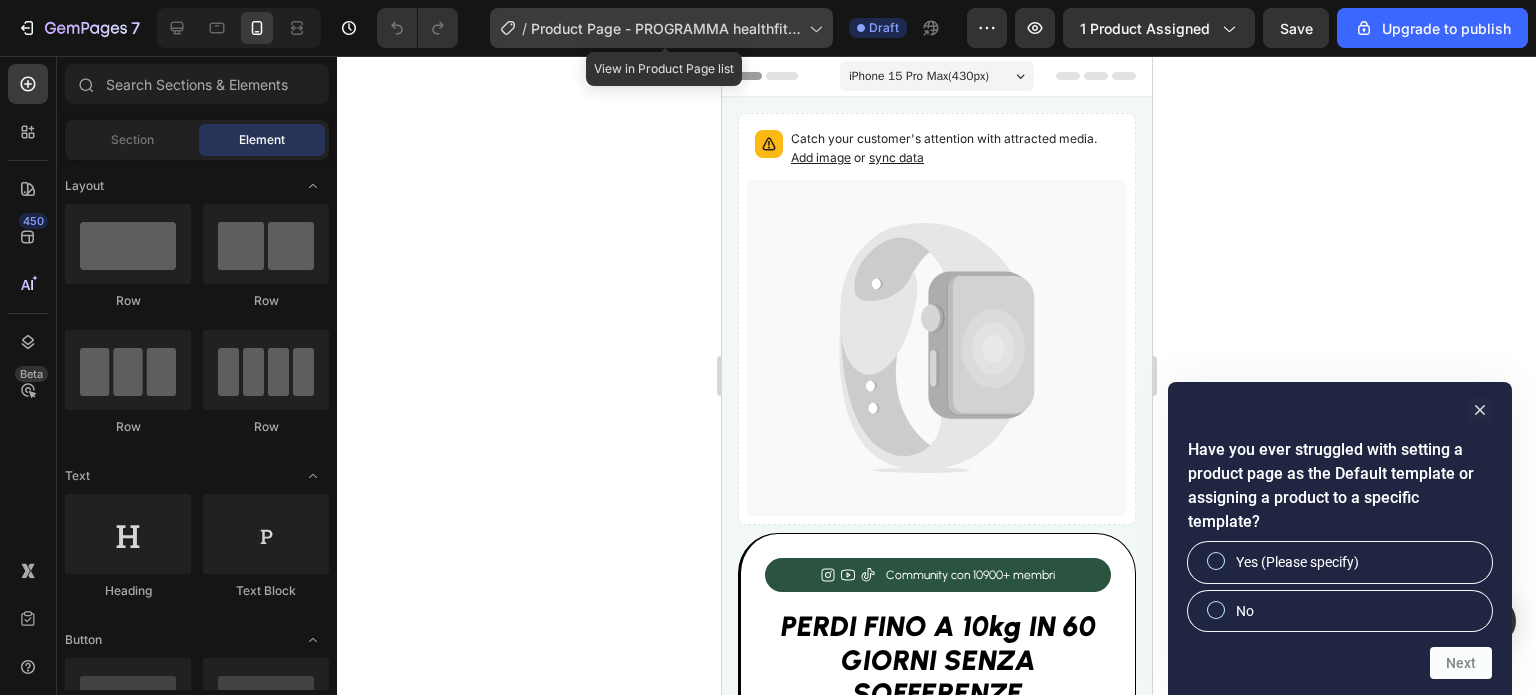 click on "/  Product Page - PROGRAMMA healthfit 2.0" 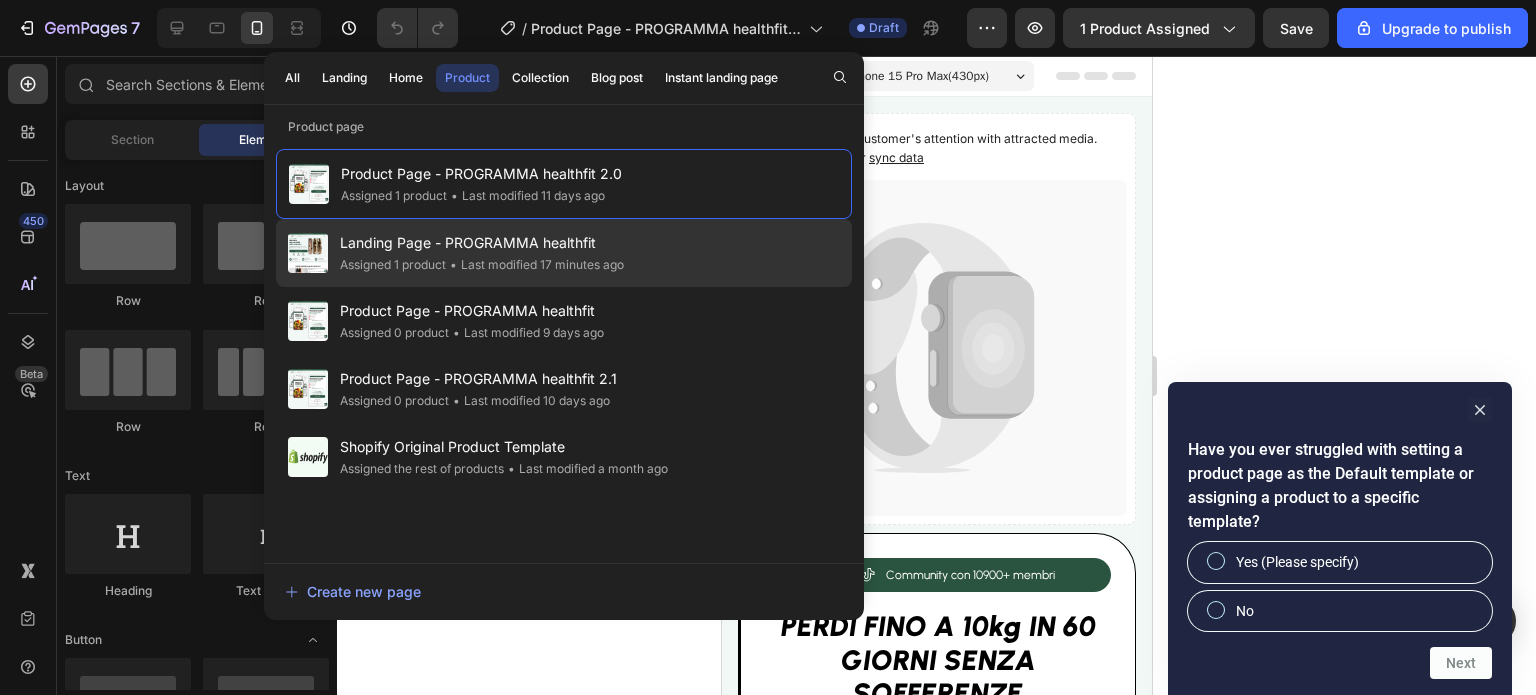 click on "Landing Page - PROGRAMMA healthfit" at bounding box center [482, 243] 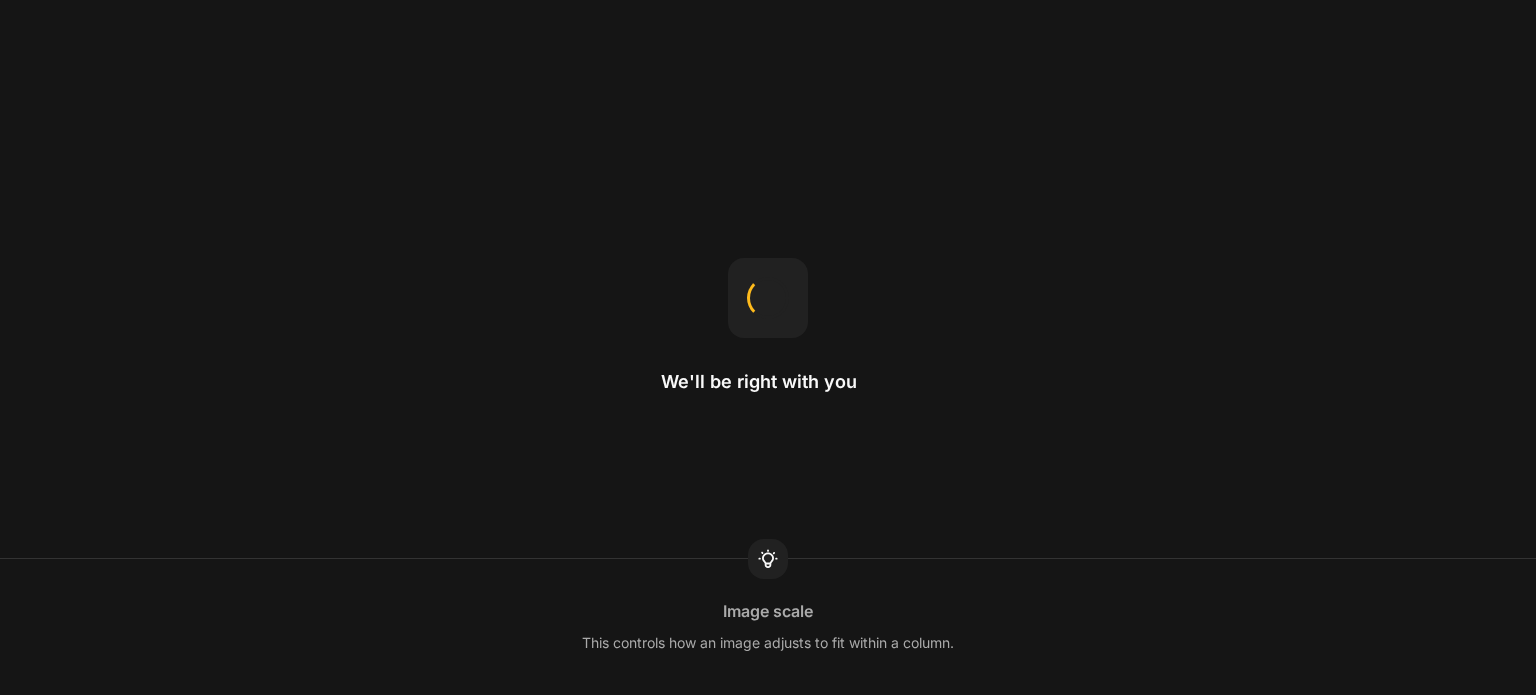 scroll, scrollTop: 0, scrollLeft: 0, axis: both 